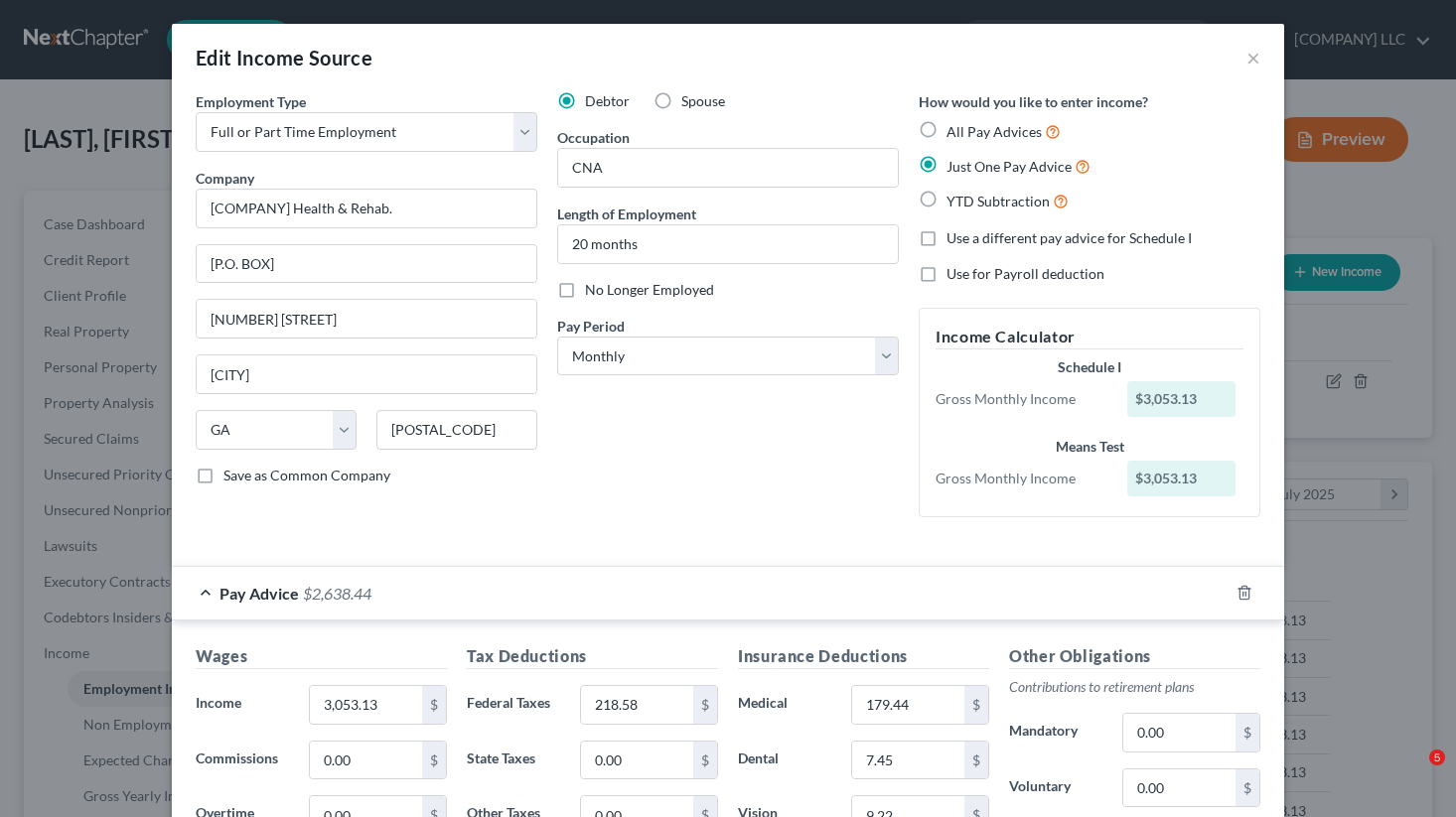 select on "0" 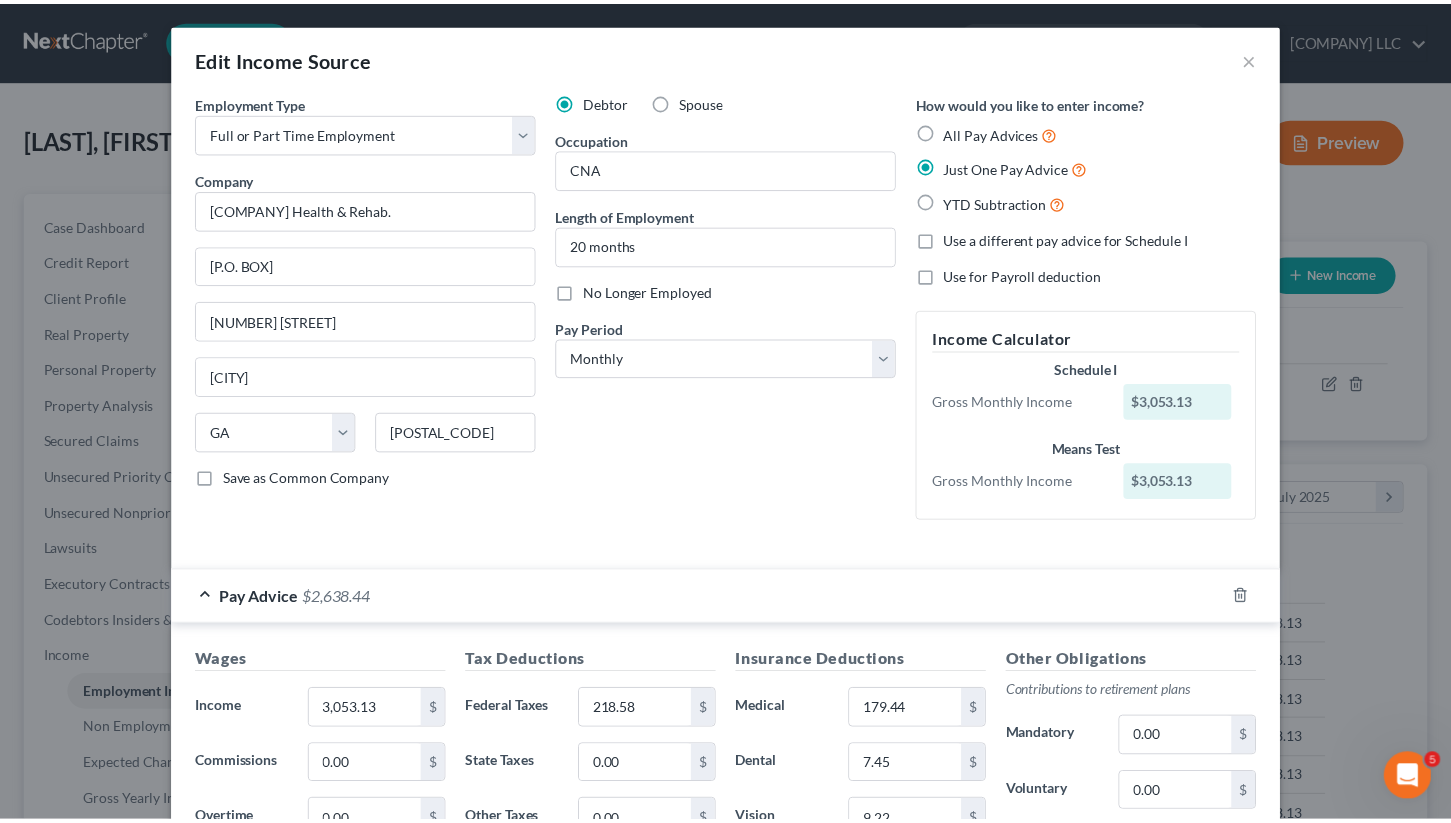 scroll, scrollTop: 0, scrollLeft: 0, axis: both 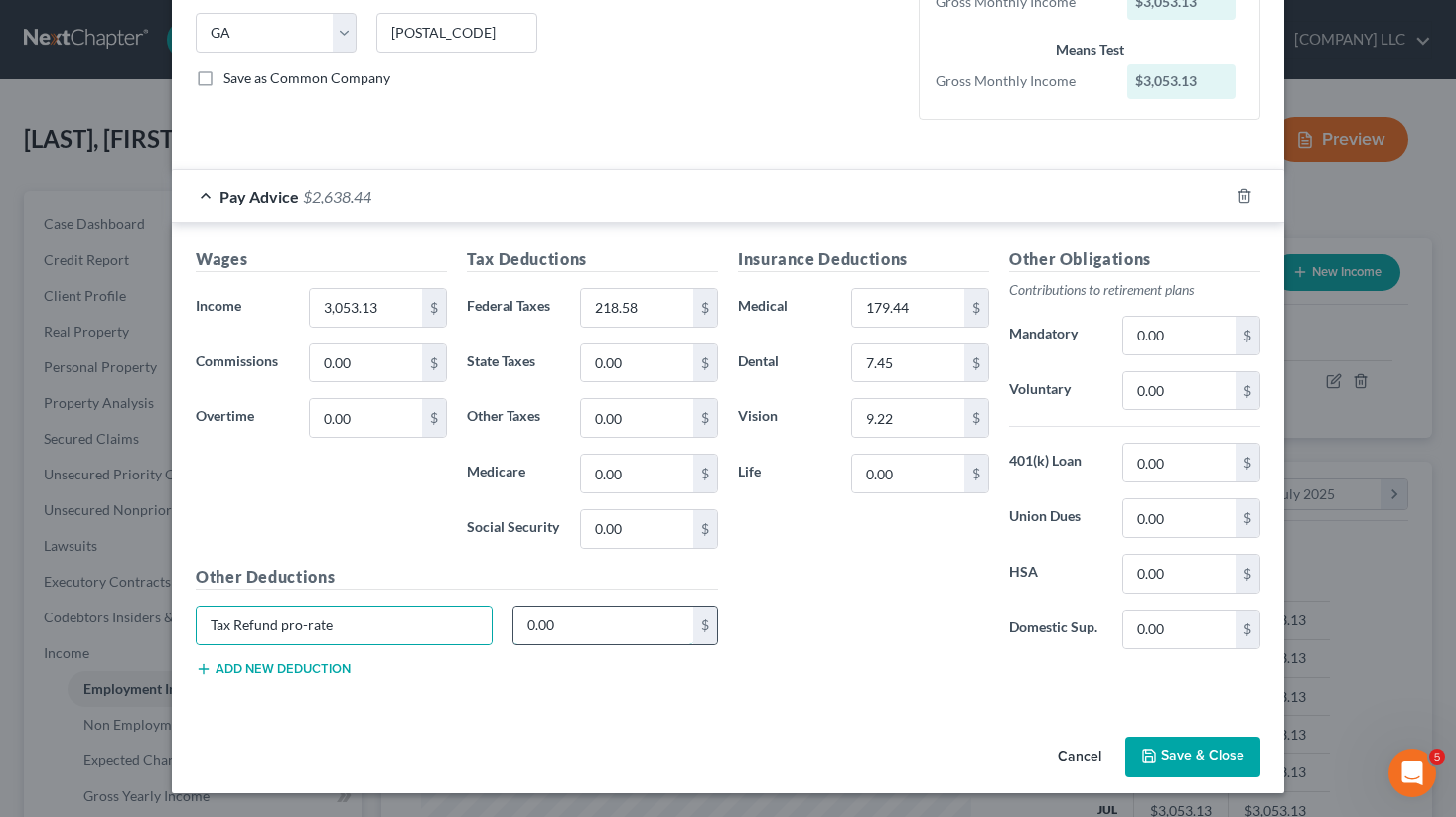click on "0.00" at bounding box center (604, 625) 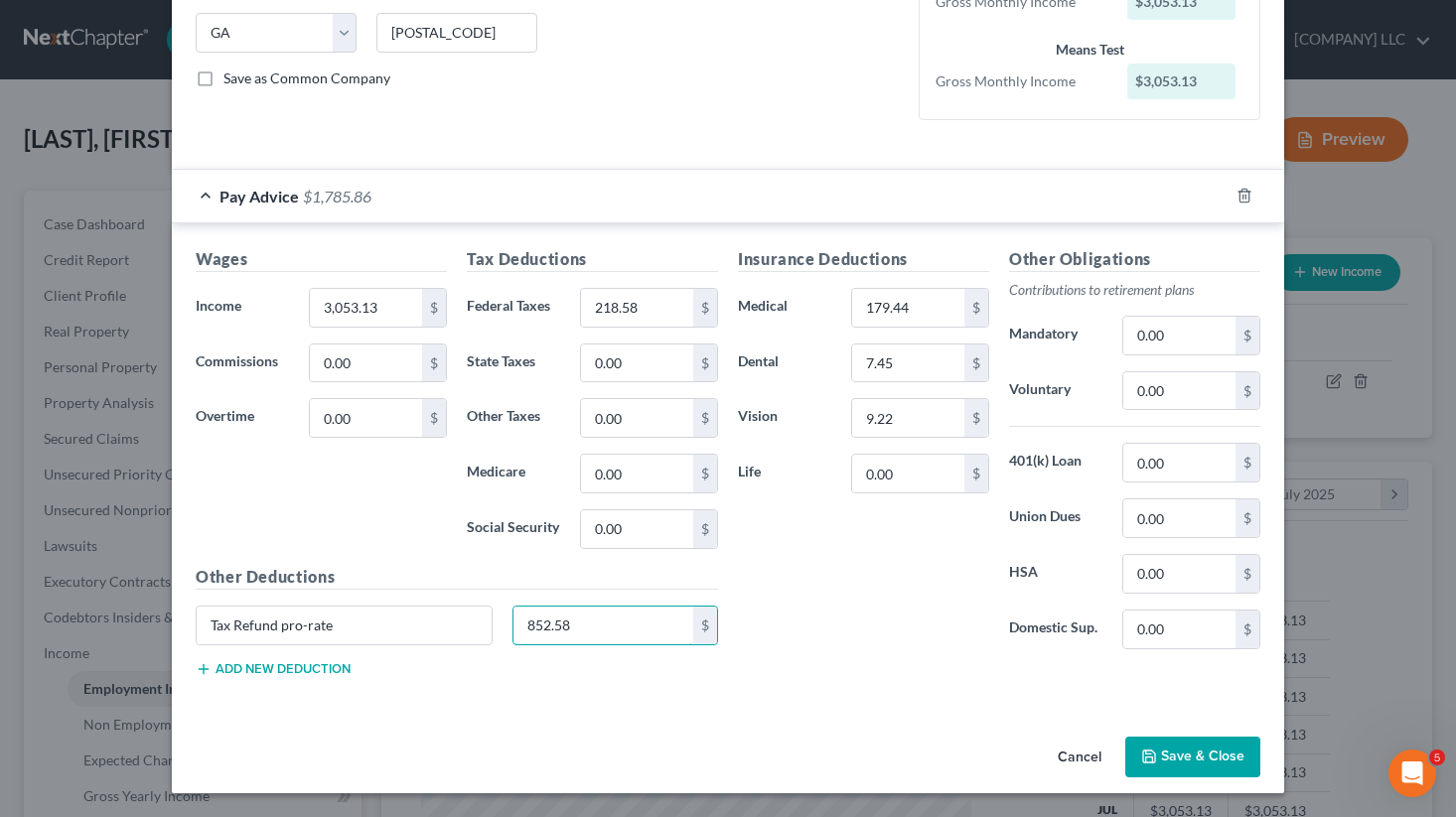 type on "852.58" 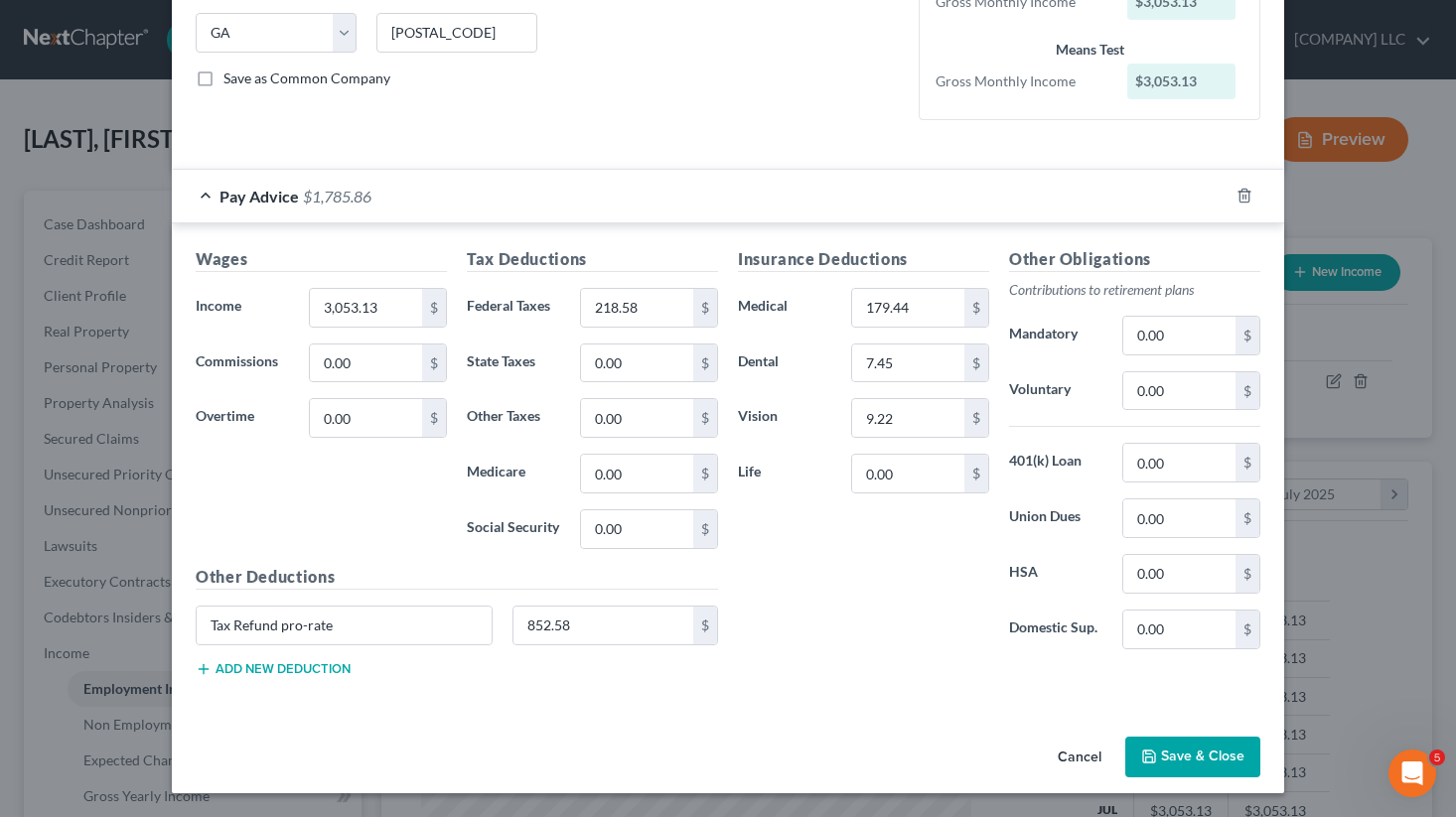 click on "Save & Close" at bounding box center (1193, 757) 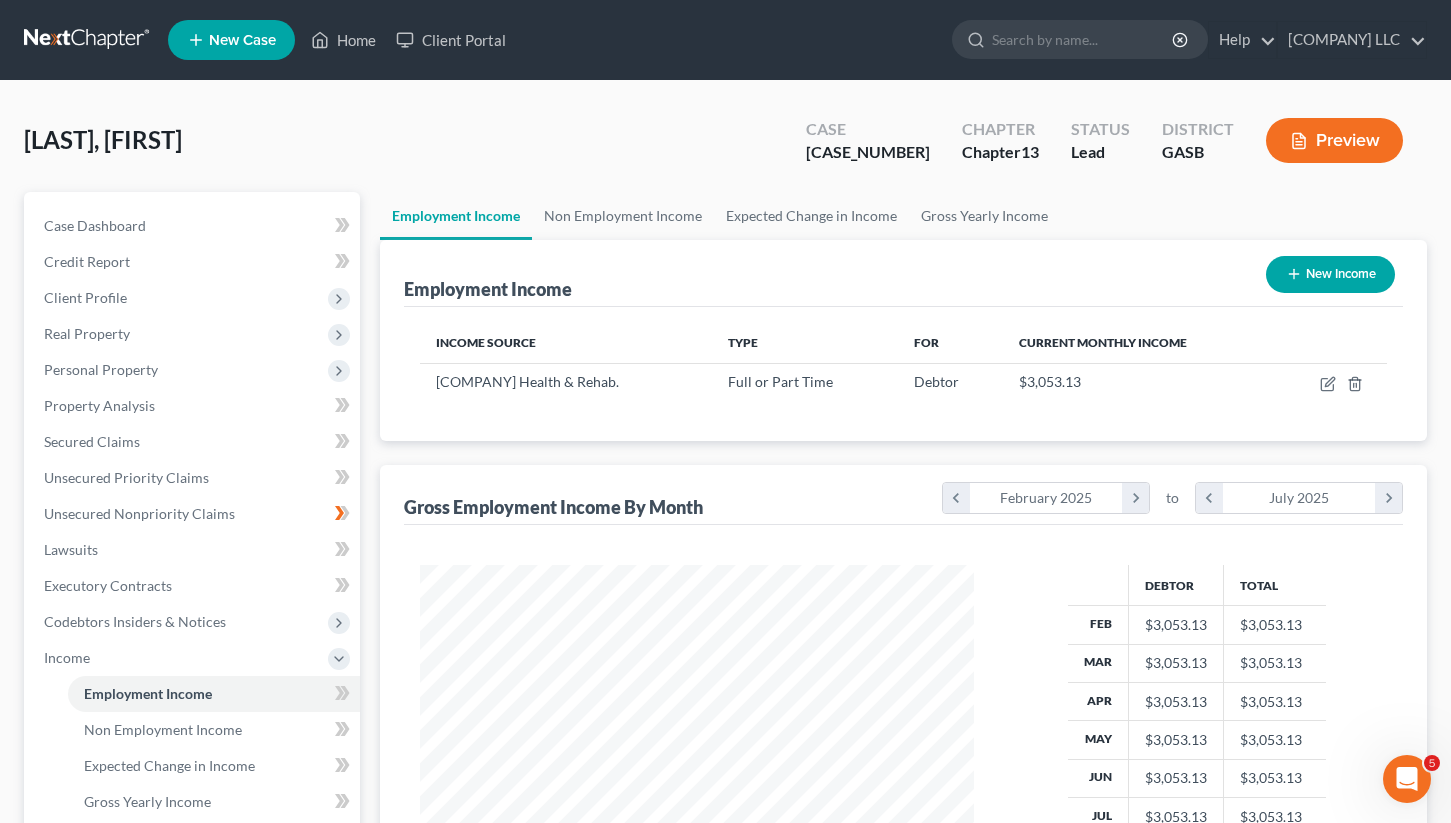 scroll, scrollTop: 359, scrollLeft: 587, axis: both 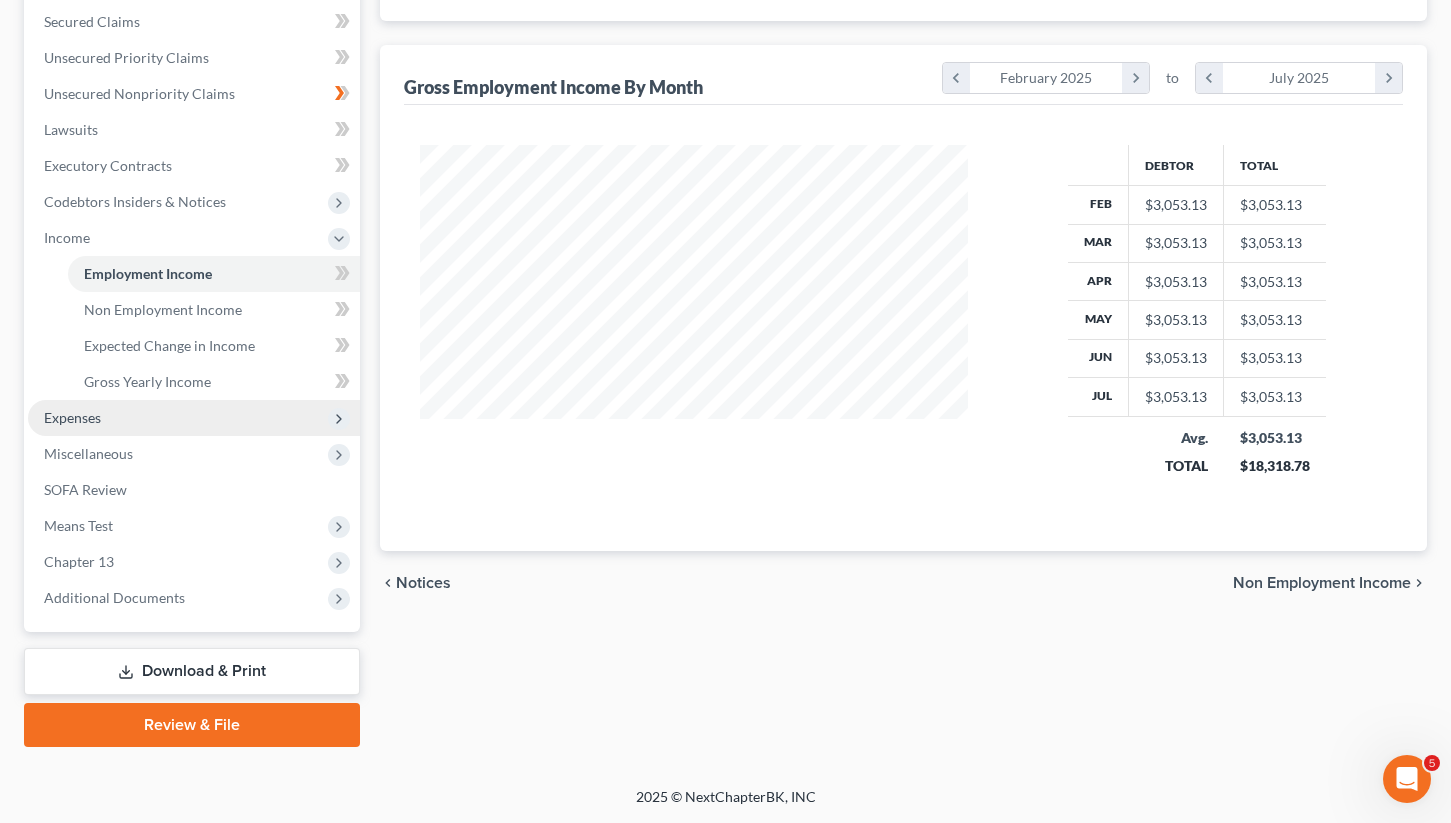 click on "Expenses" at bounding box center [72, 417] 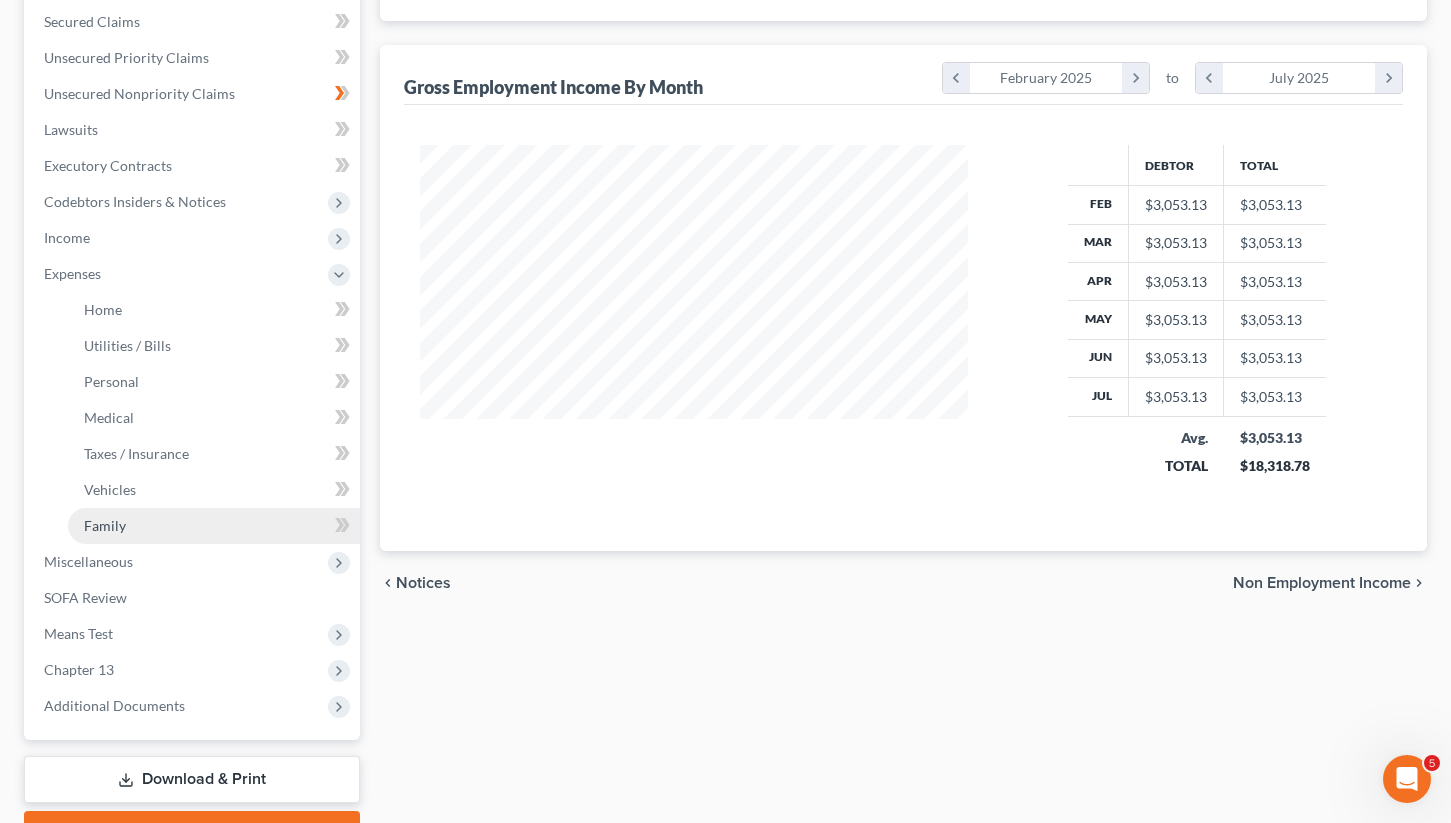 click on "Family" at bounding box center (105, 525) 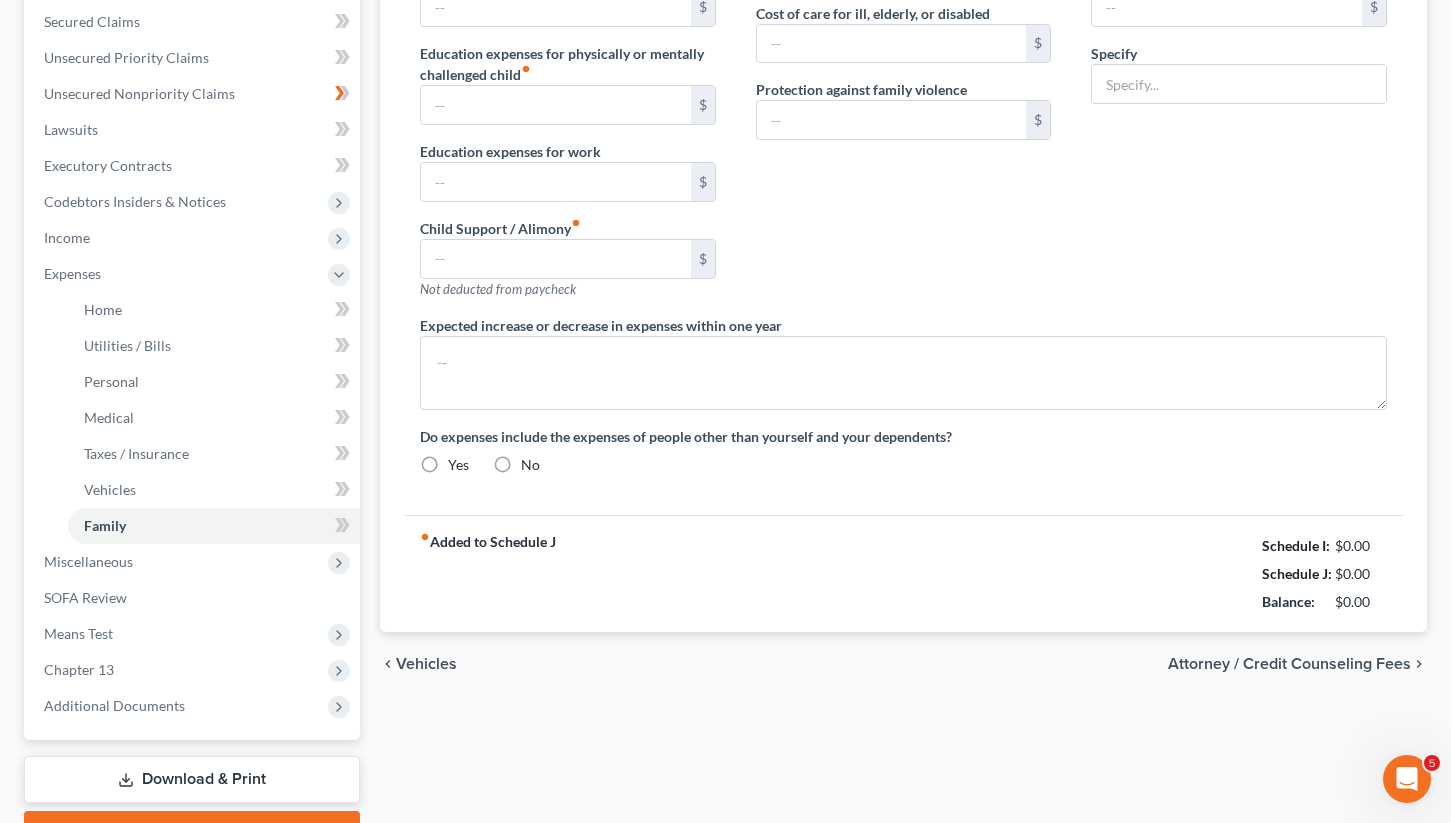 scroll, scrollTop: 318, scrollLeft: 0, axis: vertical 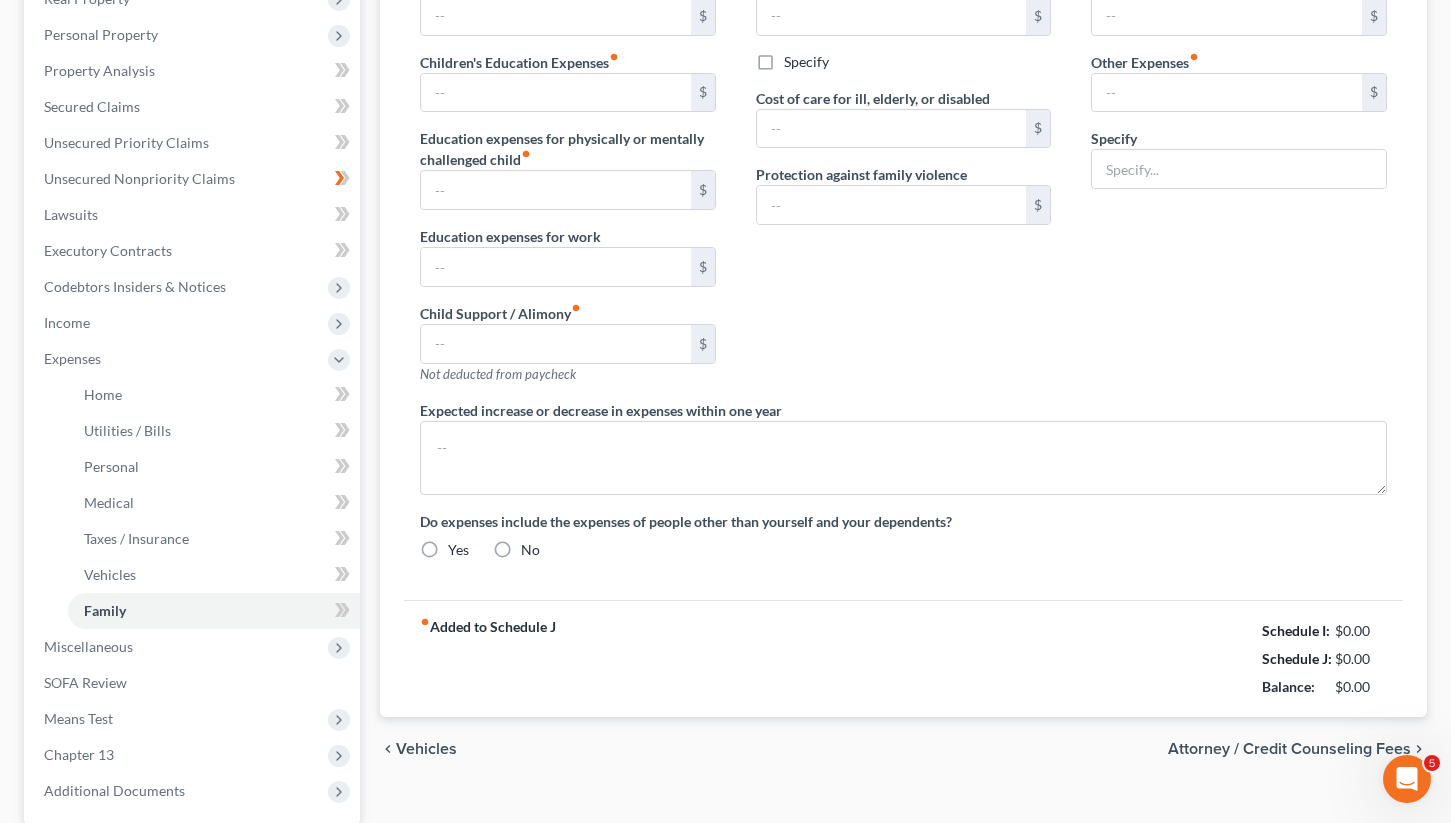 type on "72.00" 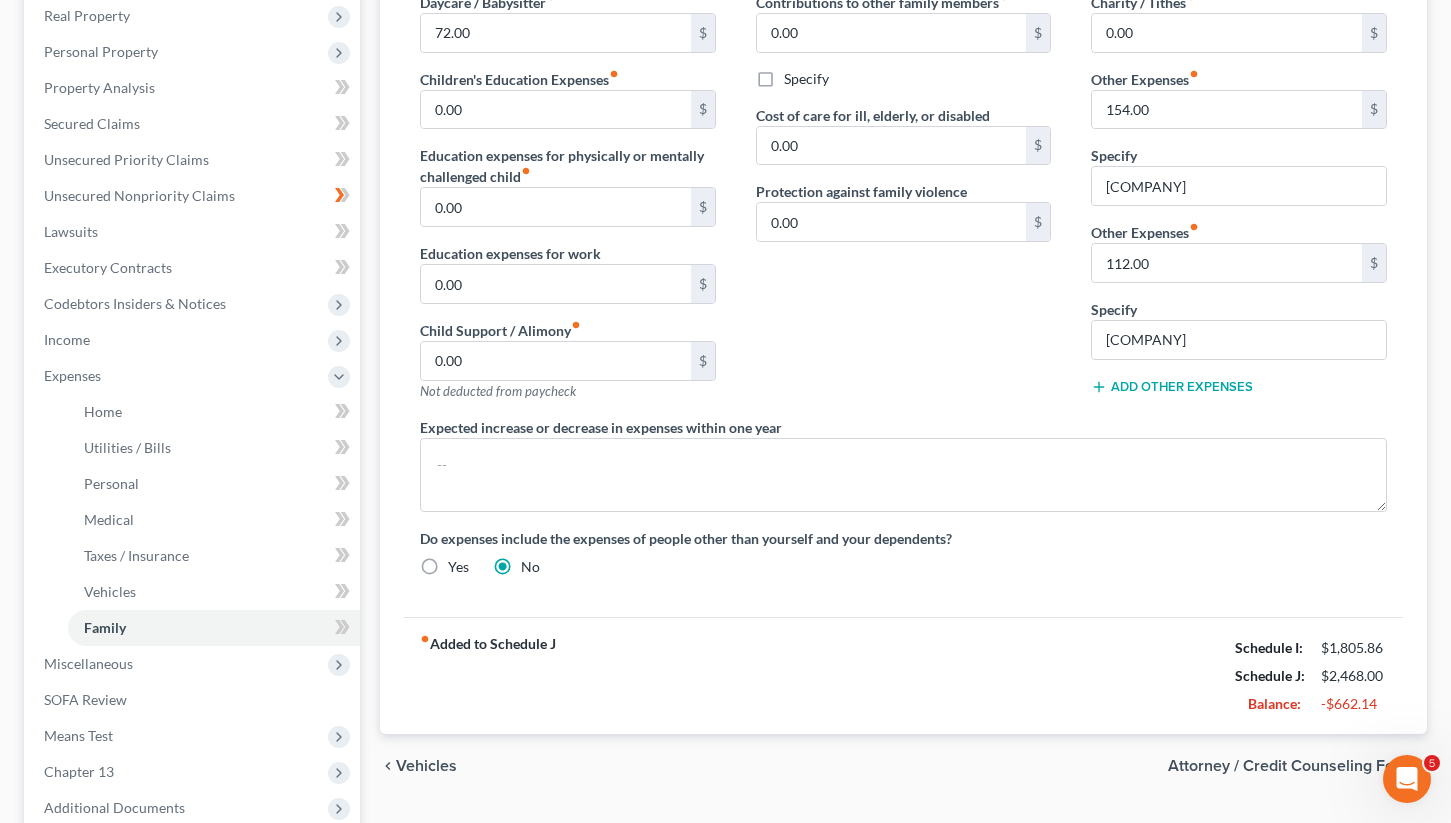 scroll, scrollTop: 0, scrollLeft: 0, axis: both 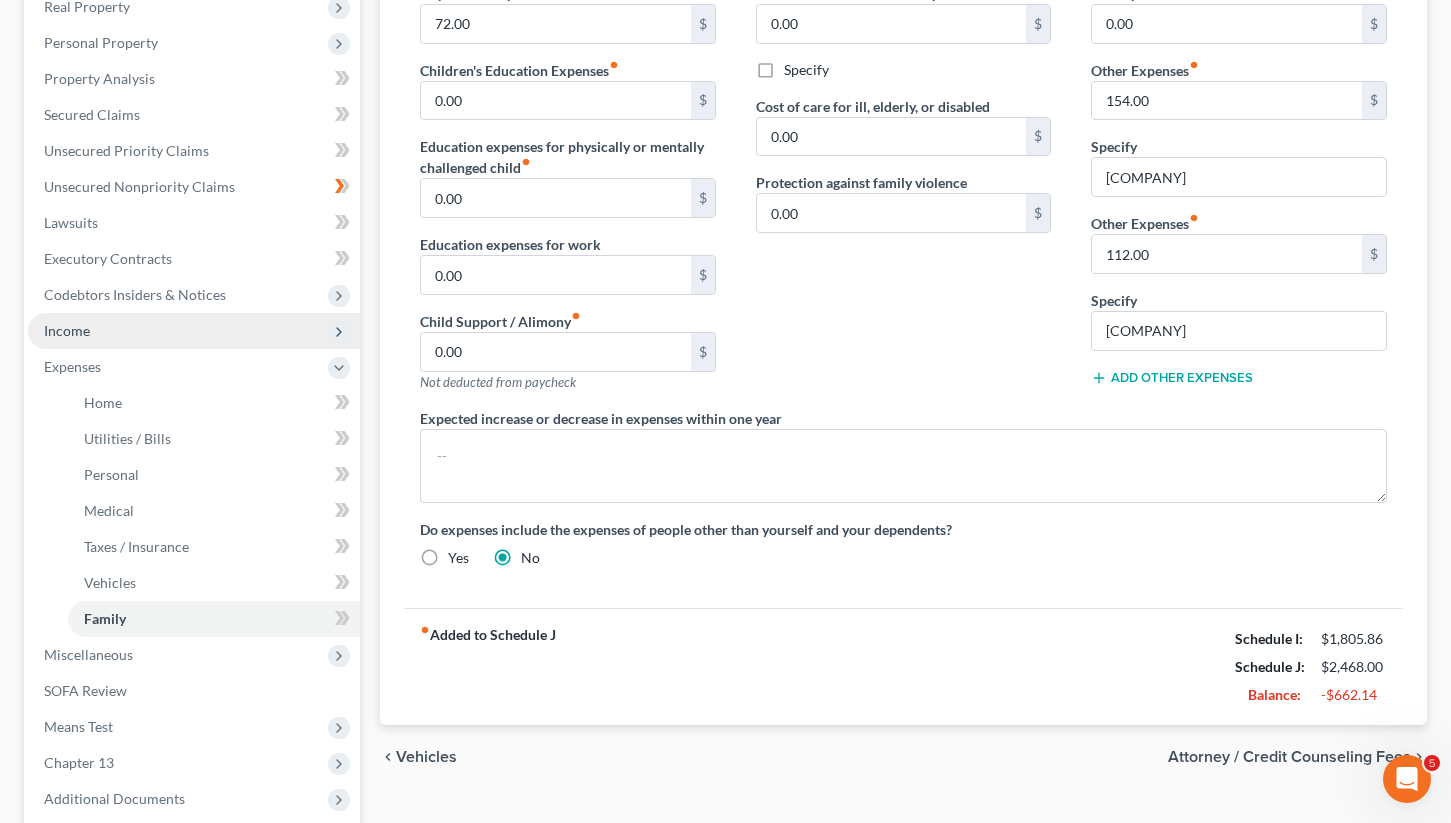 click on "Income" at bounding box center [67, 330] 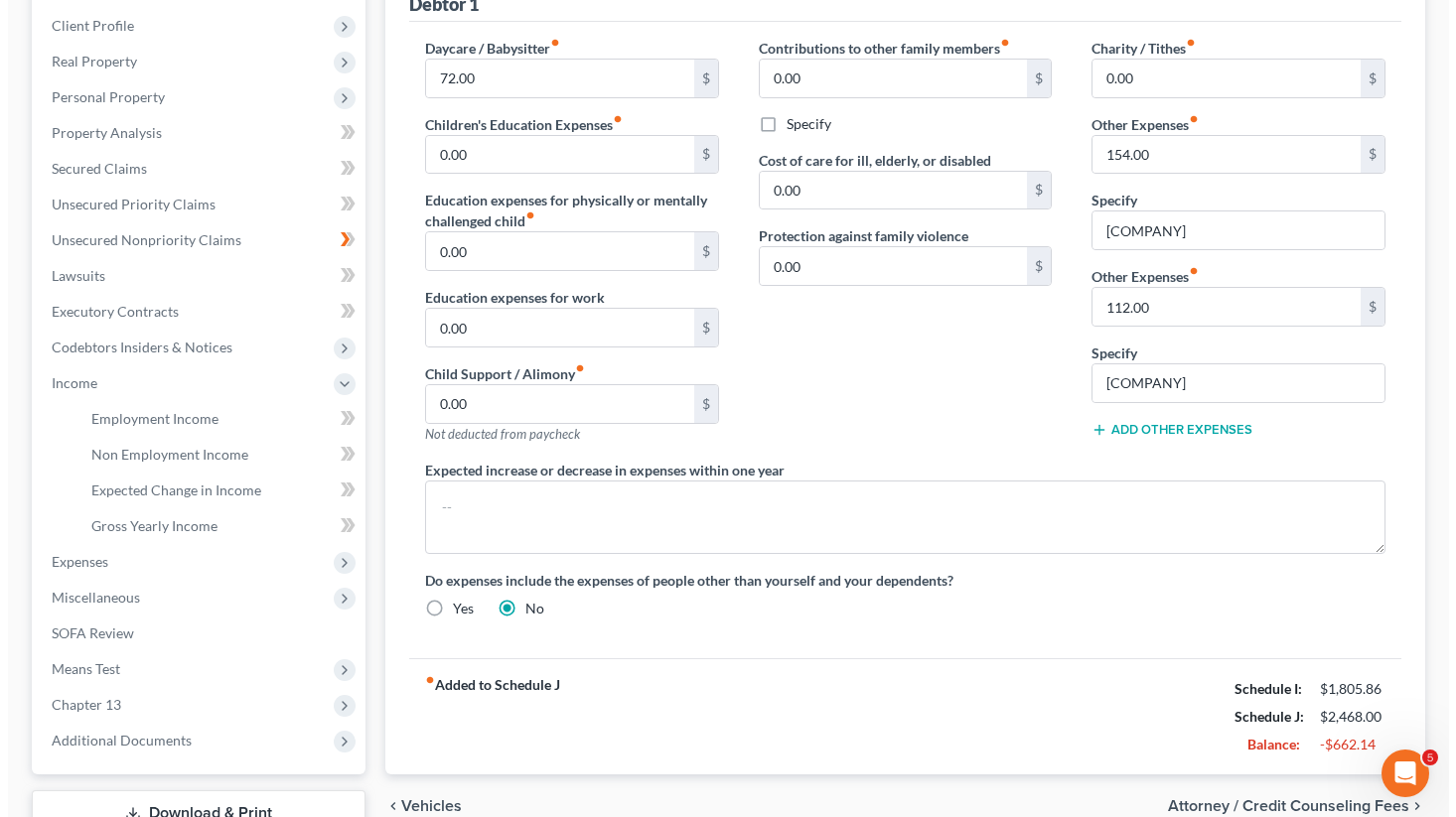 scroll, scrollTop: 0, scrollLeft: 0, axis: both 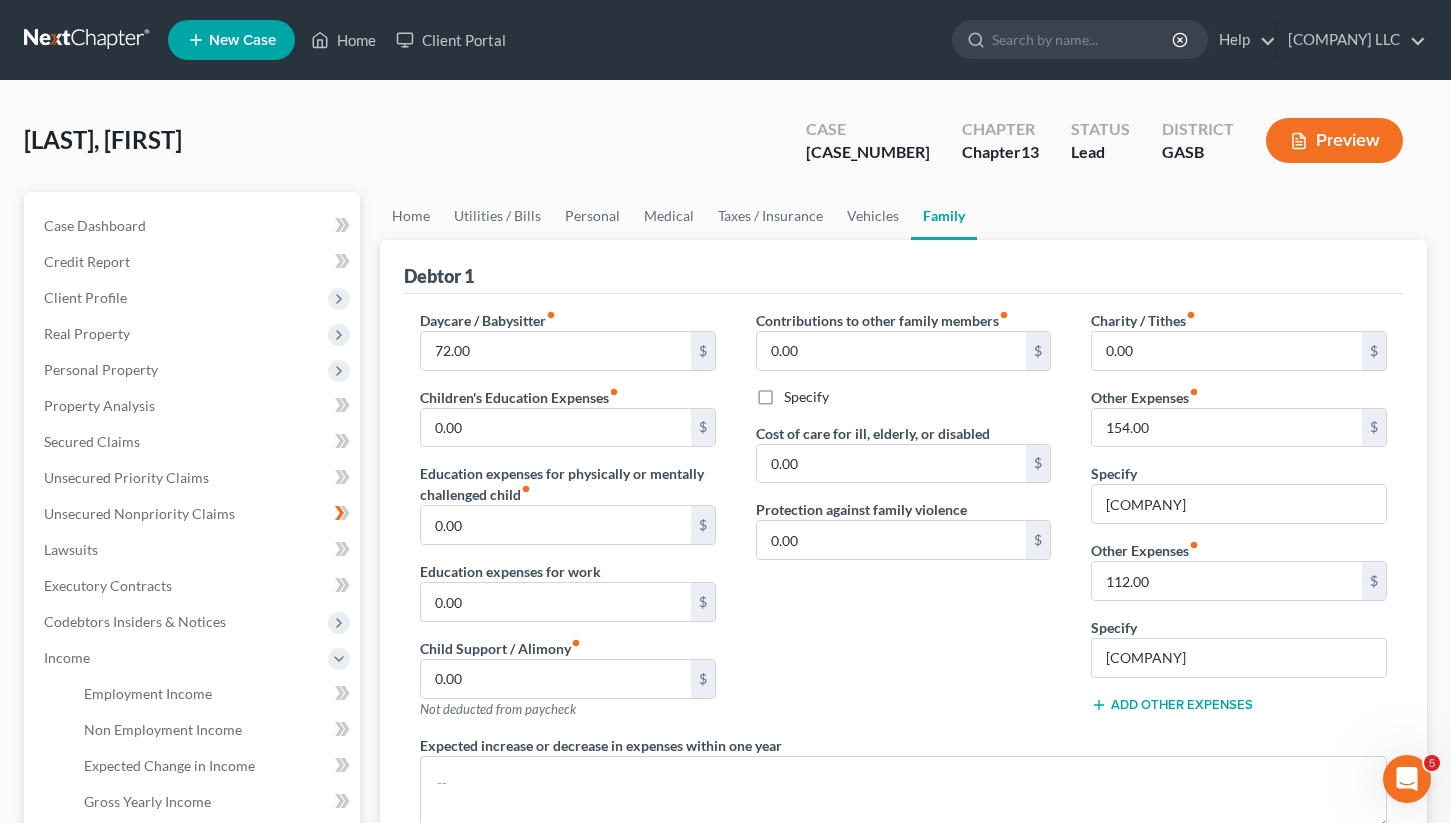 click on "Preview" at bounding box center [1334, 140] 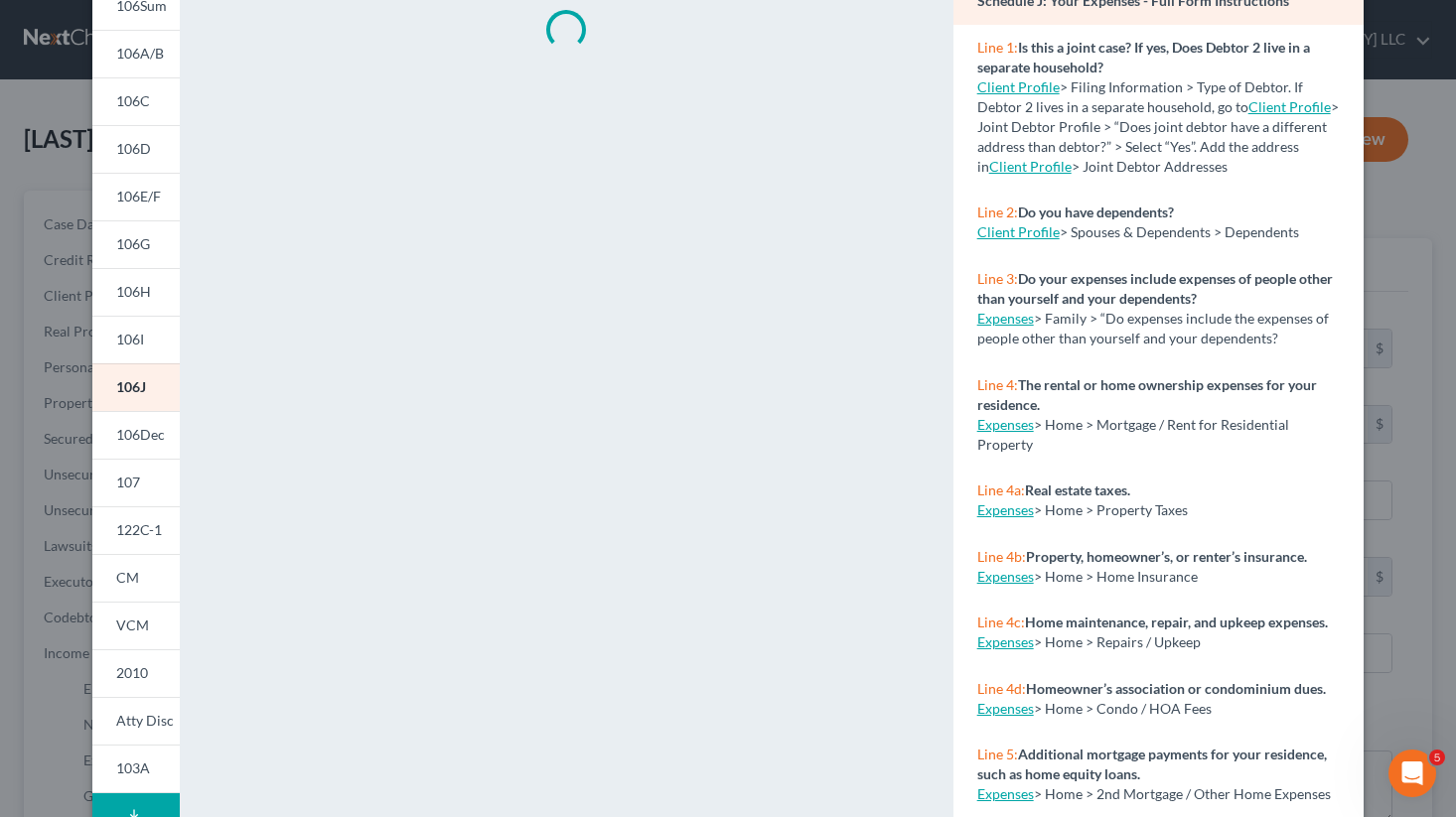 scroll, scrollTop: 200, scrollLeft: 0, axis: vertical 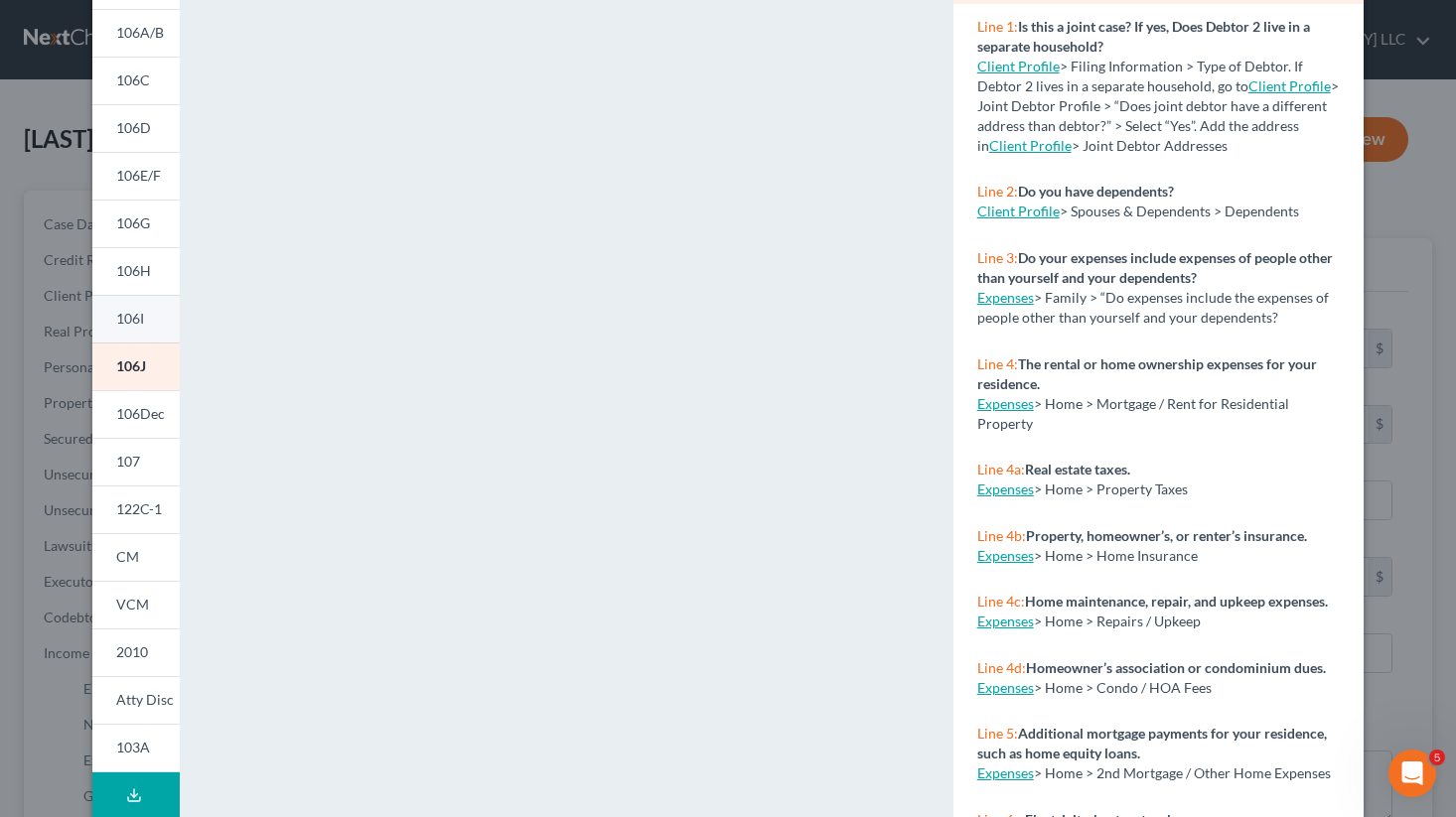 click on "106I" at bounding box center [136, 319] 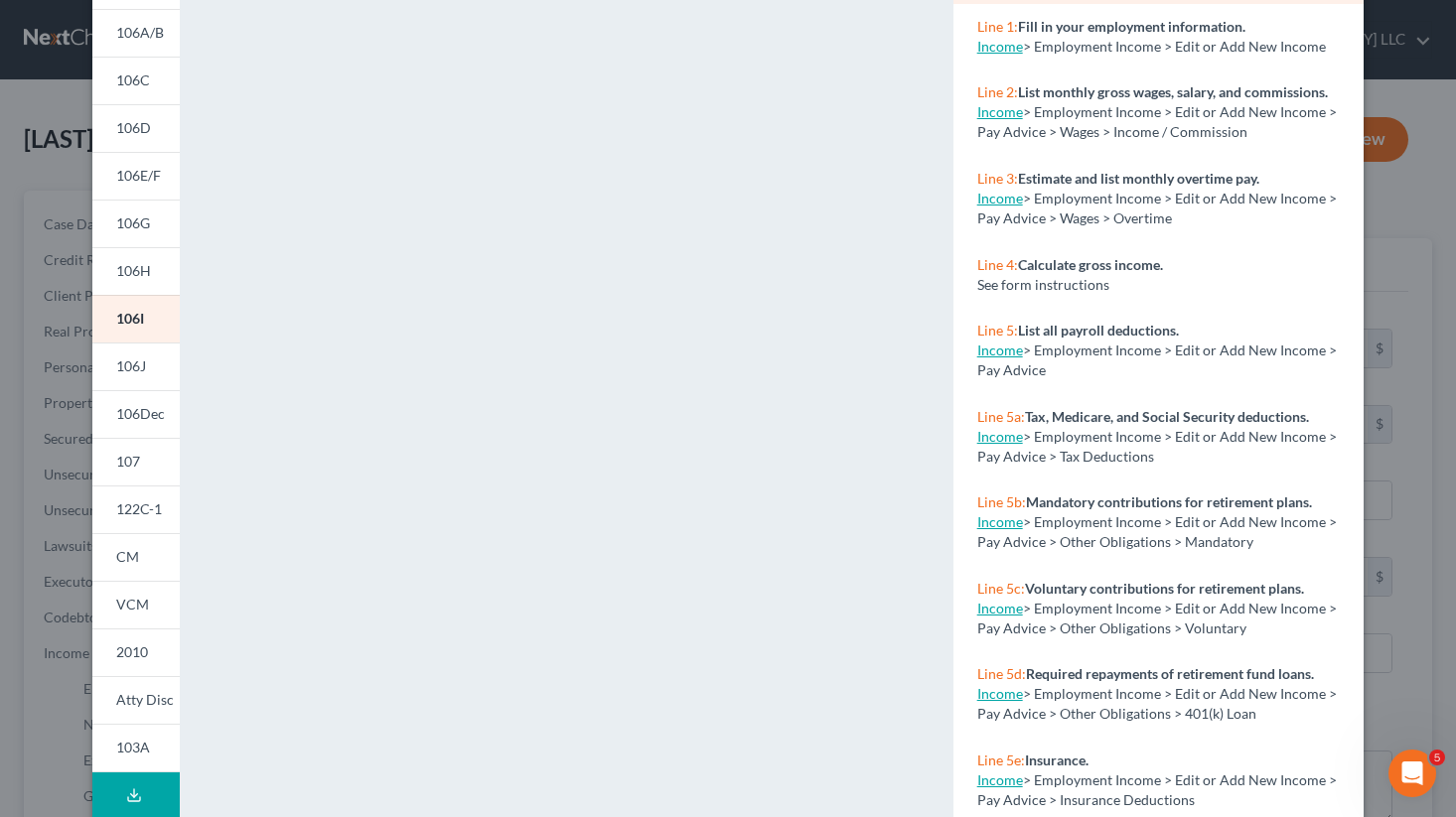 drag, startPoint x: 1350, startPoint y: 235, endPoint x: 1363, endPoint y: 283, distance: 49.729267 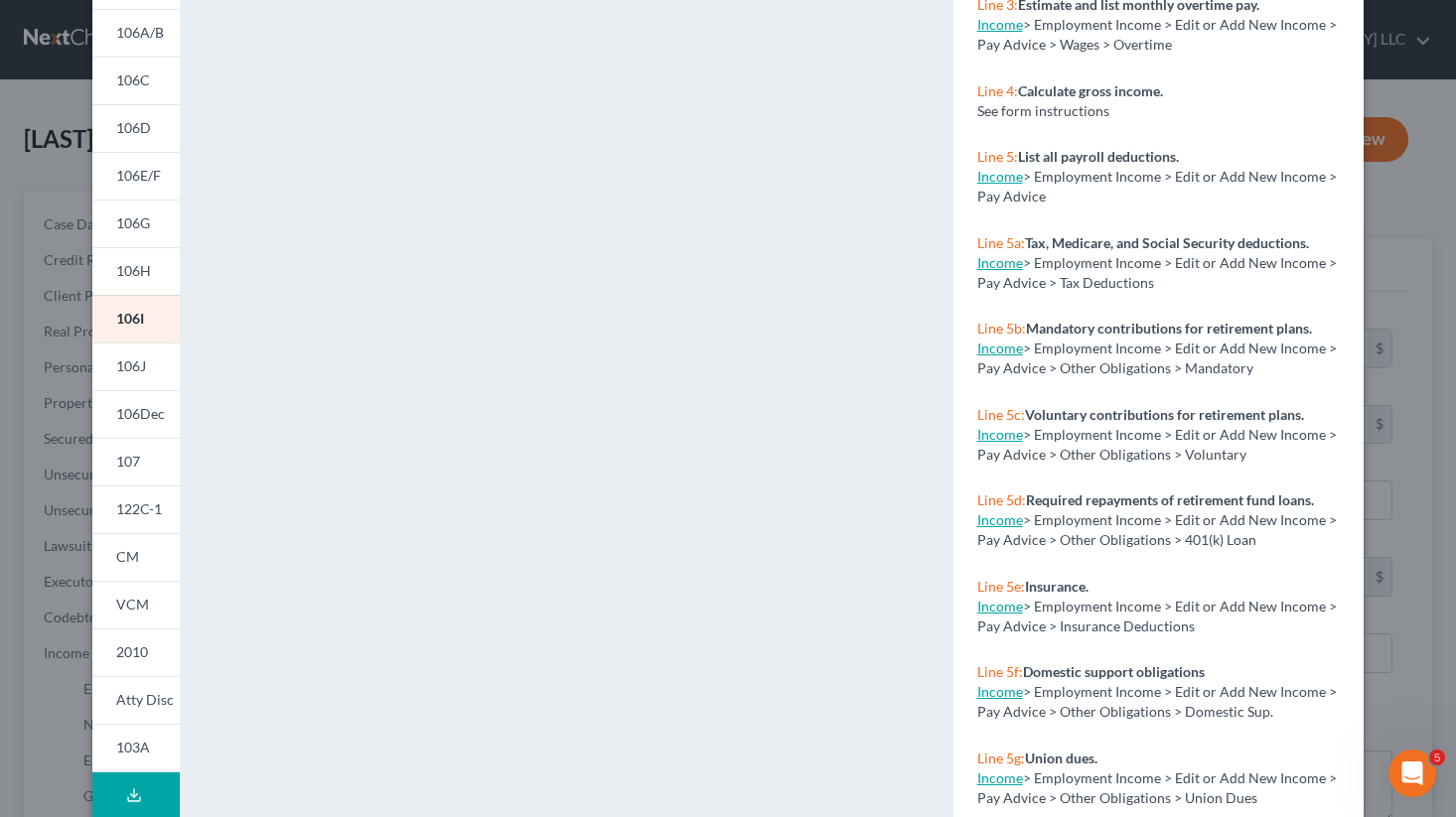 scroll, scrollTop: 177, scrollLeft: 0, axis: vertical 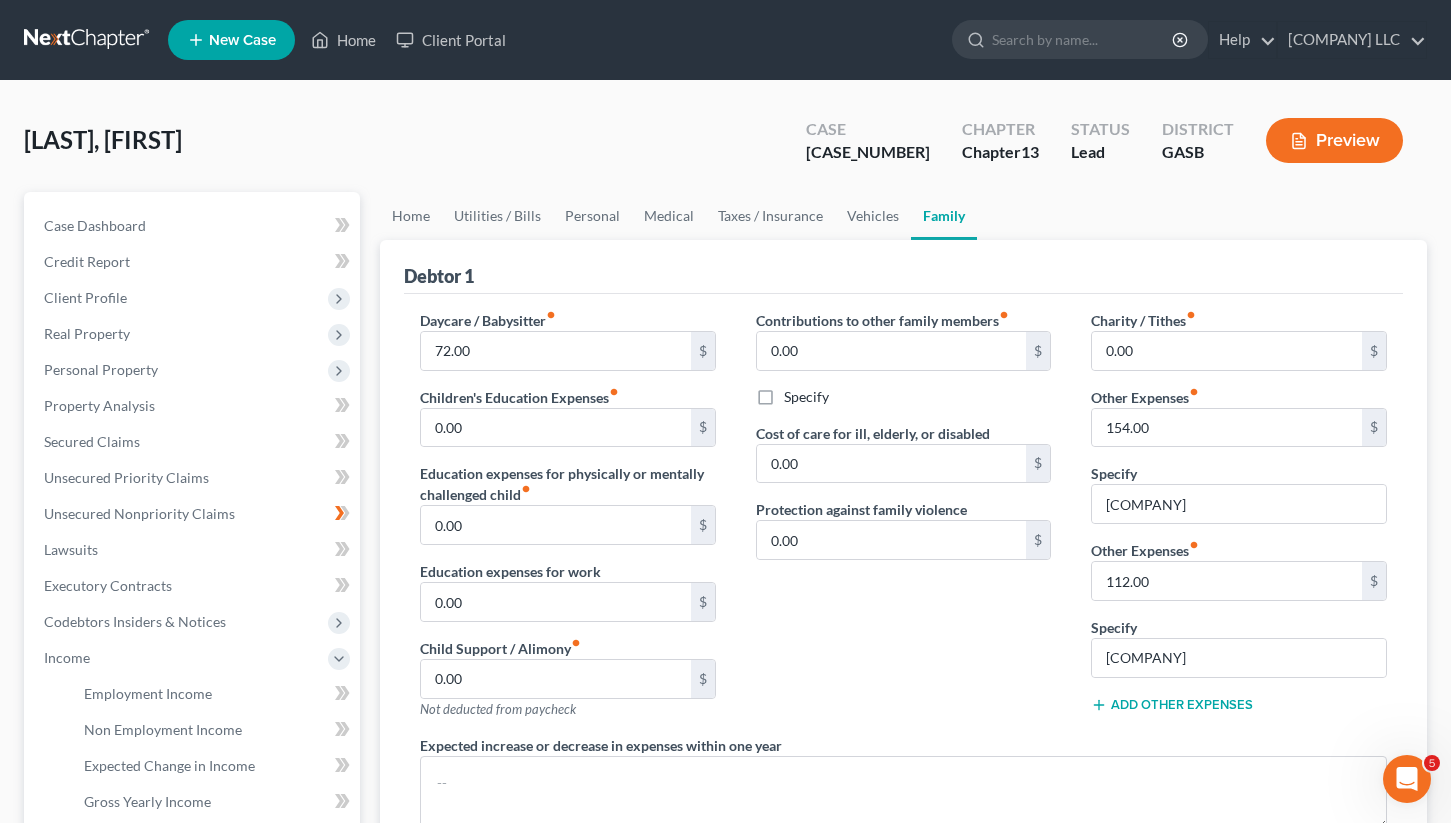 drag, startPoint x: 1453, startPoint y: 245, endPoint x: 1369, endPoint y: 200, distance: 95.29428 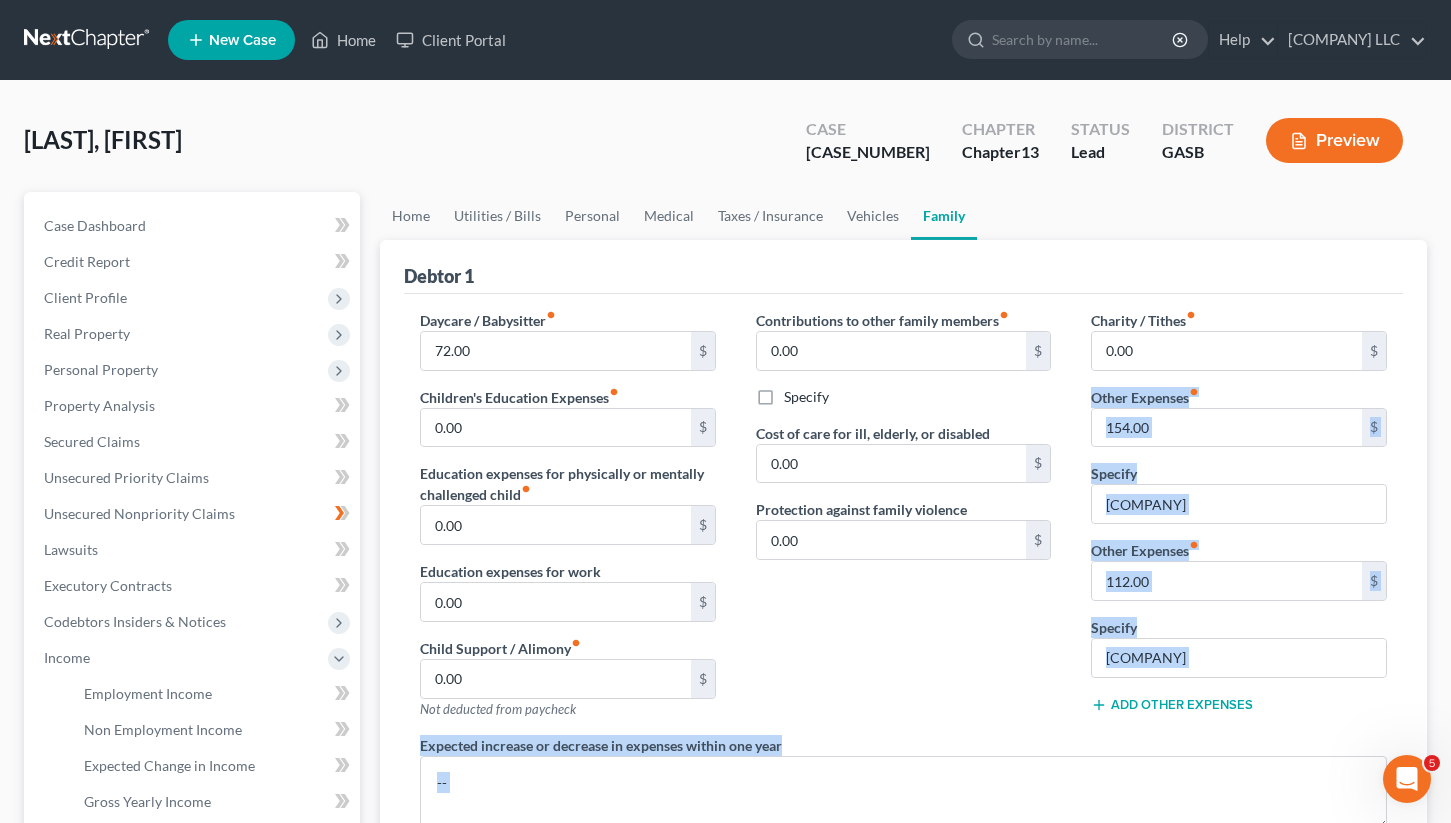 drag, startPoint x: 1376, startPoint y: 326, endPoint x: 1414, endPoint y: 323, distance: 38.118237 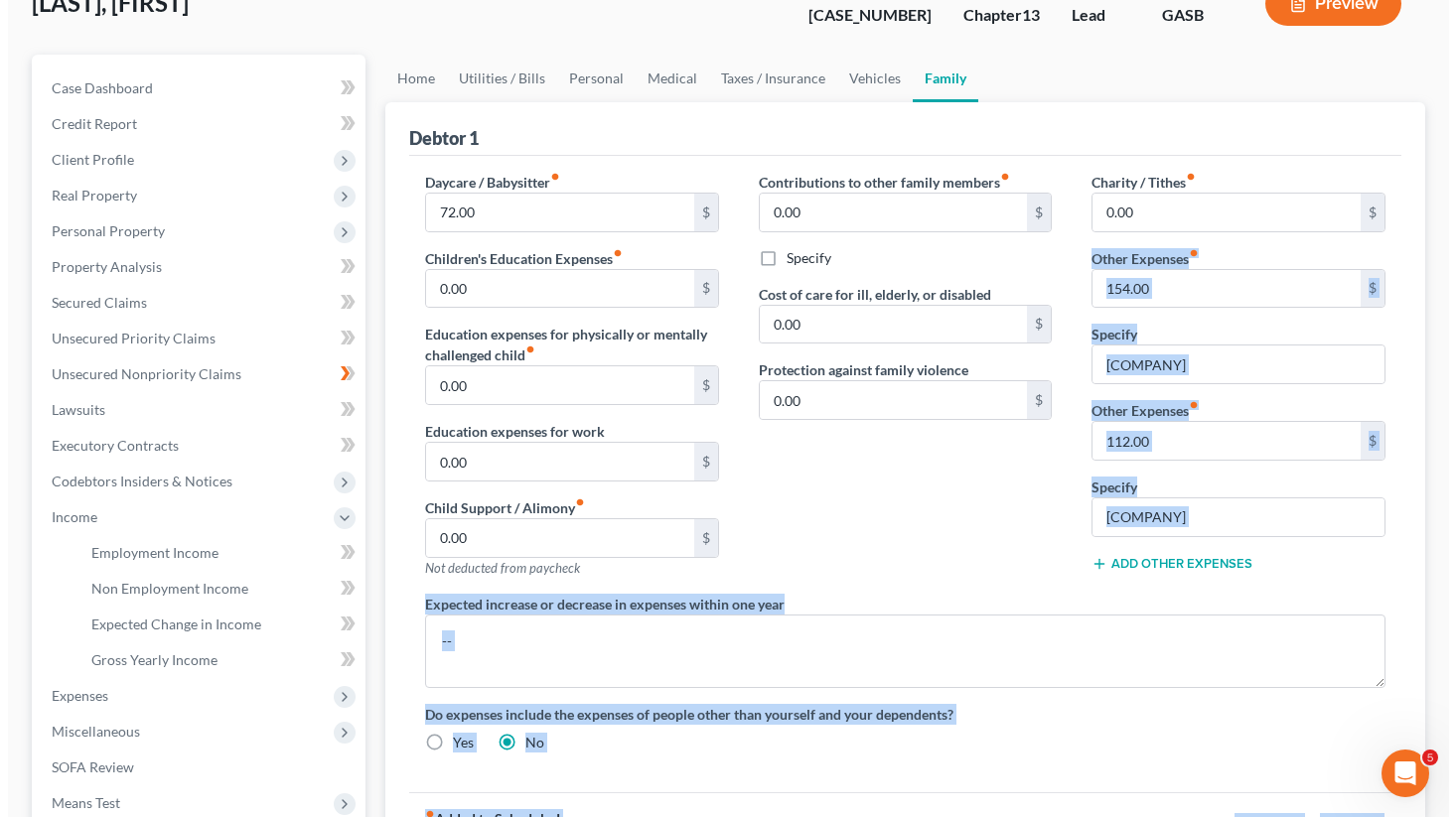 scroll, scrollTop: 0, scrollLeft: 0, axis: both 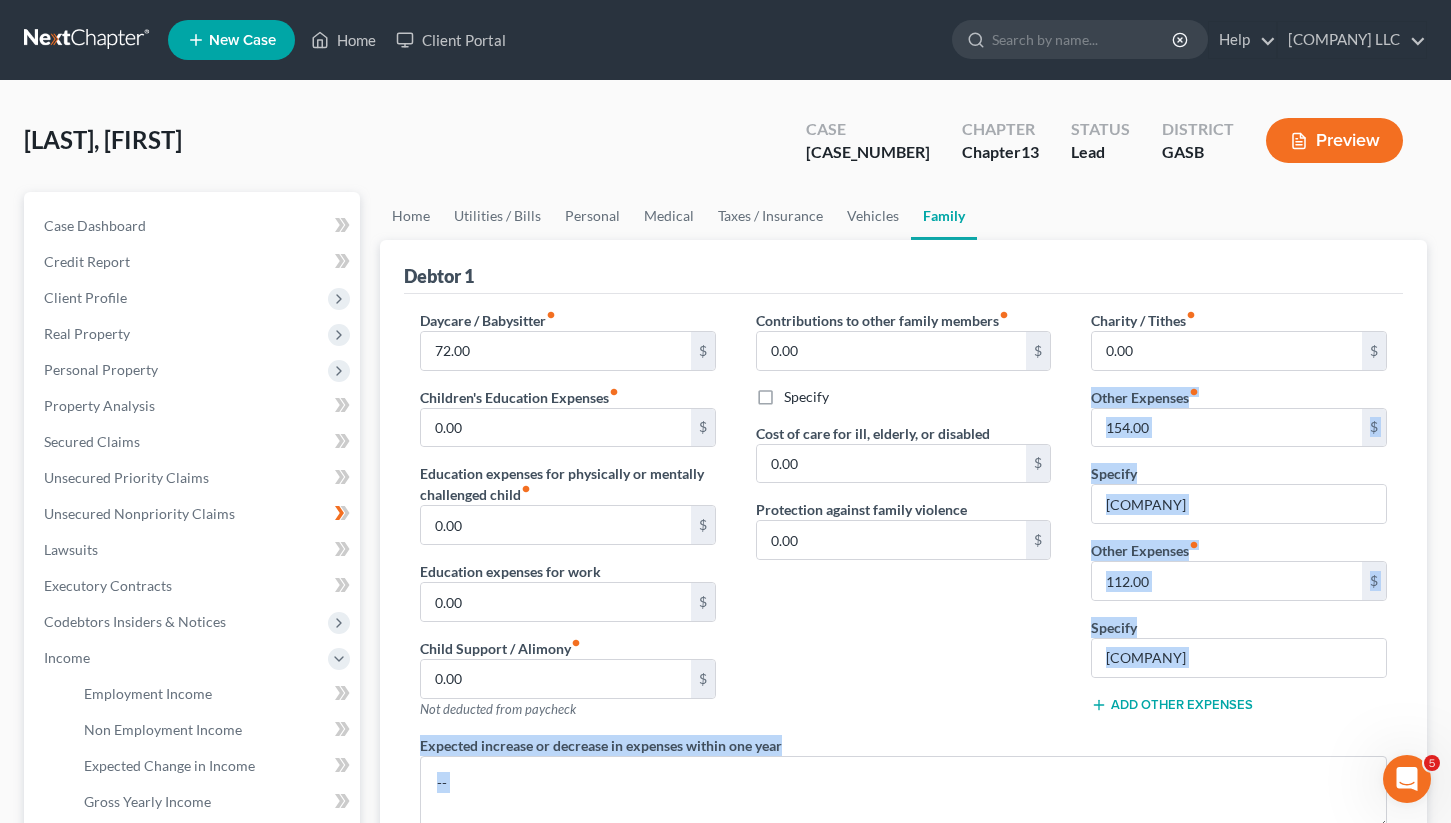 click on "Preview" at bounding box center (1334, 140) 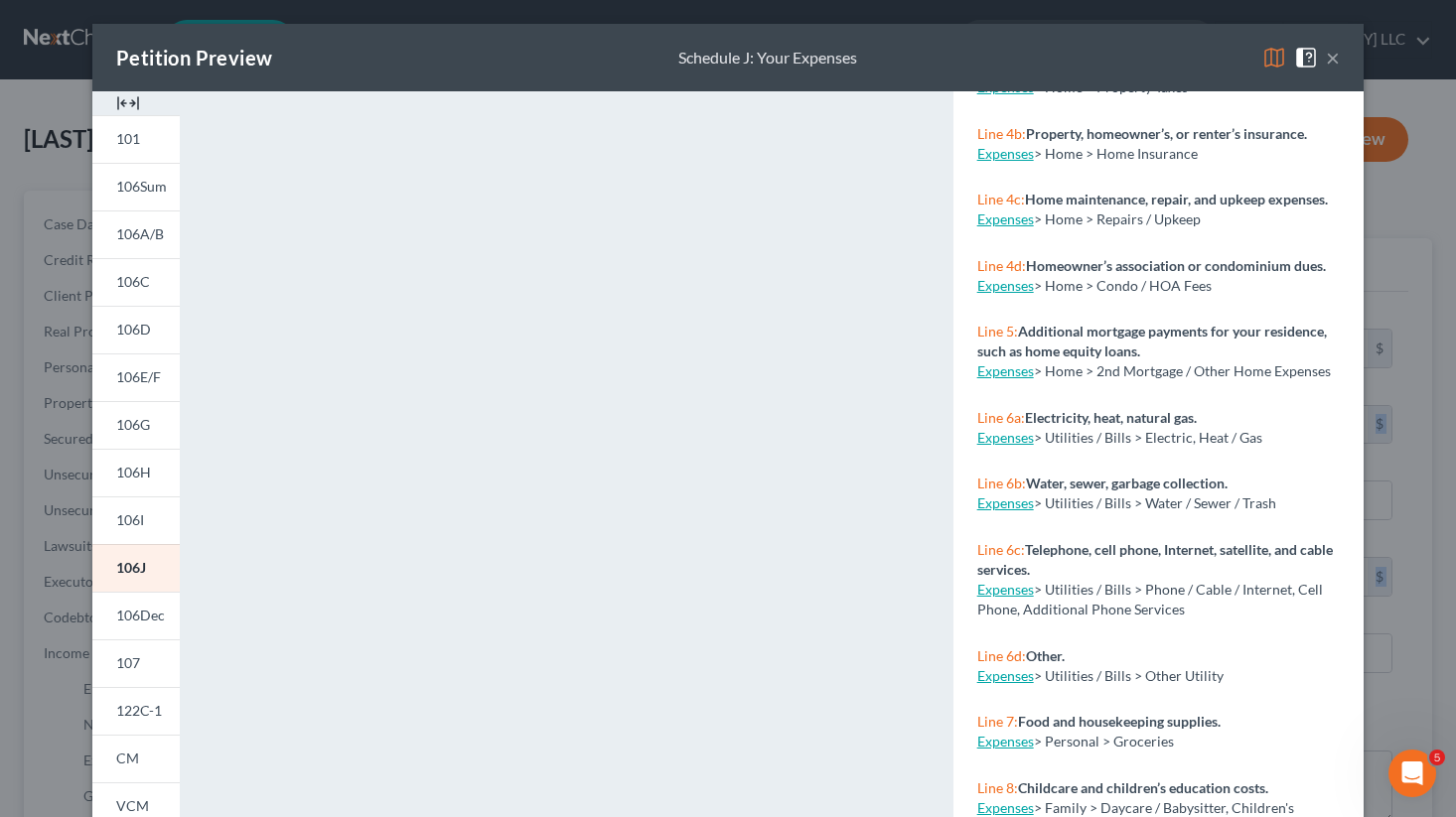 scroll, scrollTop: 624, scrollLeft: 0, axis: vertical 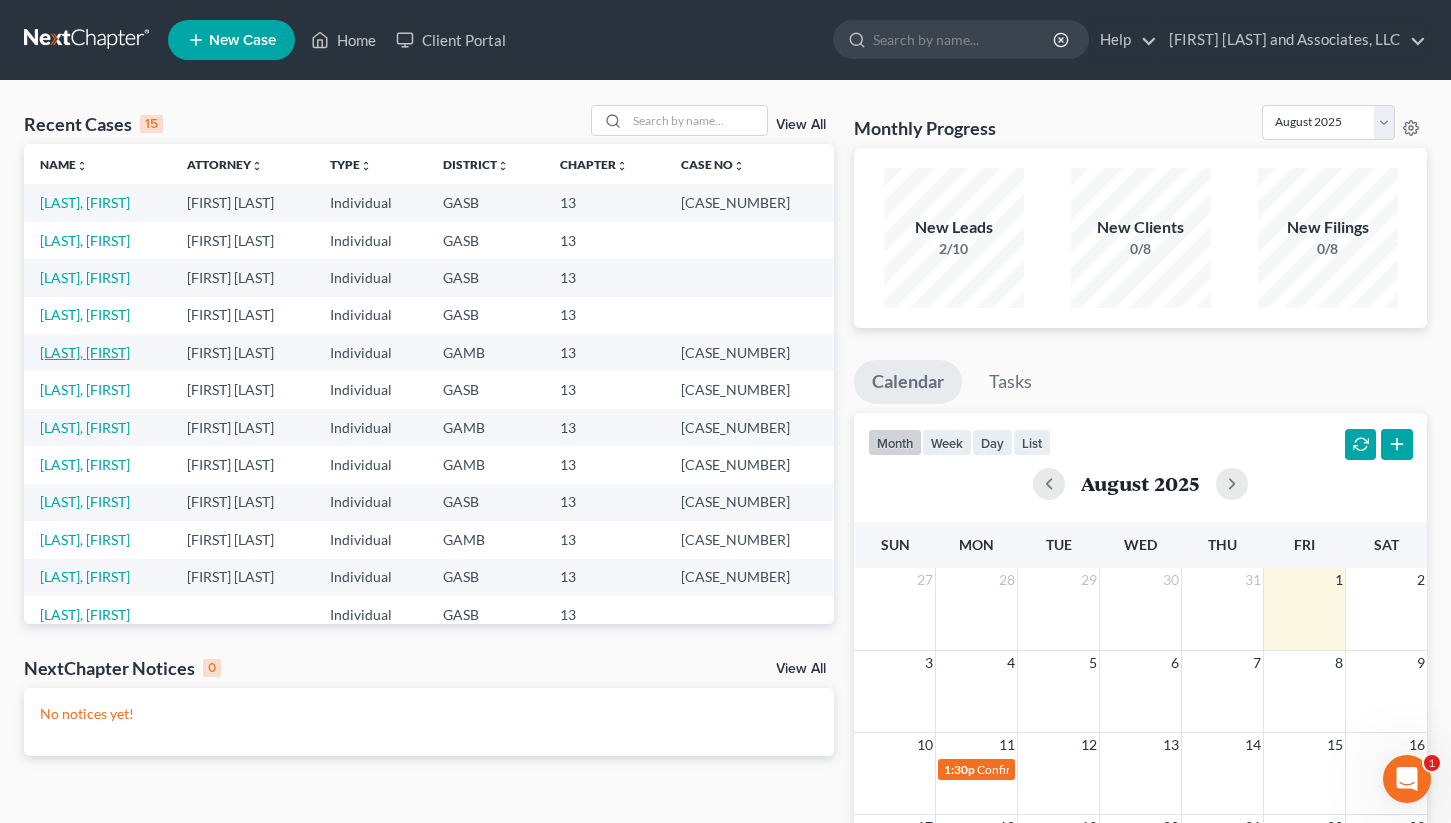 click on "[LAST], [FIRST]" at bounding box center [85, 352] 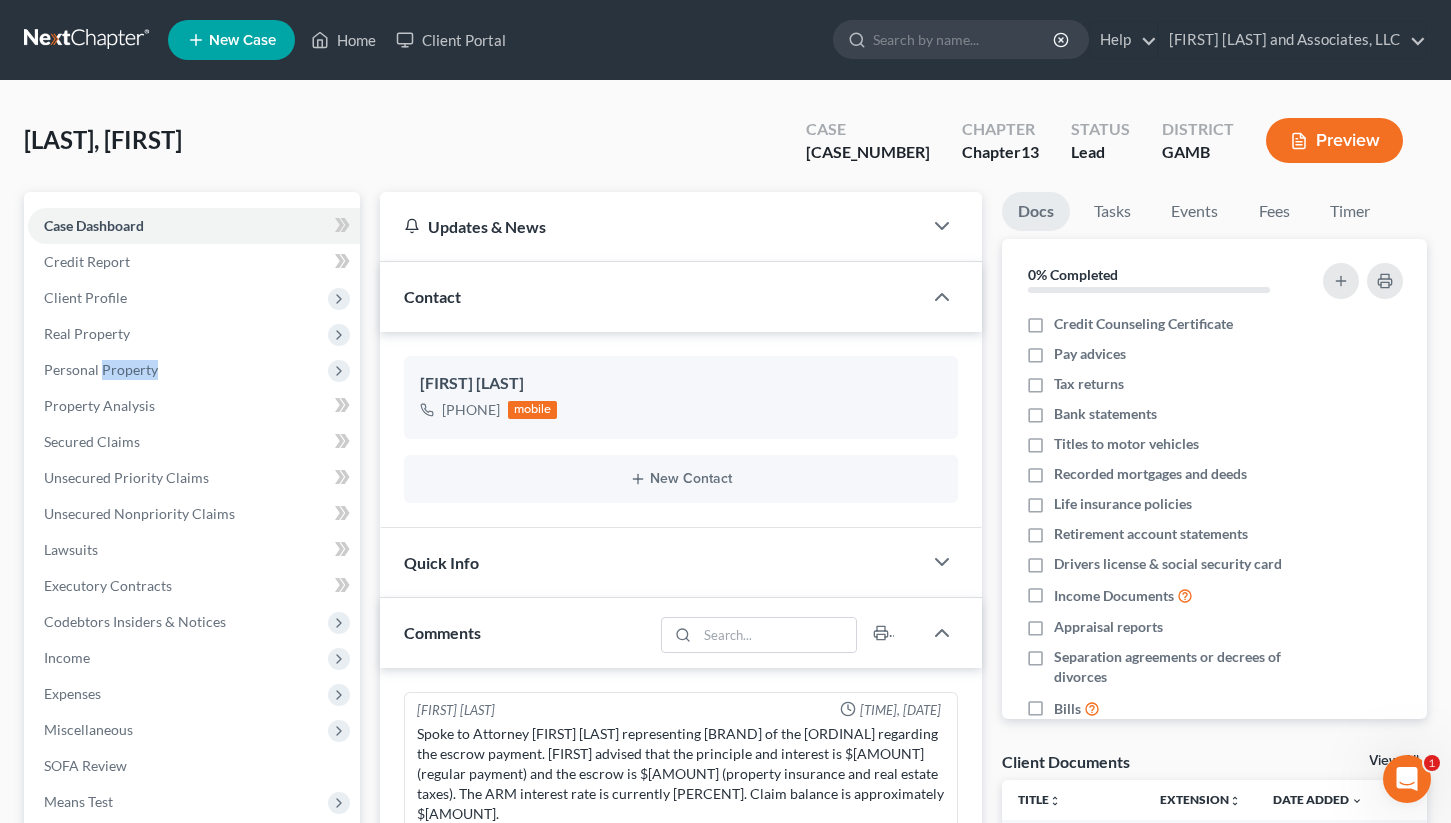 scroll, scrollTop: 2270, scrollLeft: 0, axis: vertical 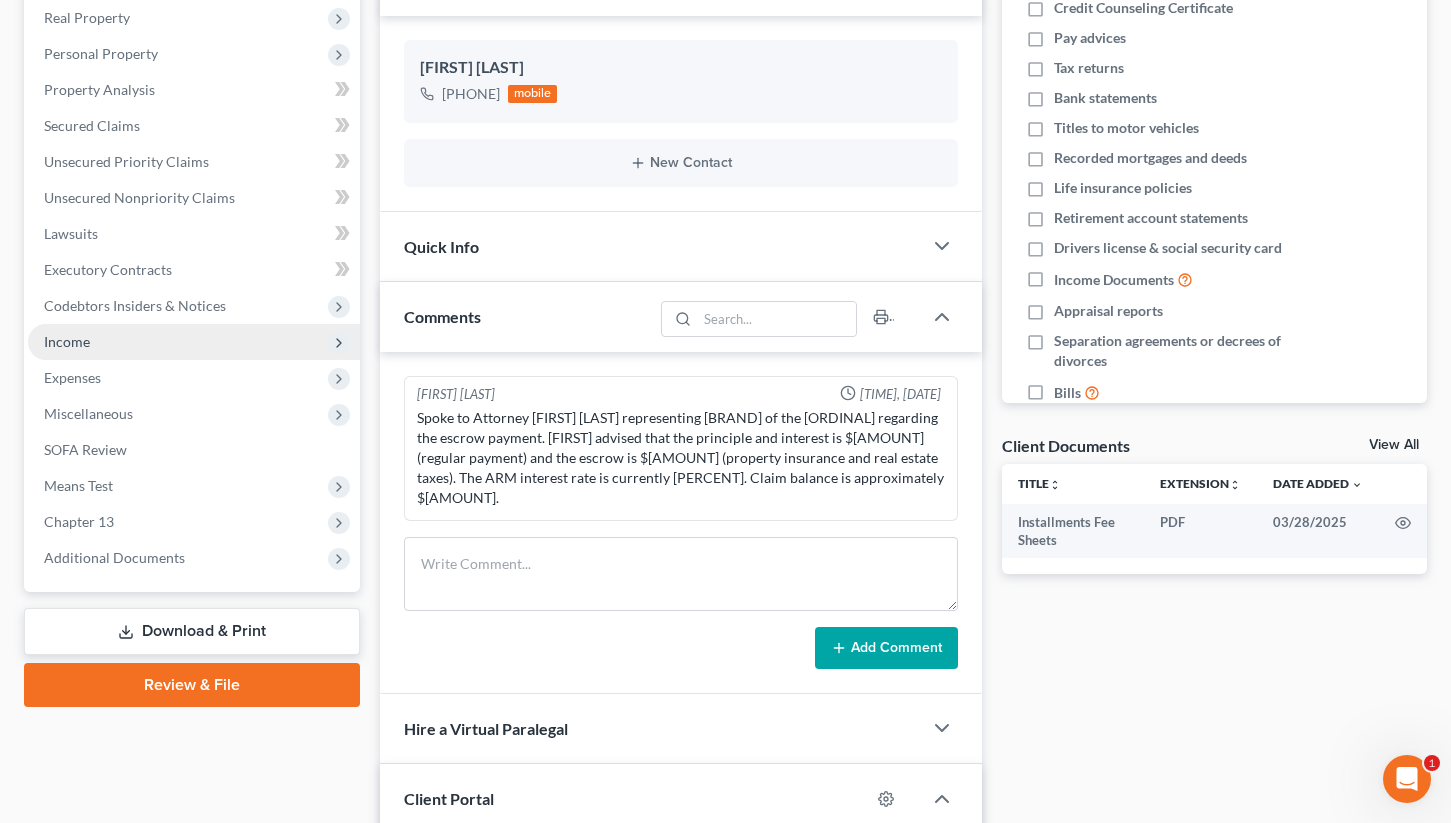 click on "Income" at bounding box center [67, 341] 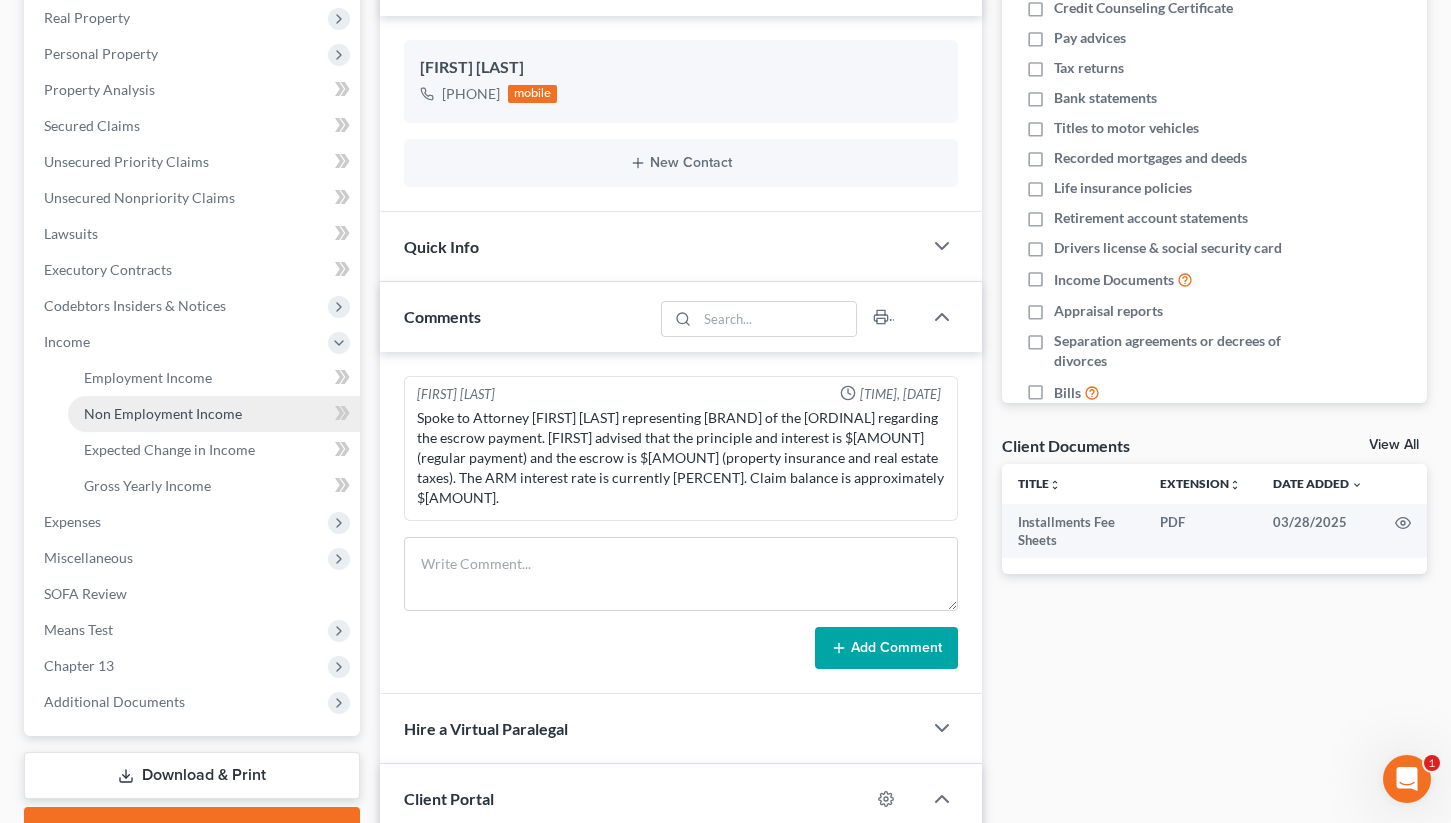 click on "Non Employment Income" at bounding box center (163, 413) 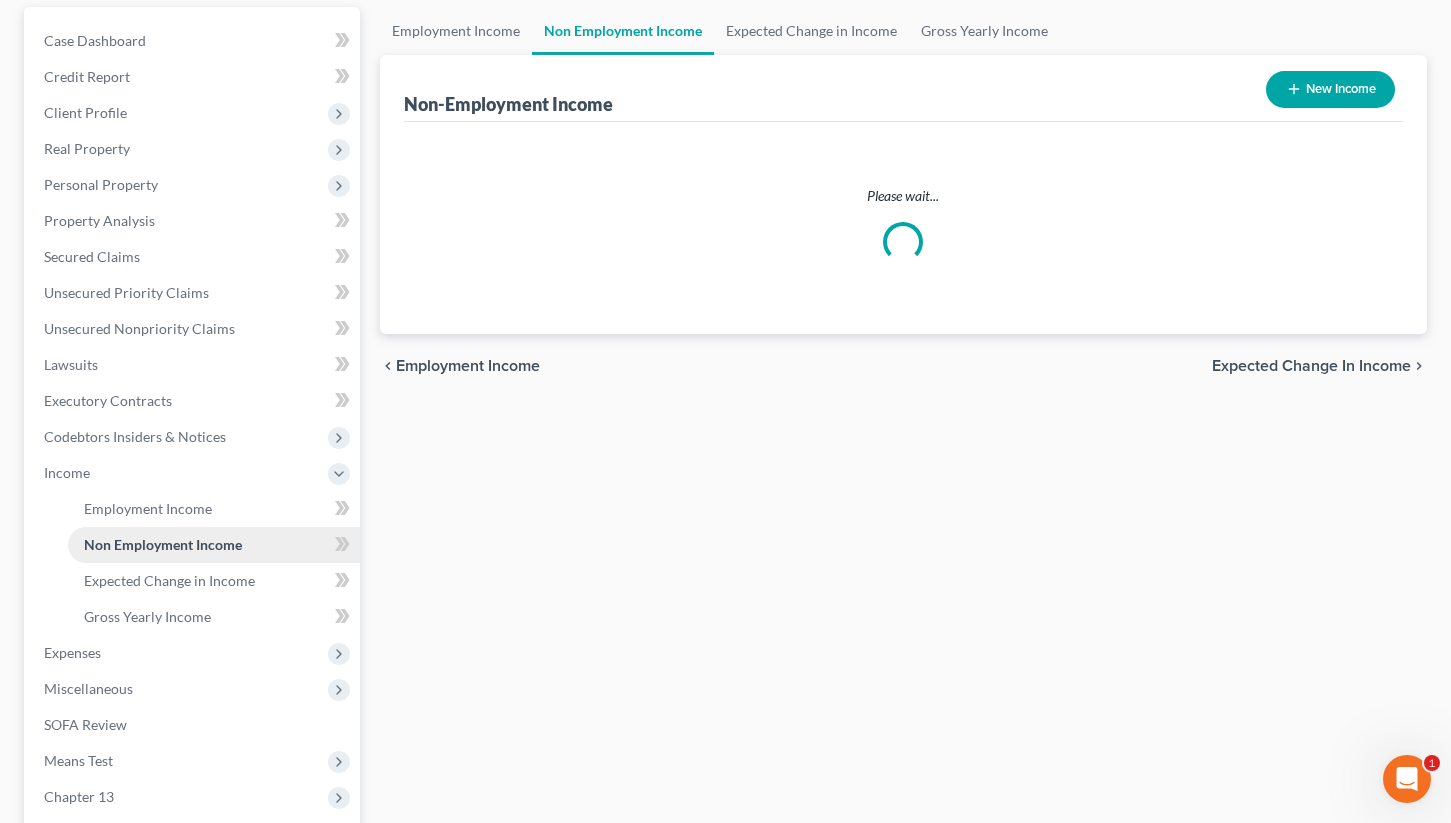 scroll, scrollTop: 0, scrollLeft: 0, axis: both 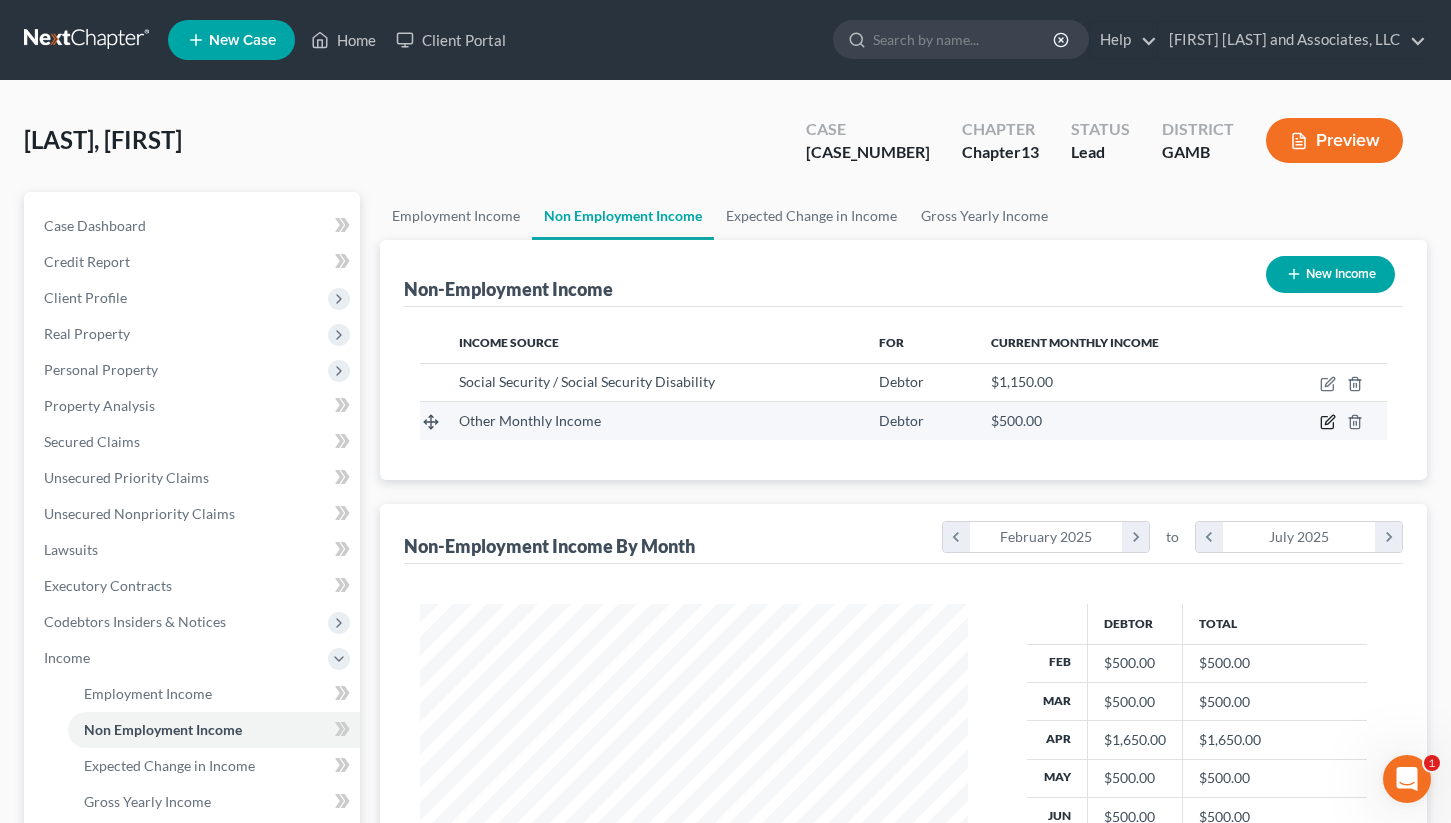 click 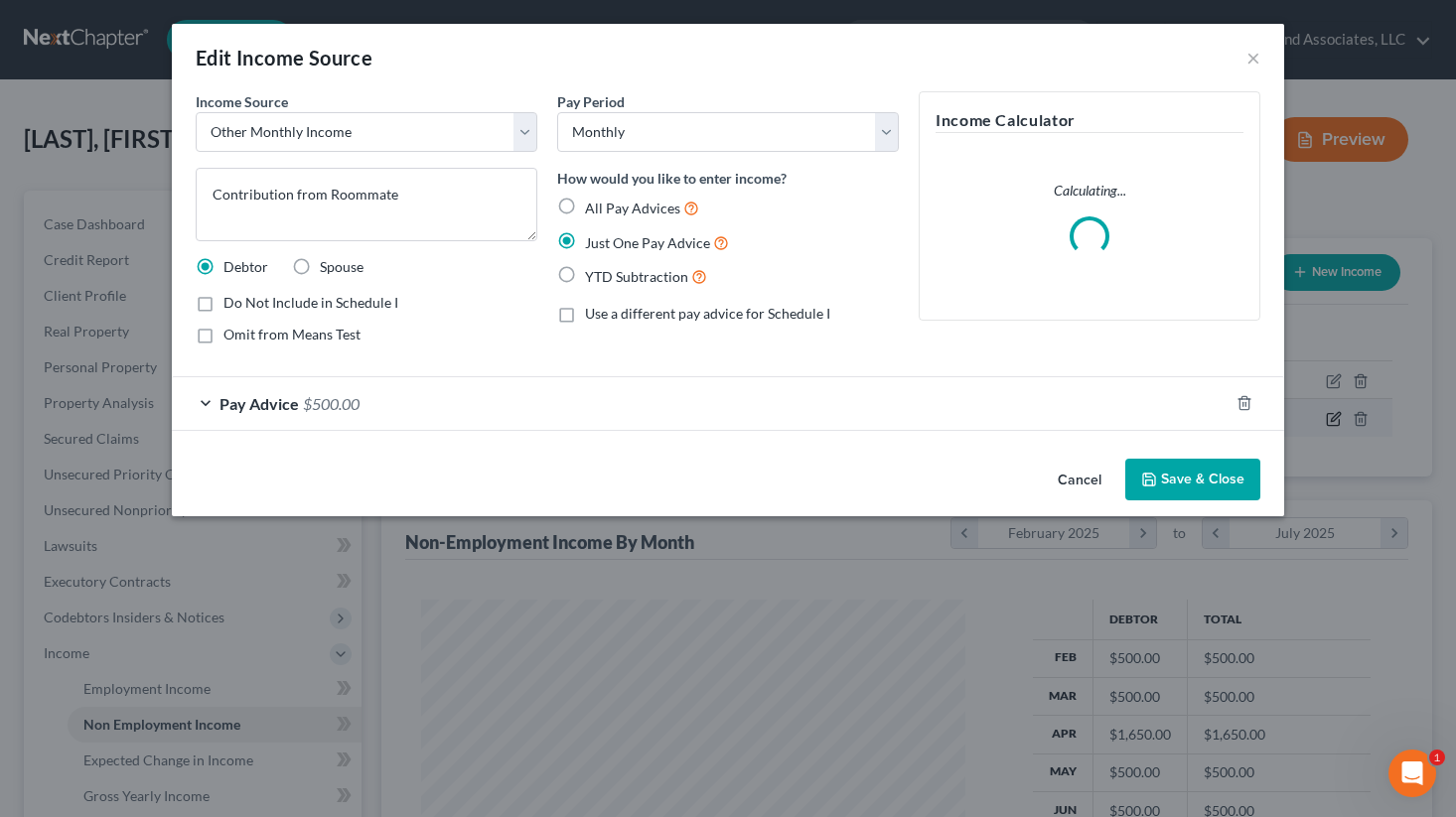 scroll, scrollTop: 992354, scrollLeft: 992589, axis: both 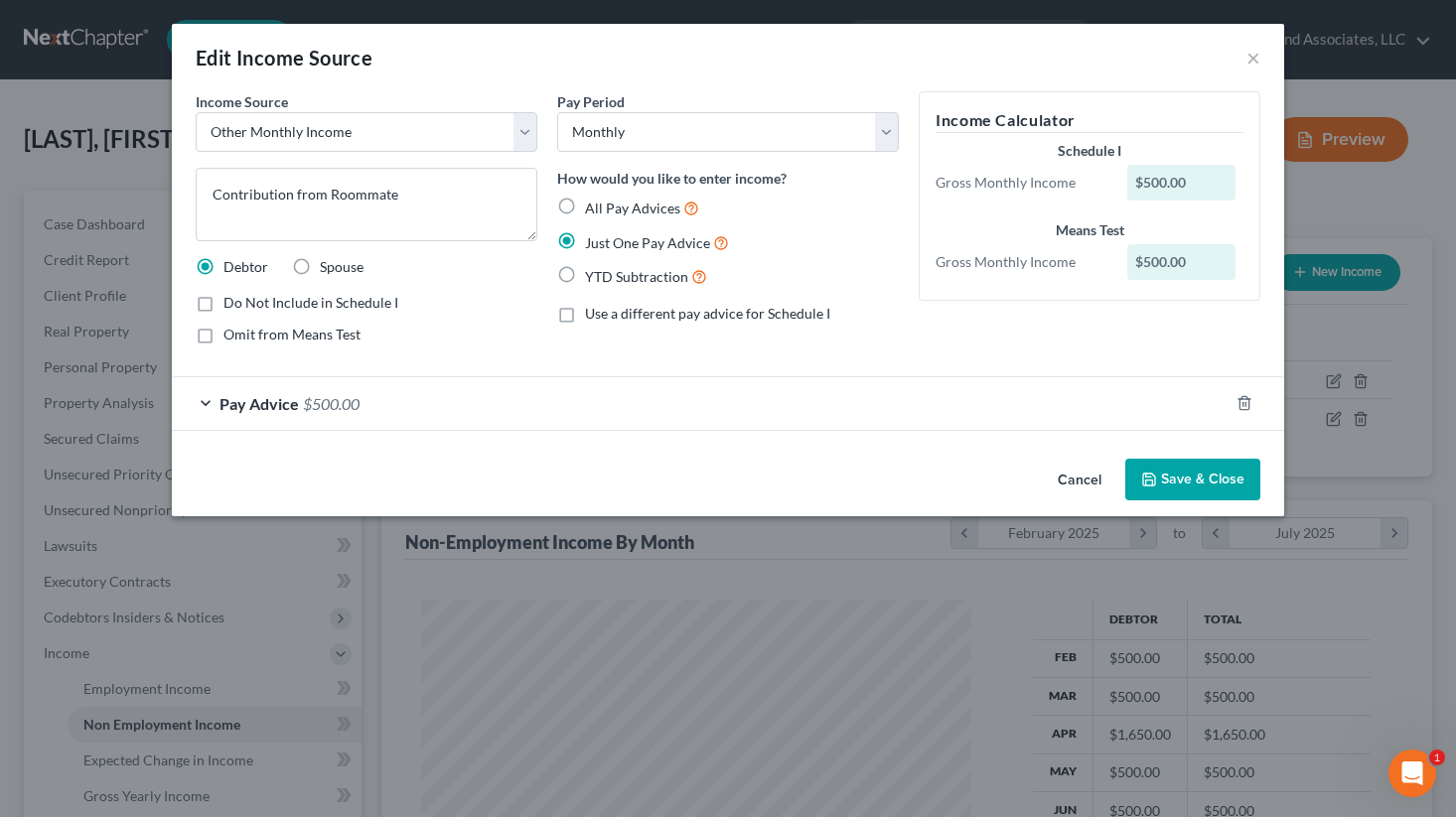 click on "Pay Advice $500.00" at bounding box center (700, 403) 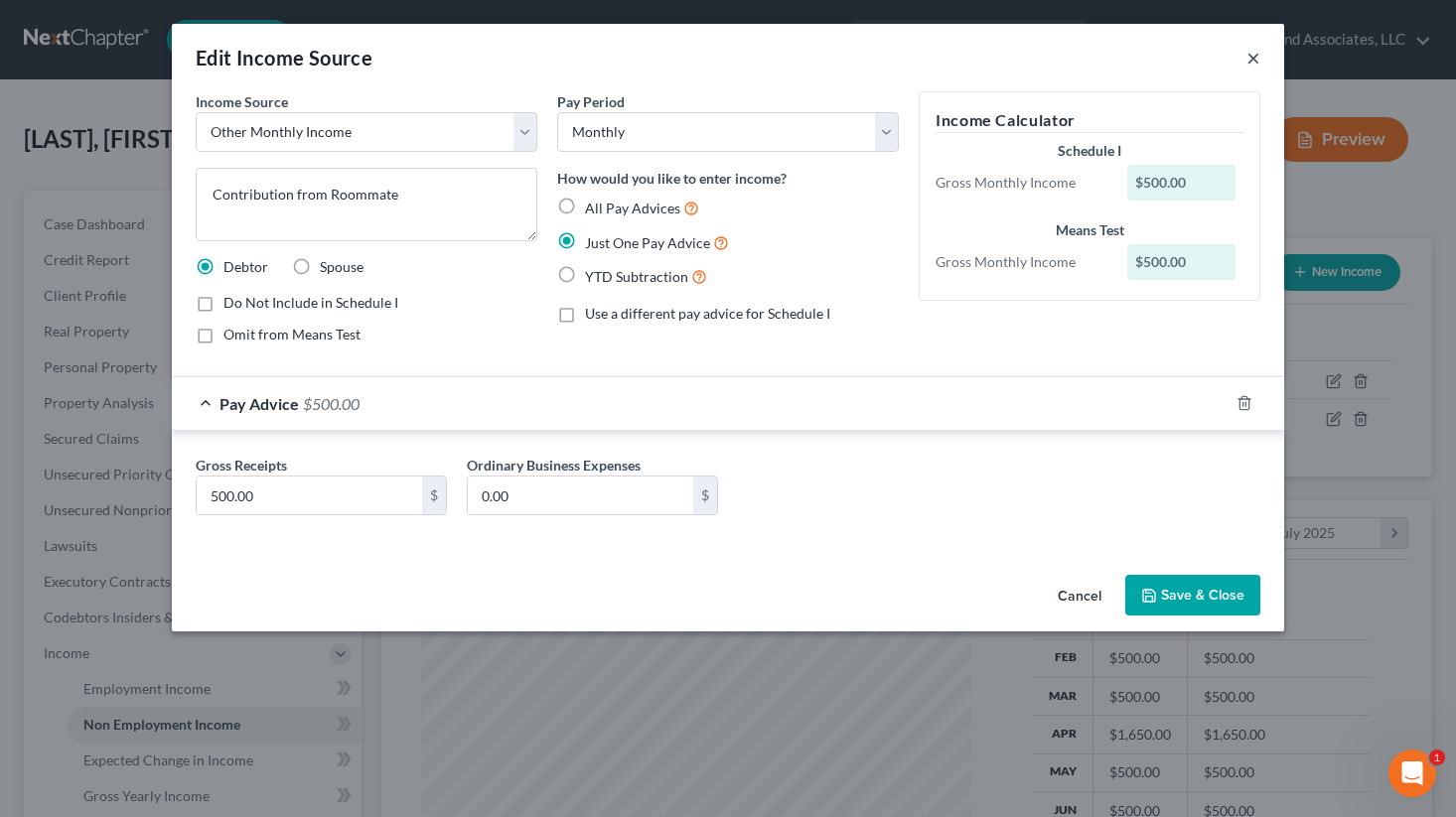 click on "×" at bounding box center [1253, 58] 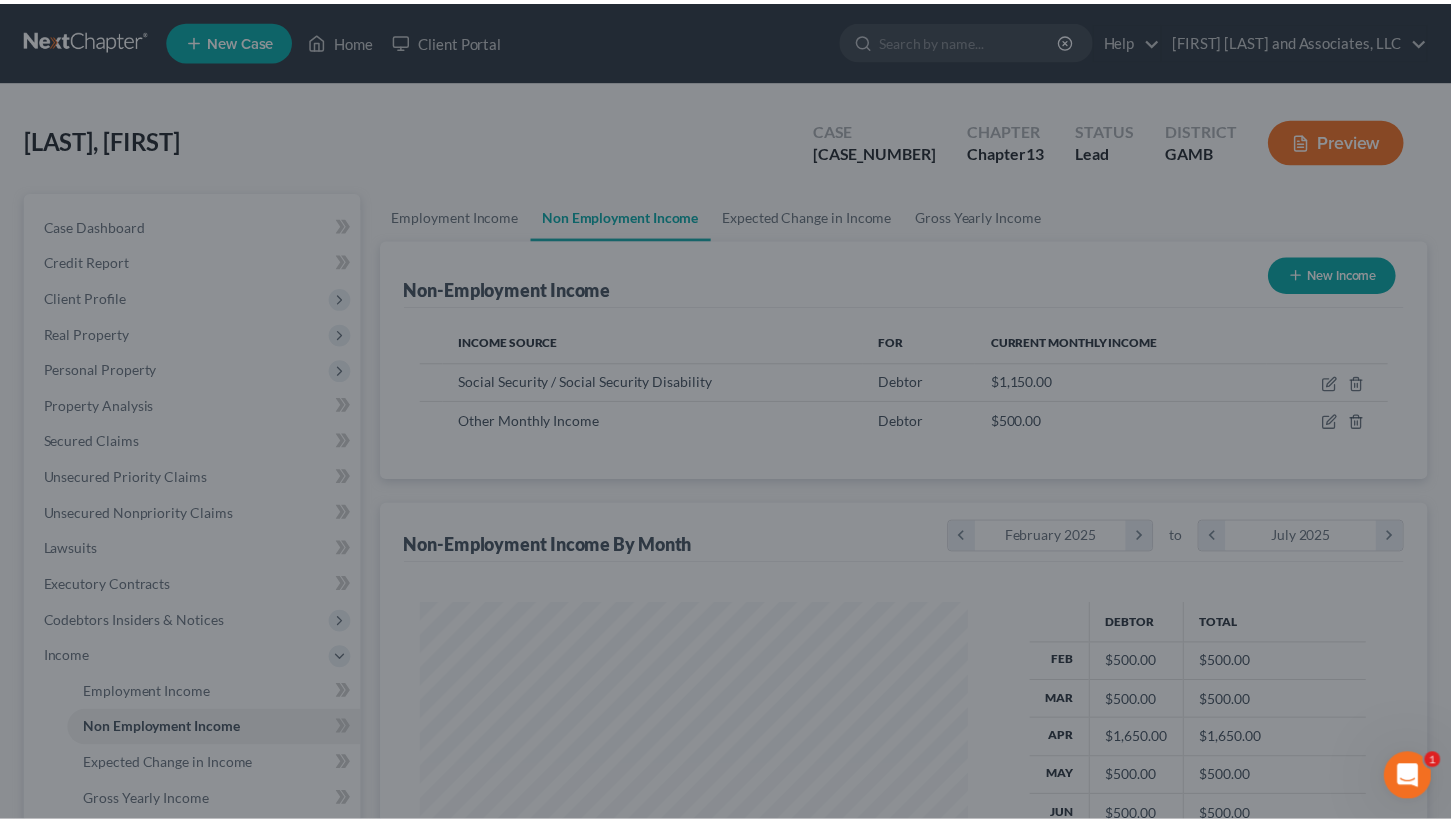 scroll, scrollTop: 359, scrollLeft: 587, axis: both 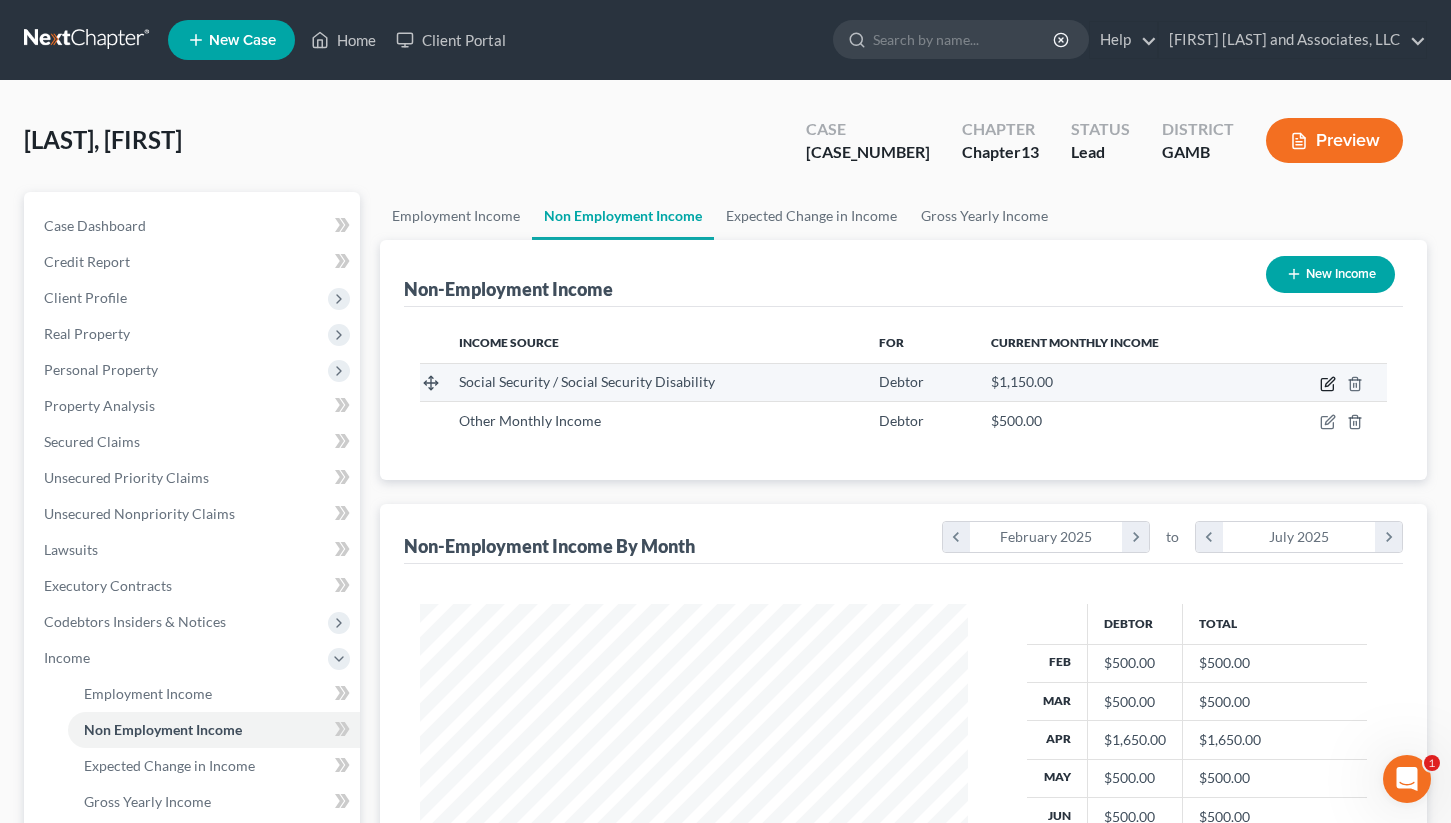 click 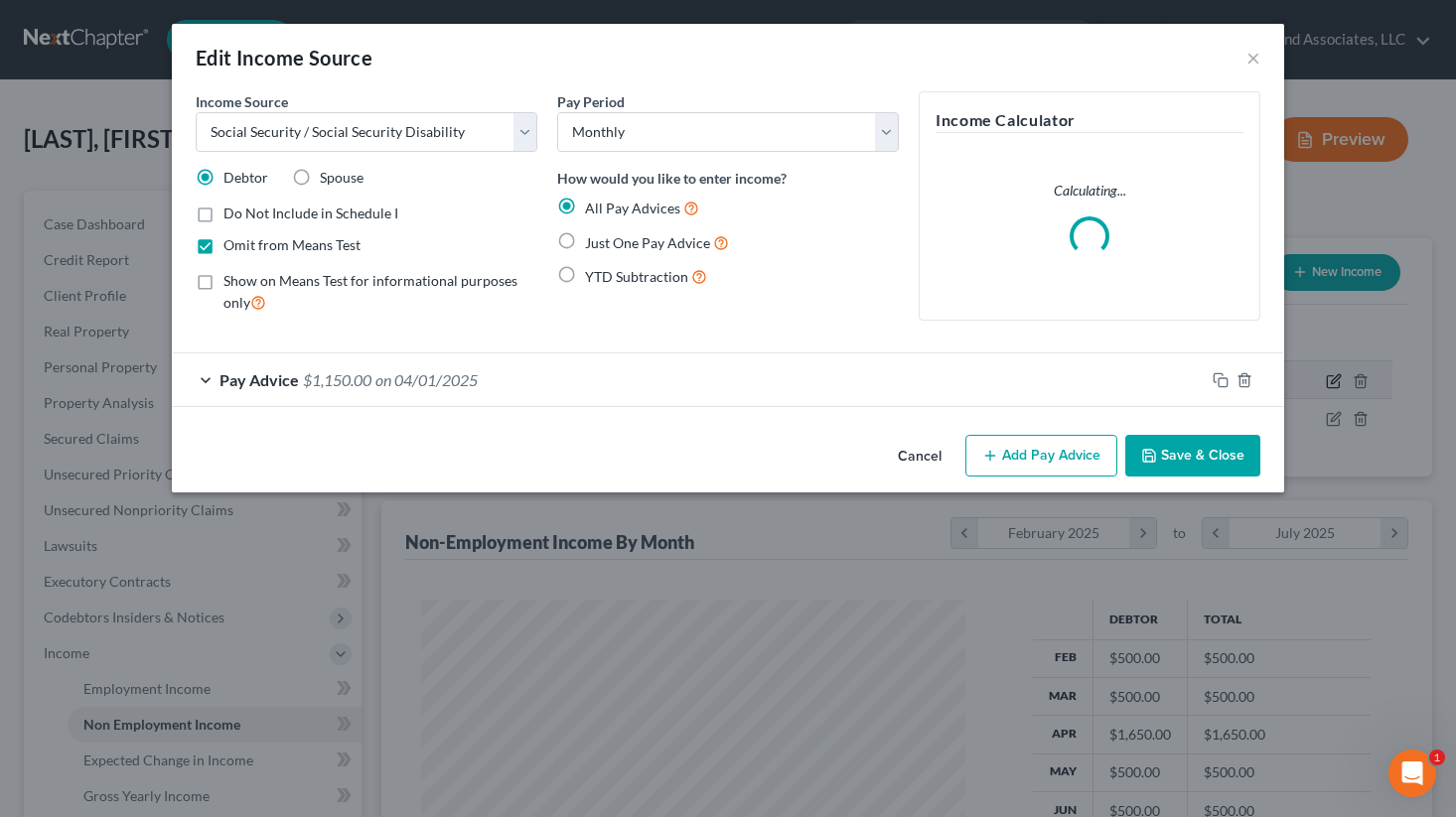 scroll, scrollTop: 992354, scrollLeft: 992589, axis: both 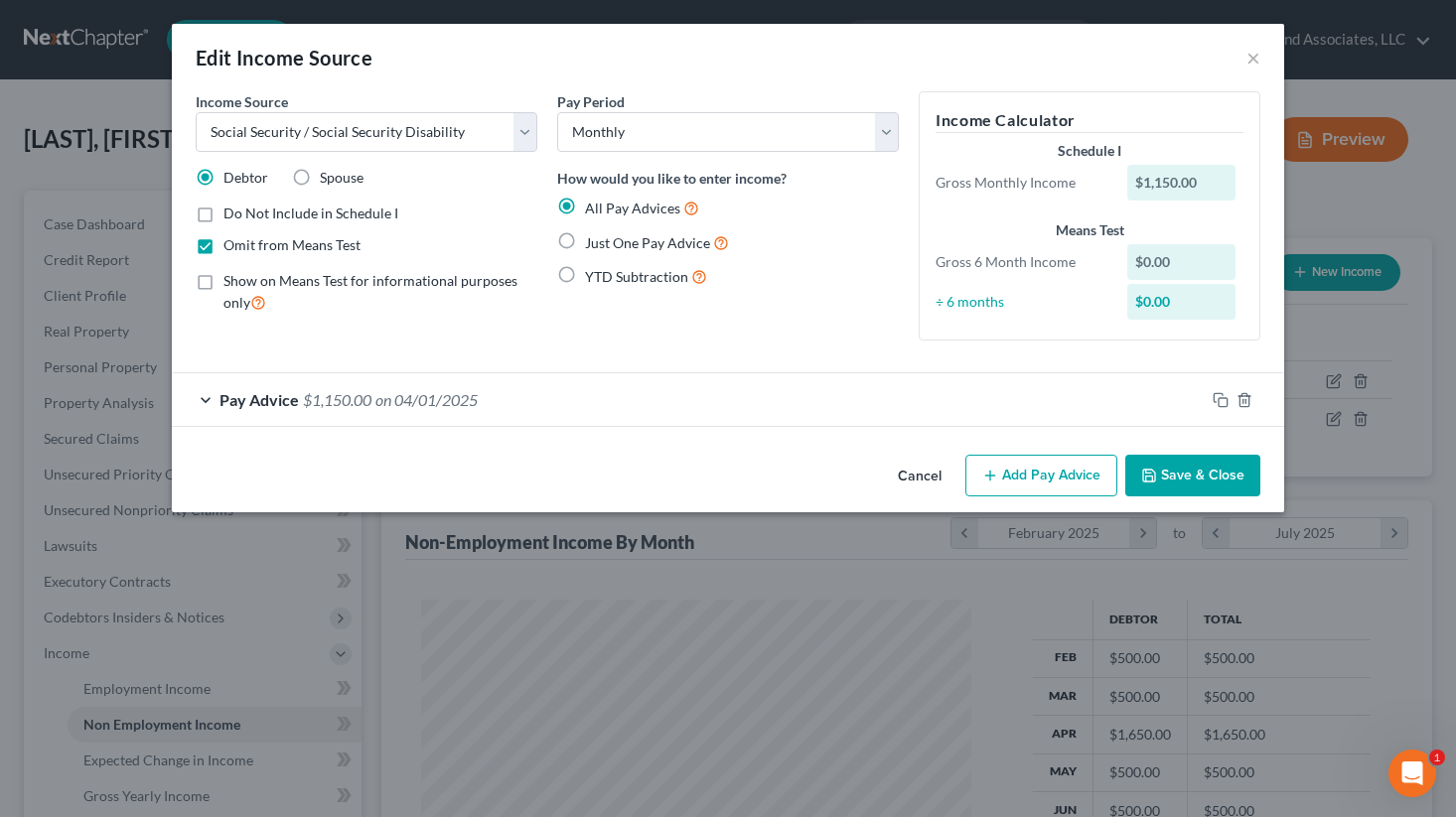 click on "Edit Income Source ×" at bounding box center [728, 58] 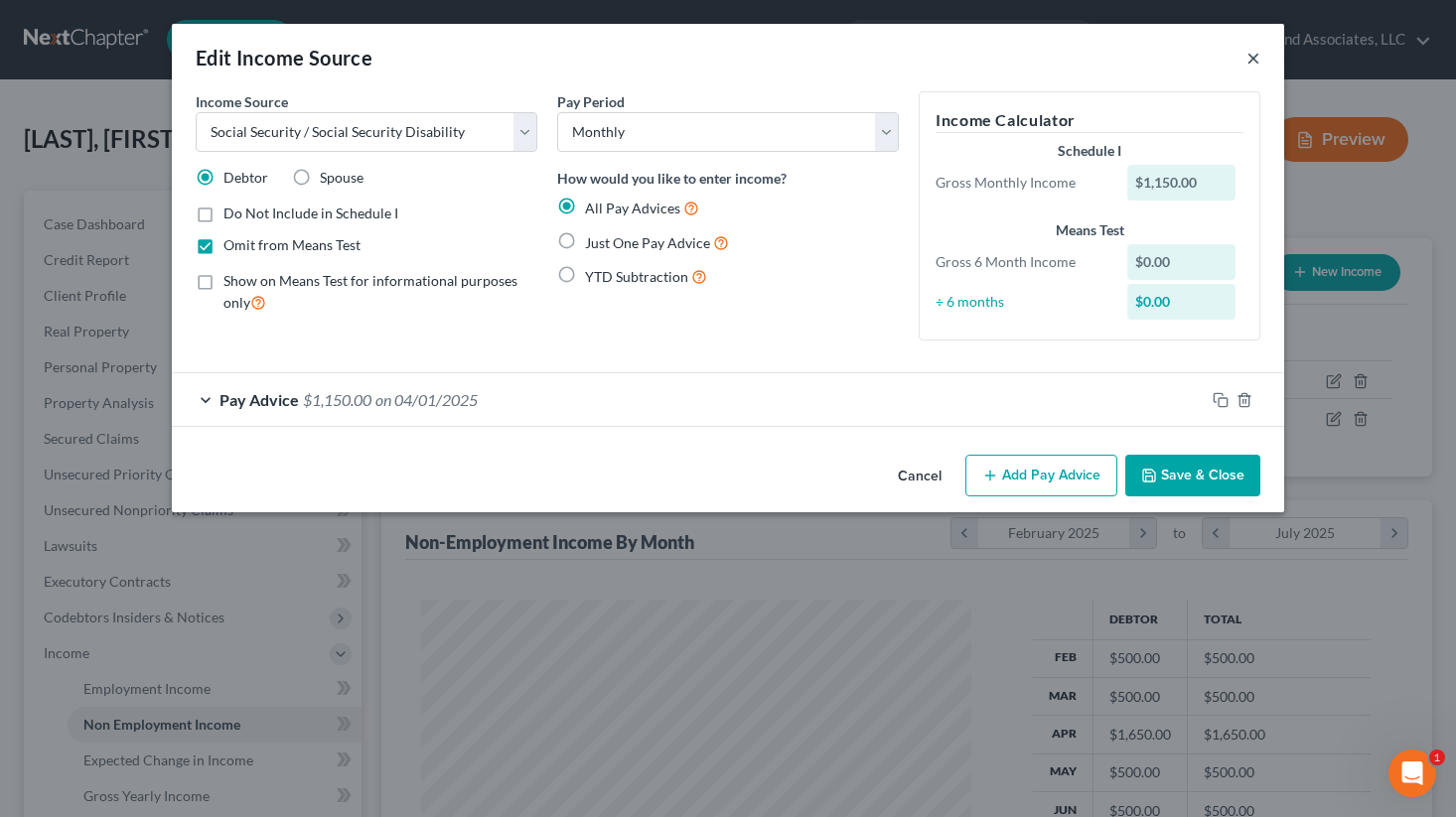 drag, startPoint x: 1251, startPoint y: 59, endPoint x: 1241, endPoint y: 127, distance: 68.73136 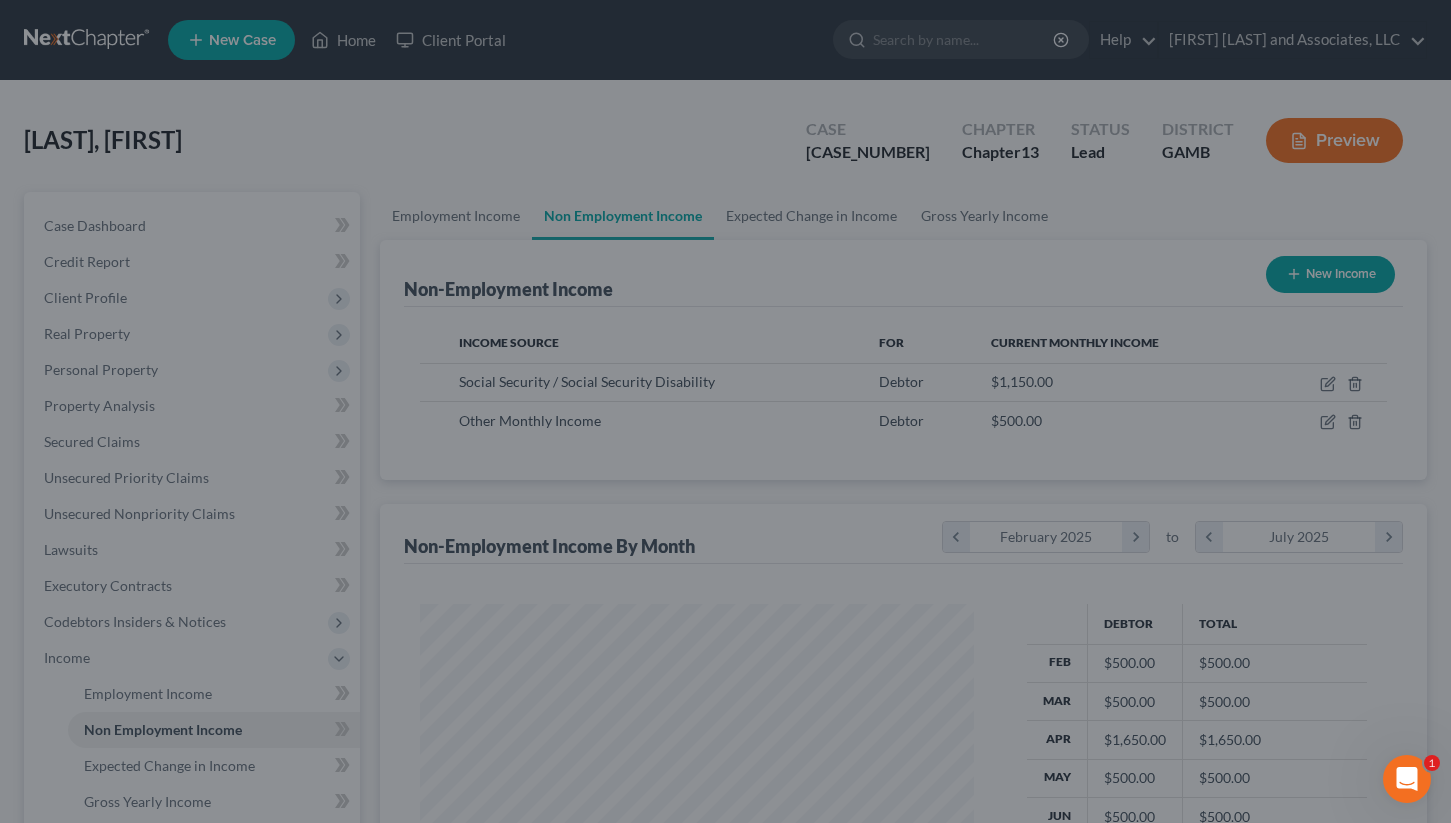 scroll, scrollTop: 359, scrollLeft: 587, axis: both 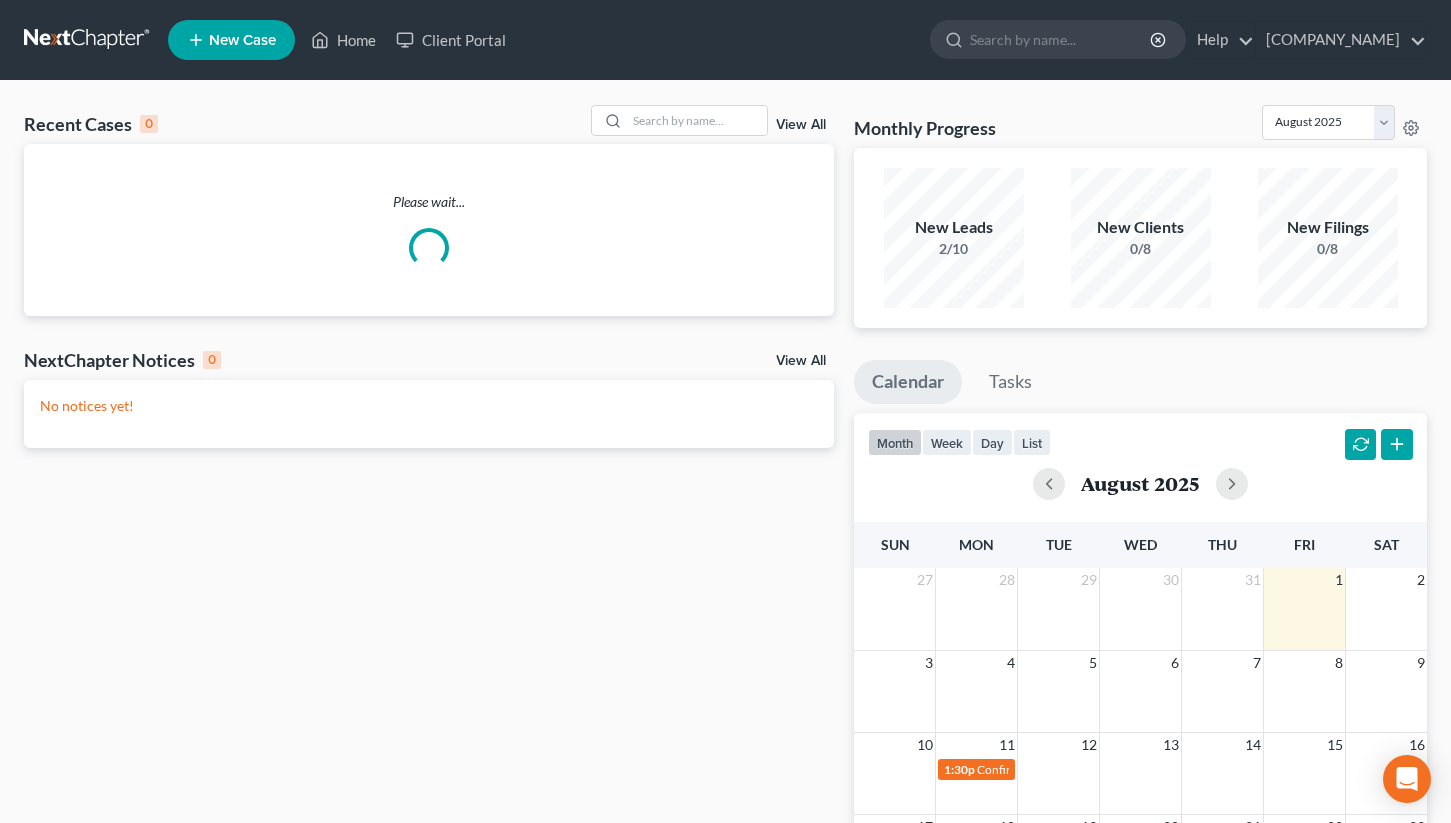 click on "NextChapter Notices 0 View All" at bounding box center [429, 364] 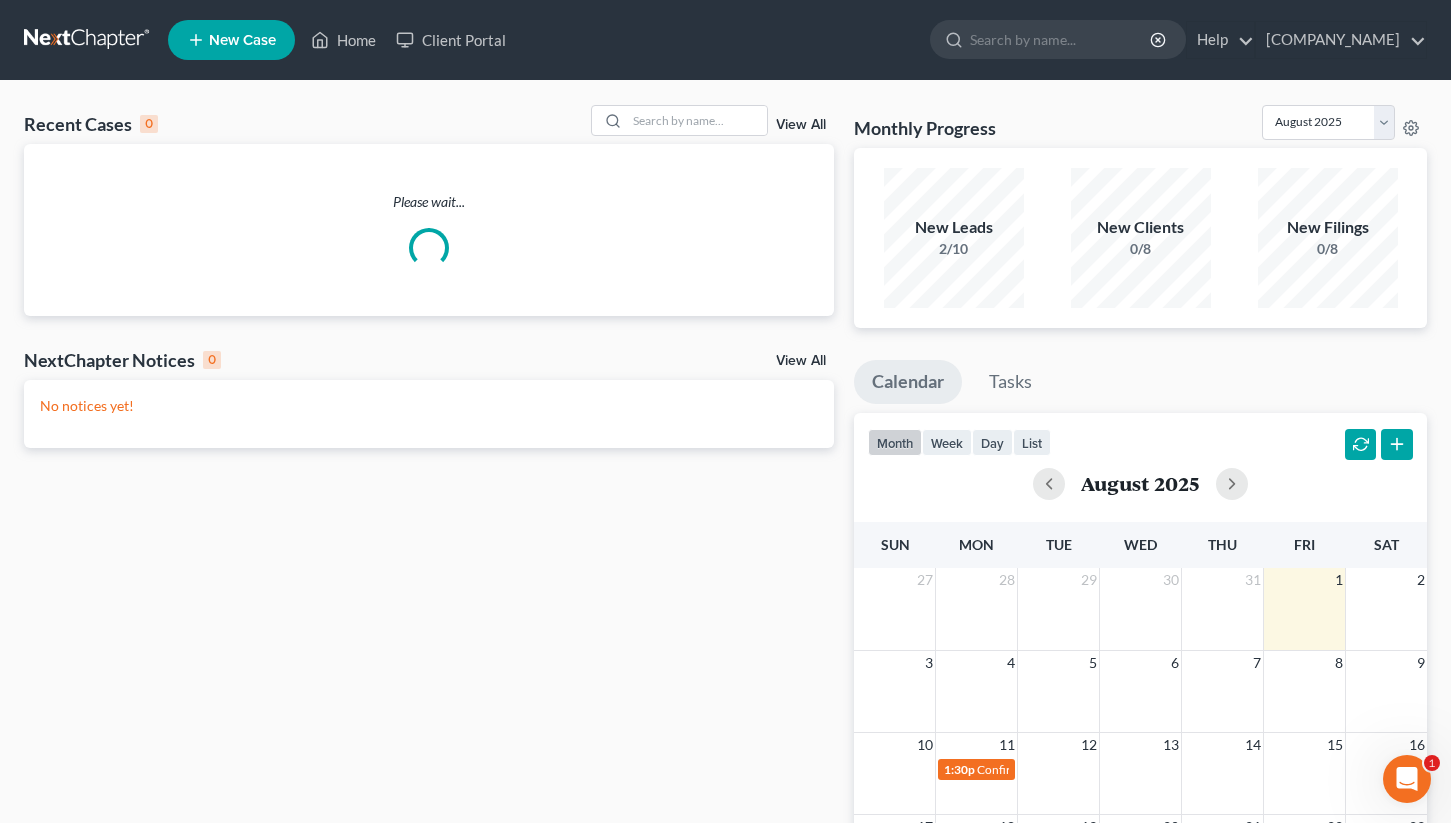 scroll, scrollTop: 0, scrollLeft: 0, axis: both 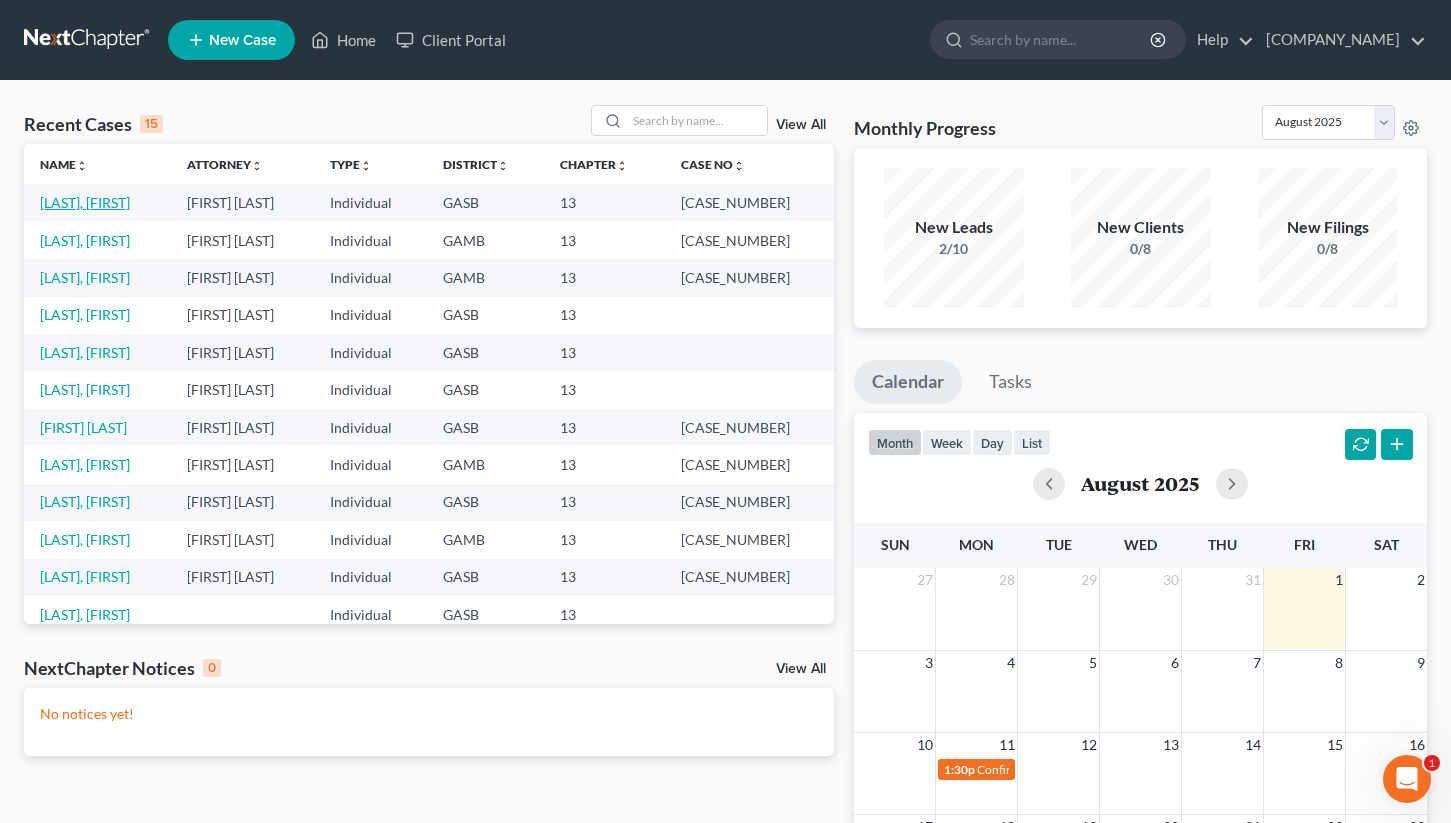 click on "[LAST], [FIRST]" at bounding box center [85, 202] 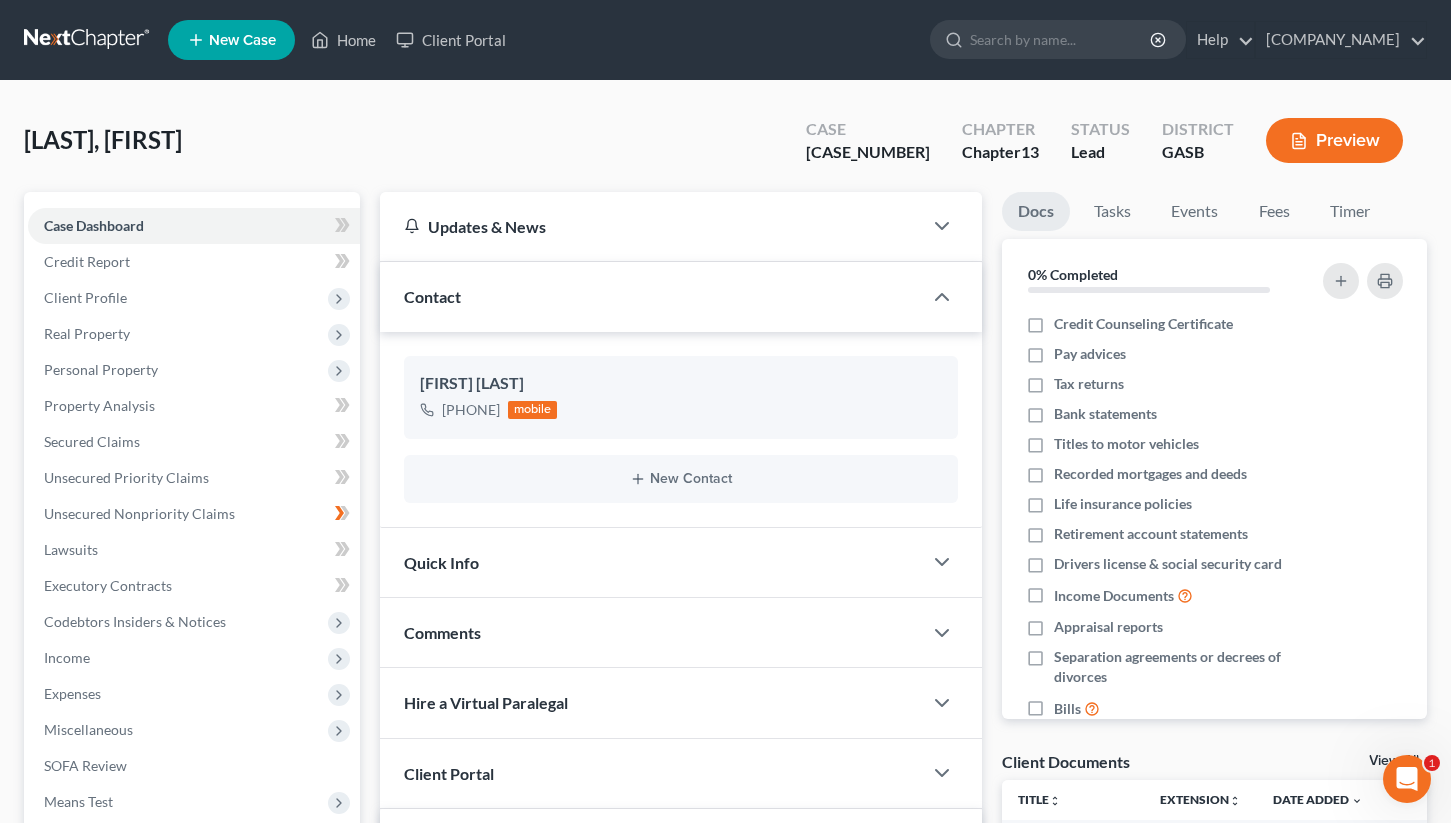scroll, scrollTop: 5132, scrollLeft: 0, axis: vertical 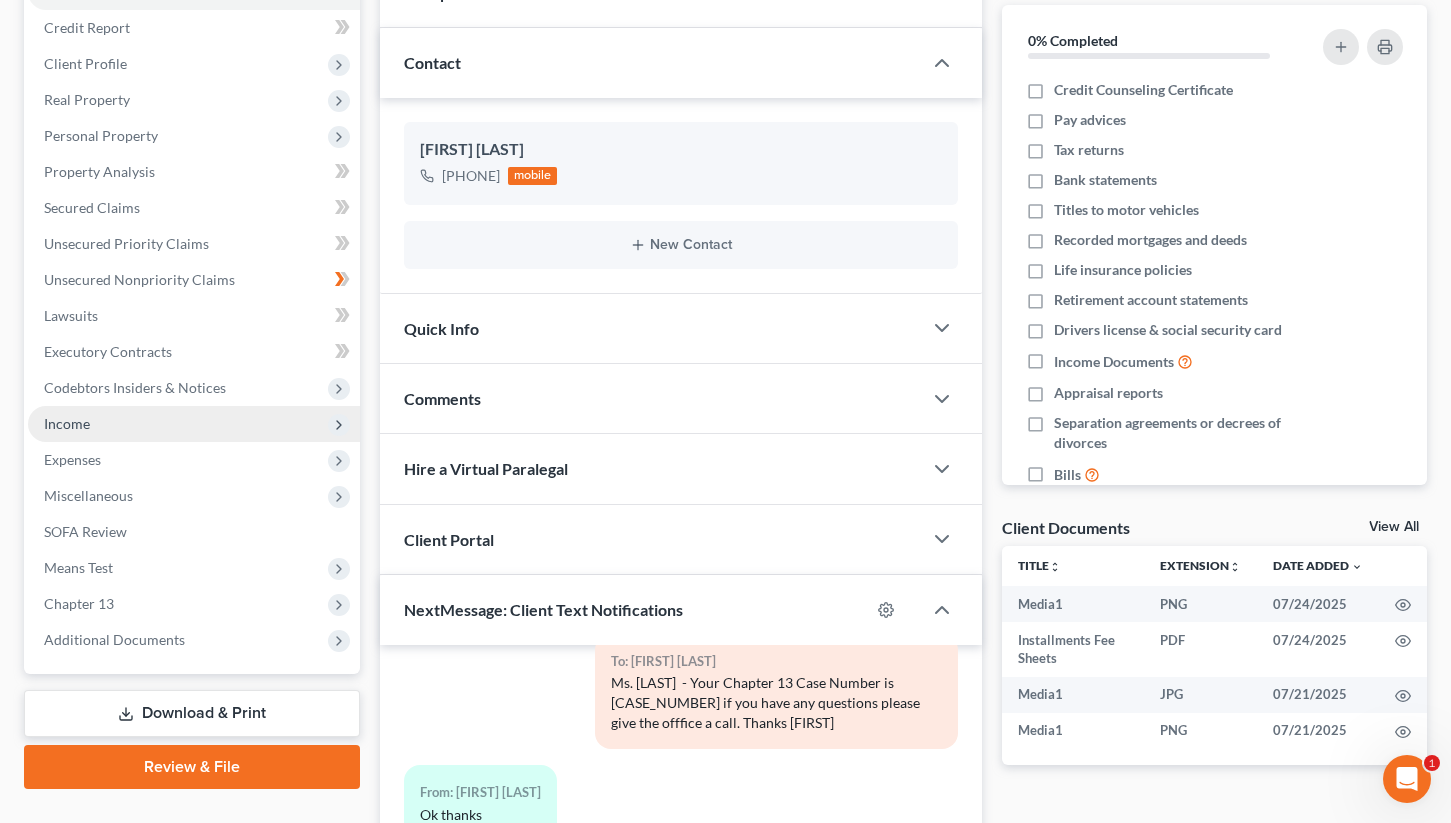 click on "Income" at bounding box center (67, 423) 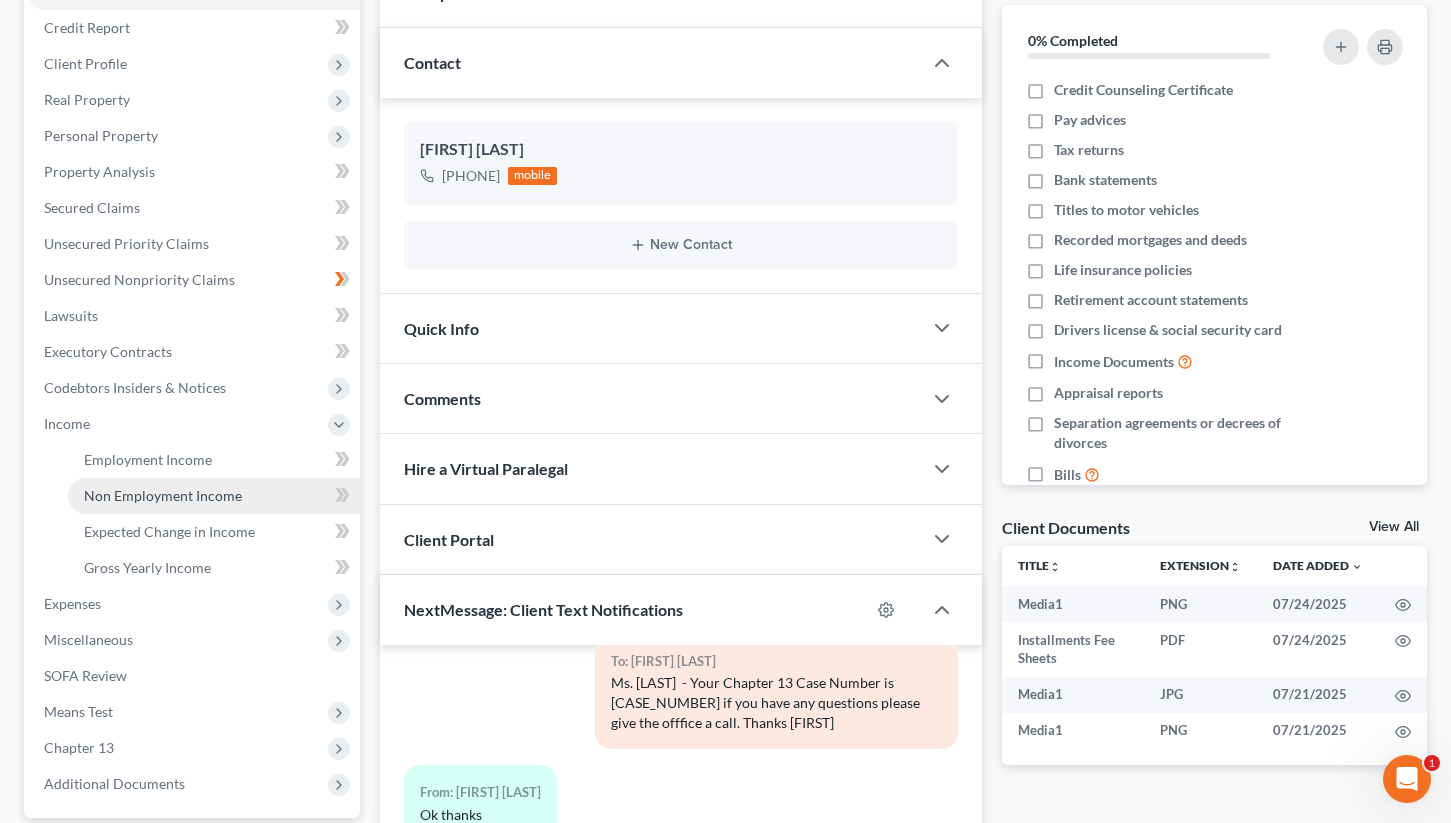 click on "Non Employment Income" at bounding box center (163, 495) 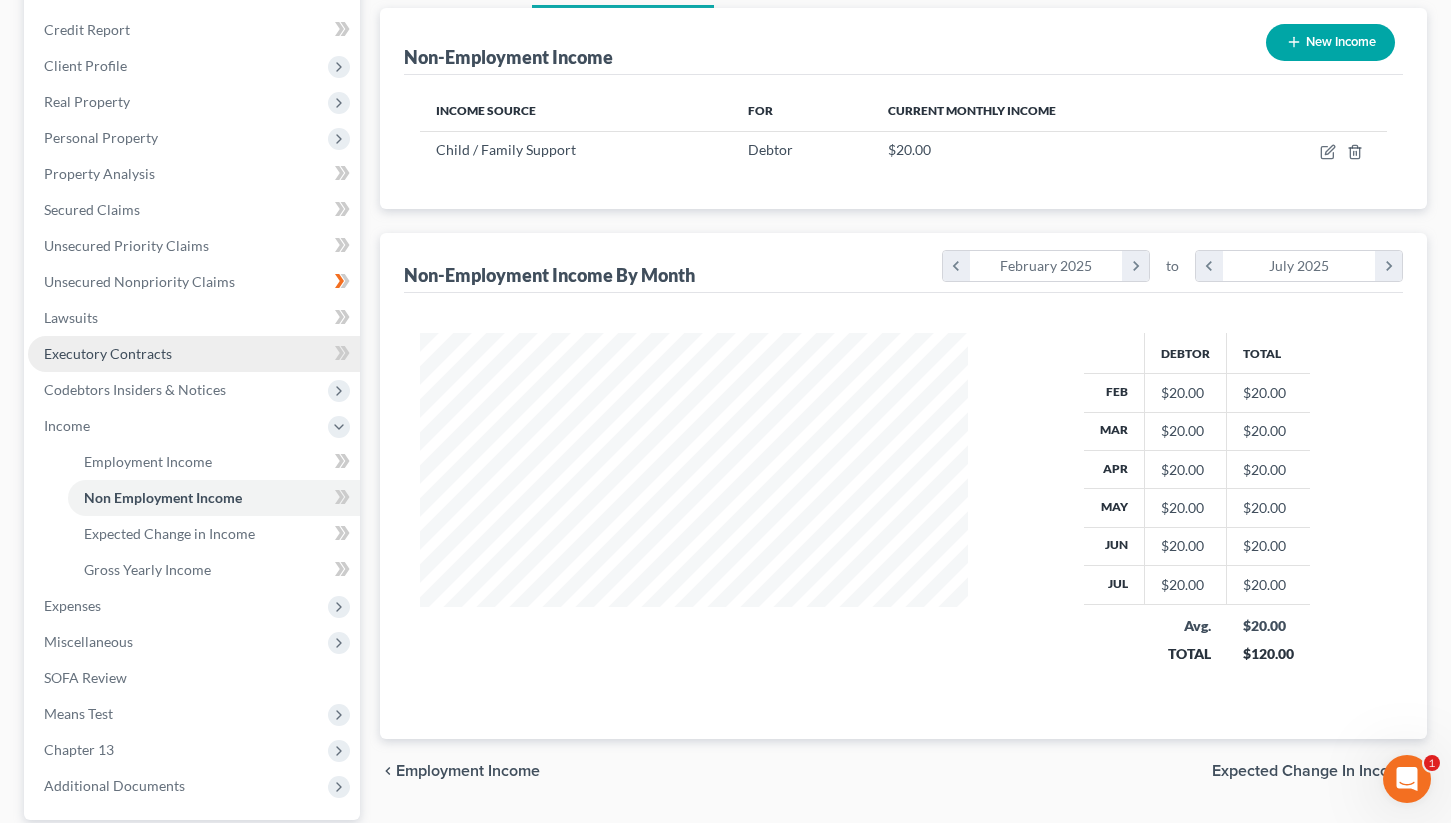 scroll, scrollTop: 0, scrollLeft: 0, axis: both 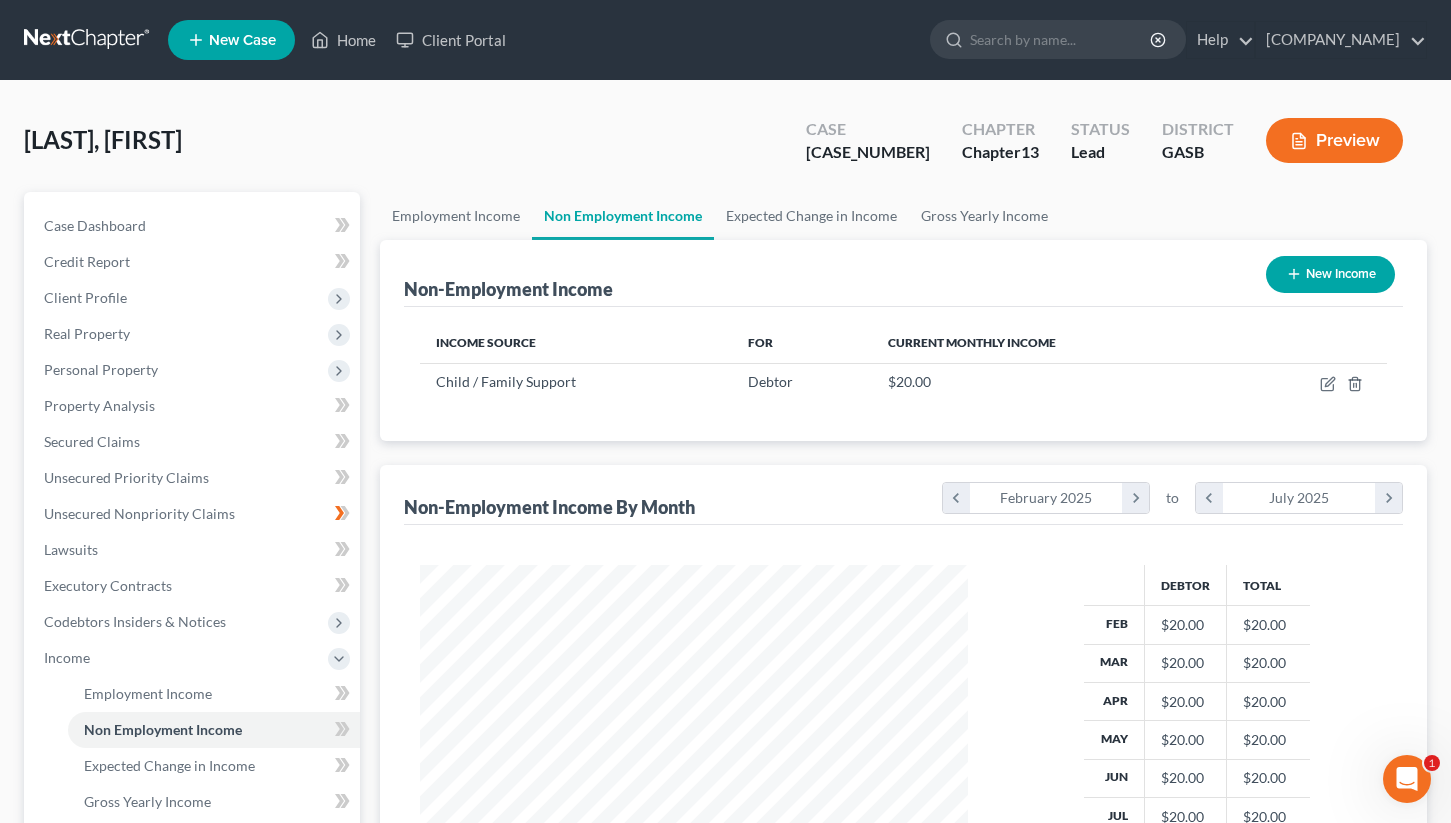 click on "New Income" at bounding box center [1330, 274] 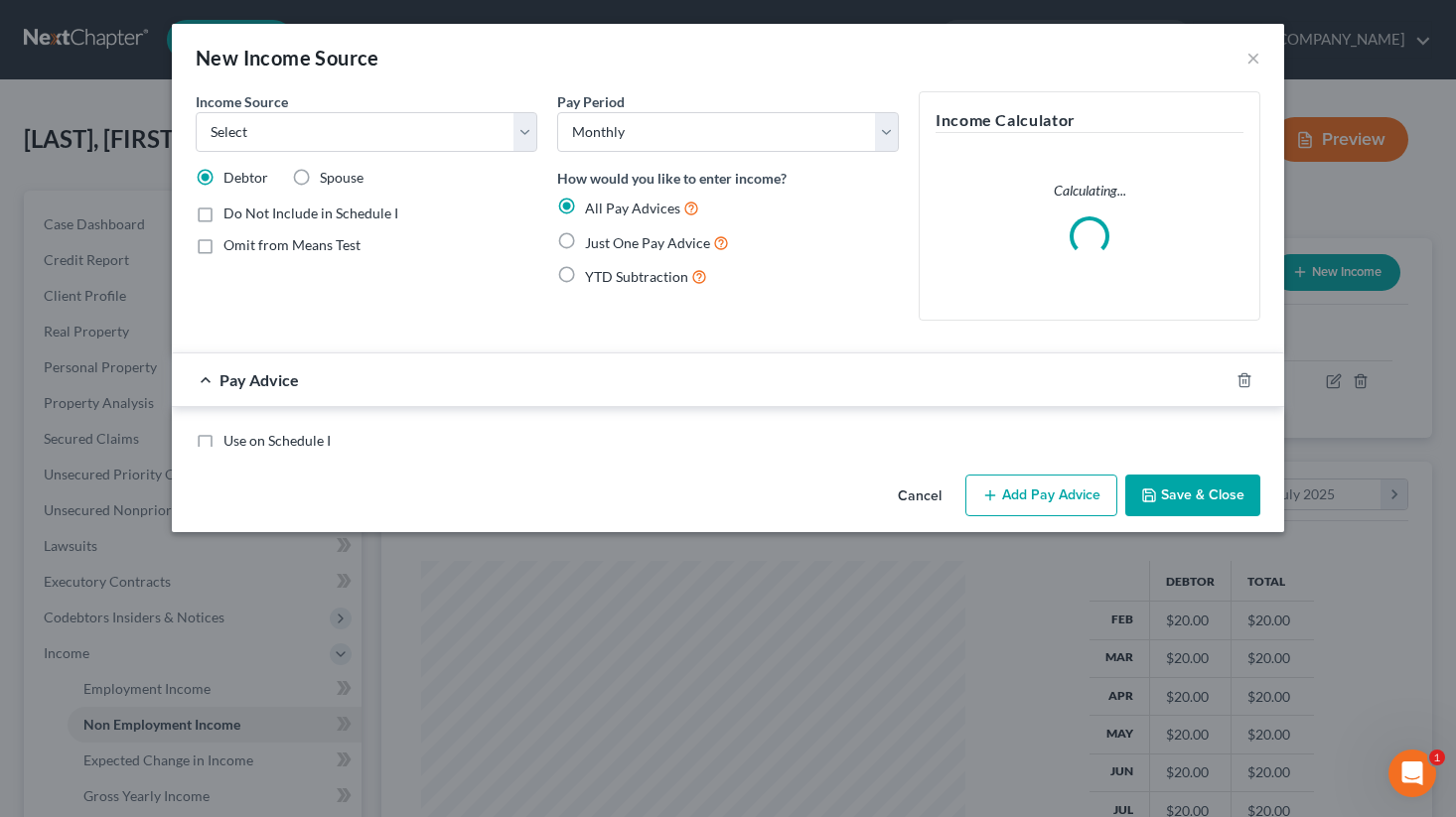 scroll, scrollTop: 992354, scrollLeft: 992589, axis: both 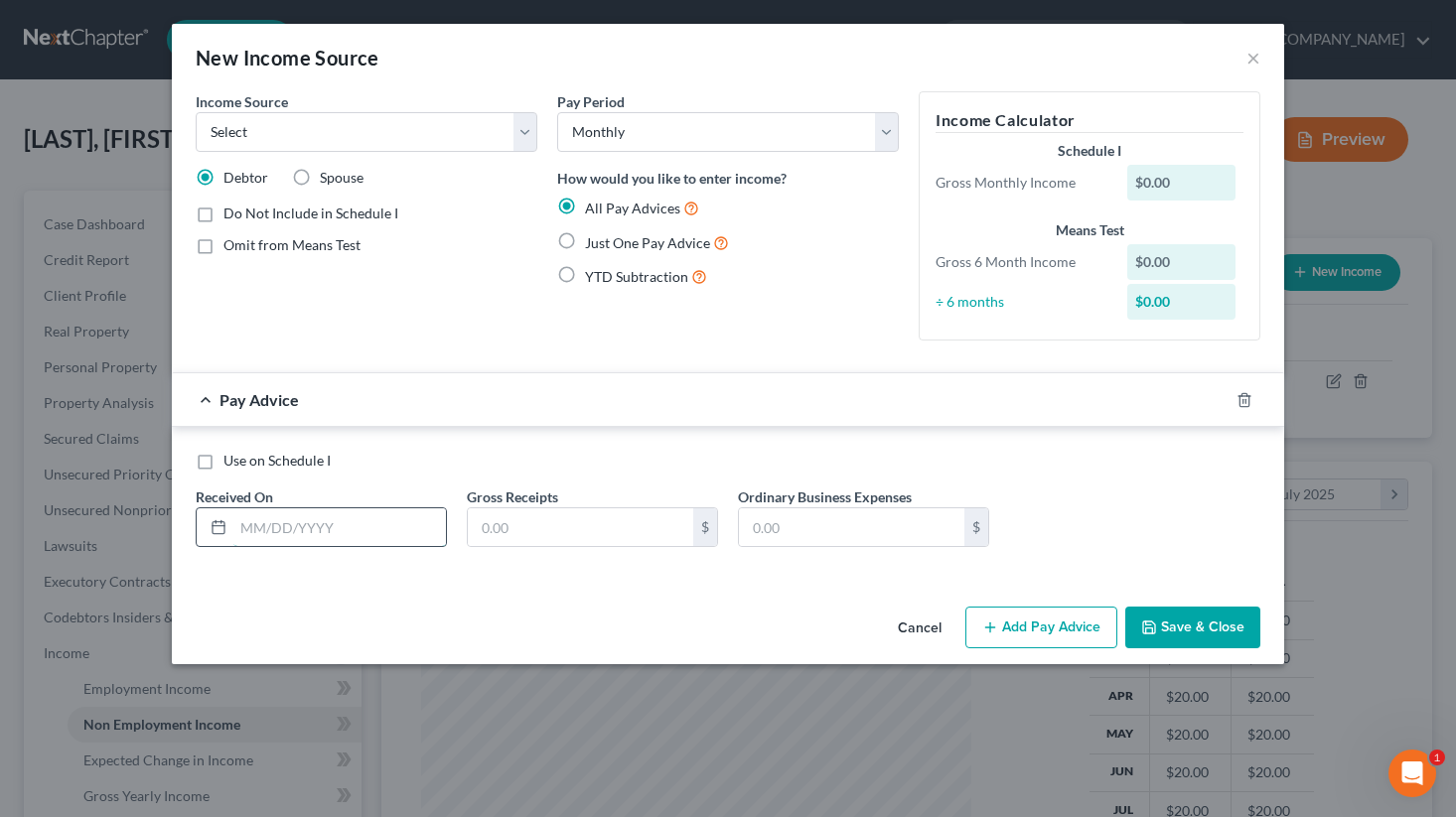 click at bounding box center [340, 527] 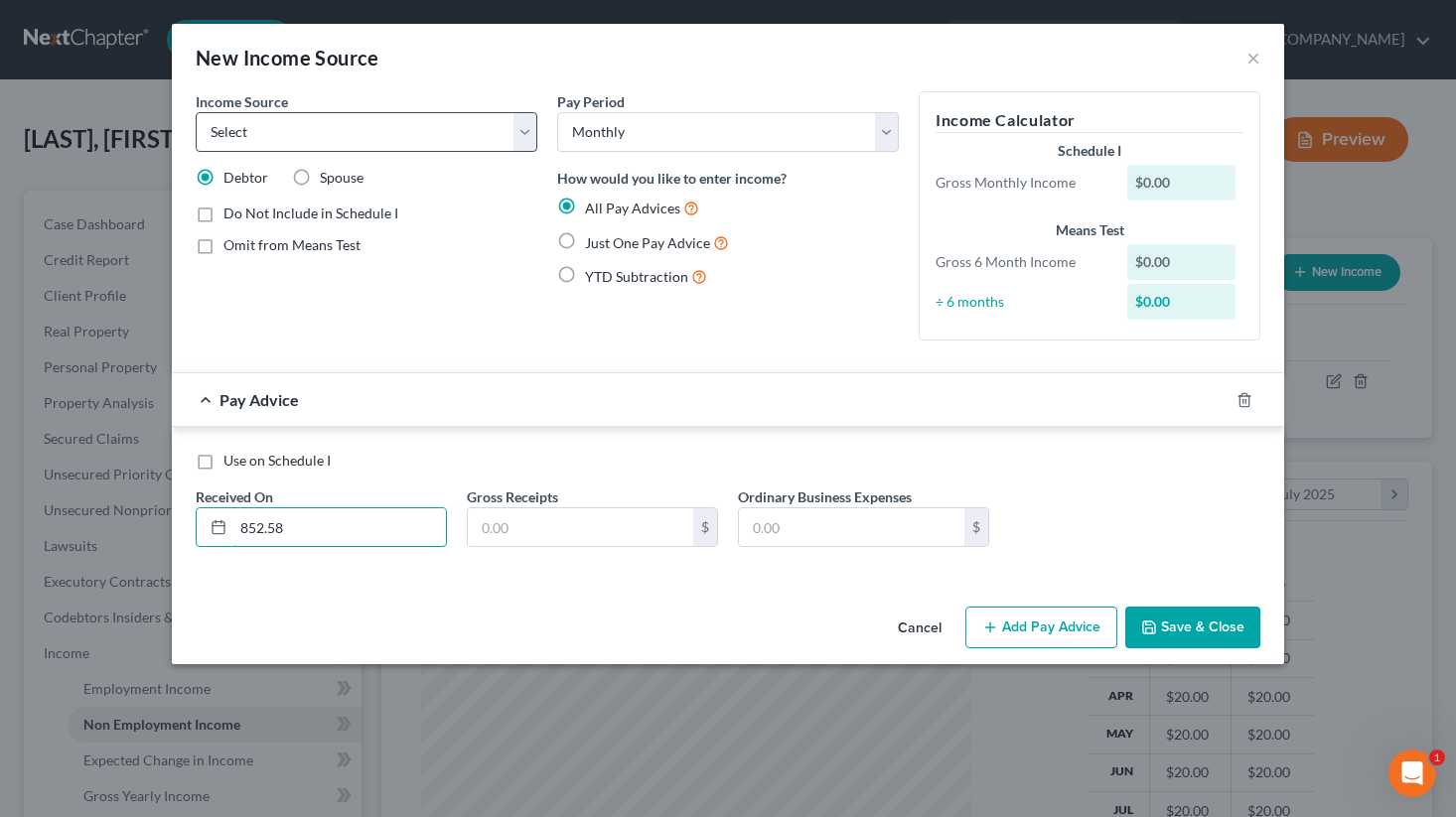 type on "852.58" 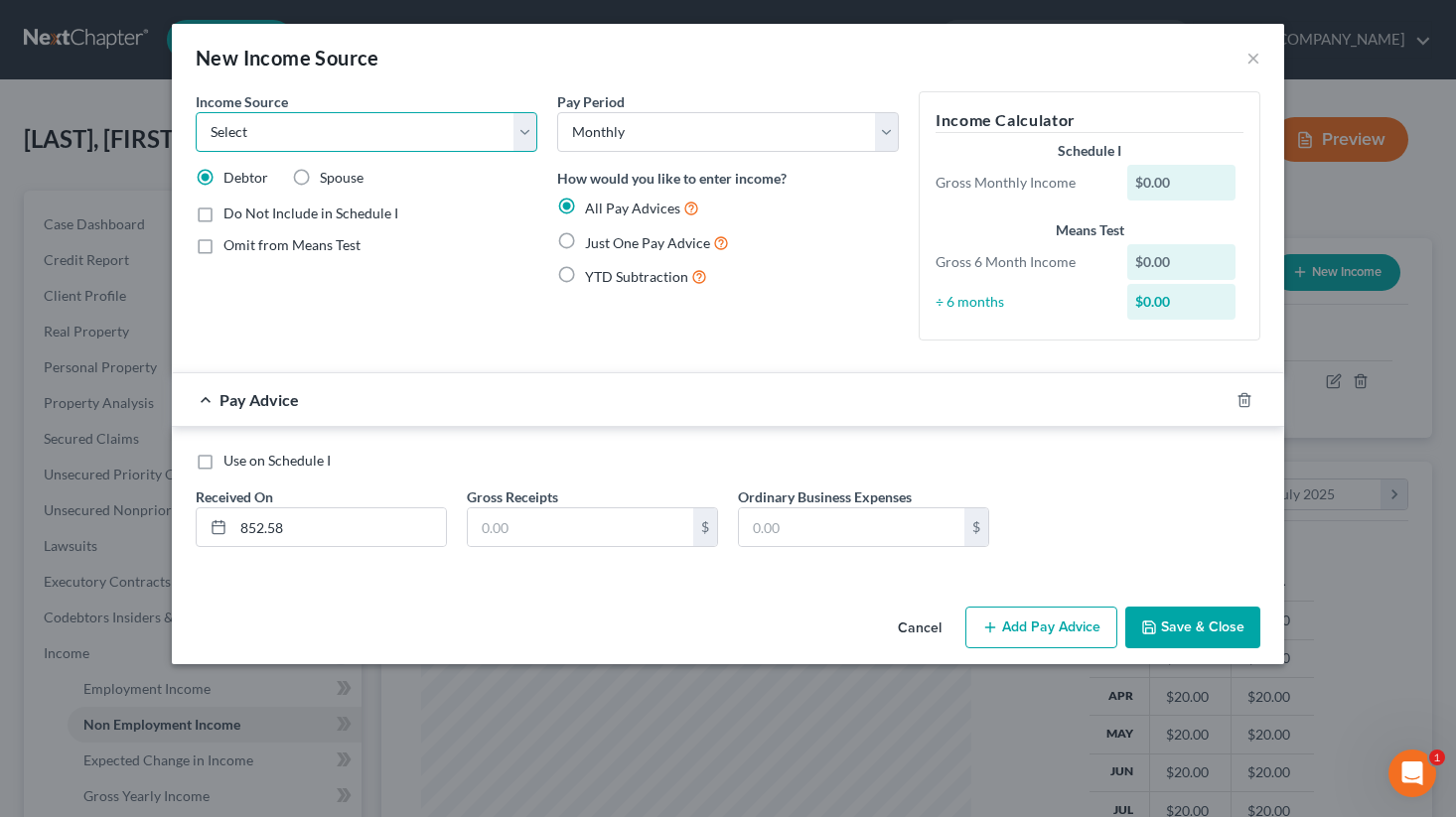 click on "Select Unemployment Disability (from employer) Pension Retirement Social Security / Social Security Disability Other Government Assistance Interests, Dividends or Royalties Child / Family Support Contributions to Household Property / Rental Business, Professional or Farm Alimony / Maintenance Payments Military Disability Benefits Other Monthly Income" at bounding box center (366, 132) 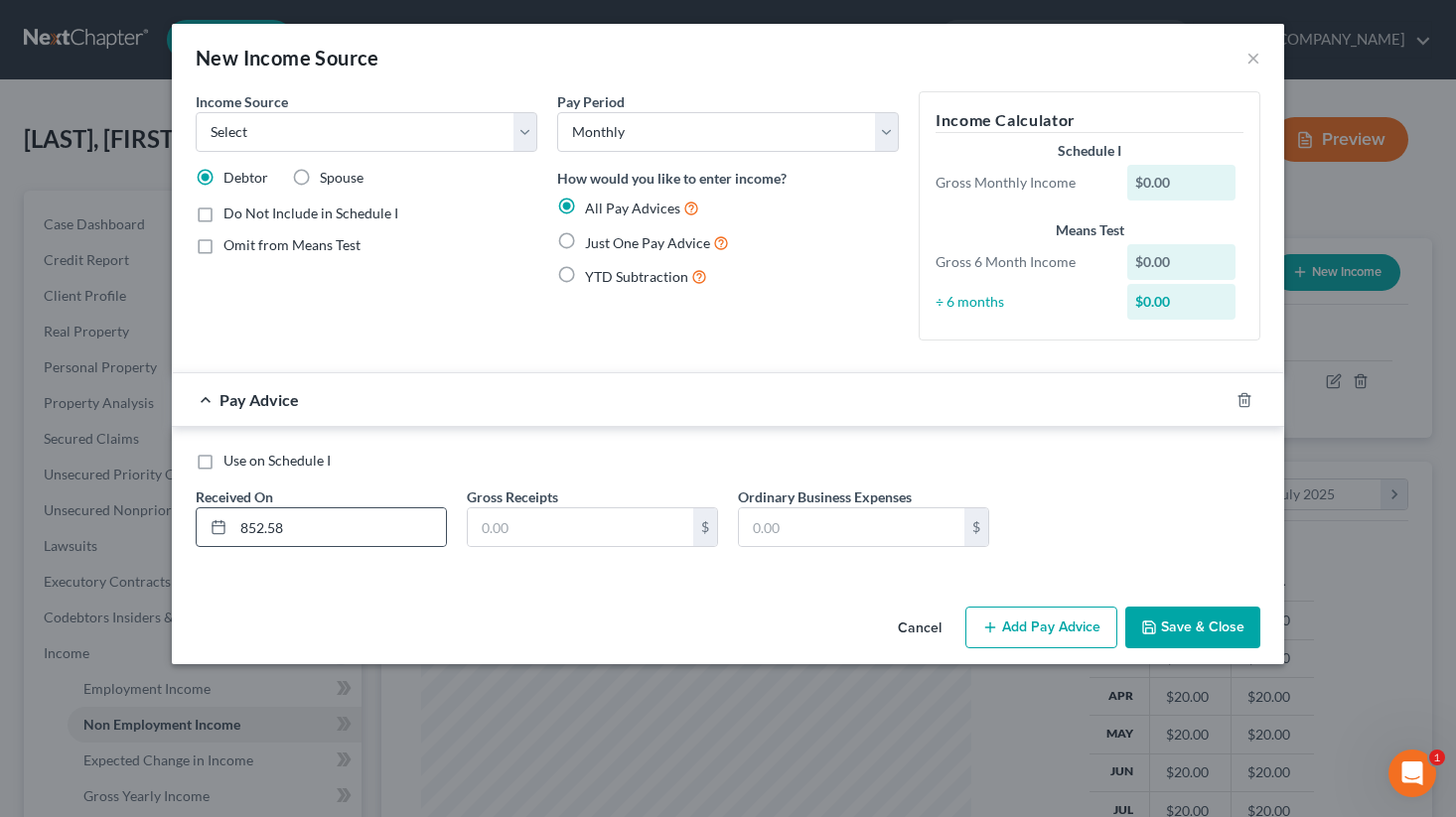 click 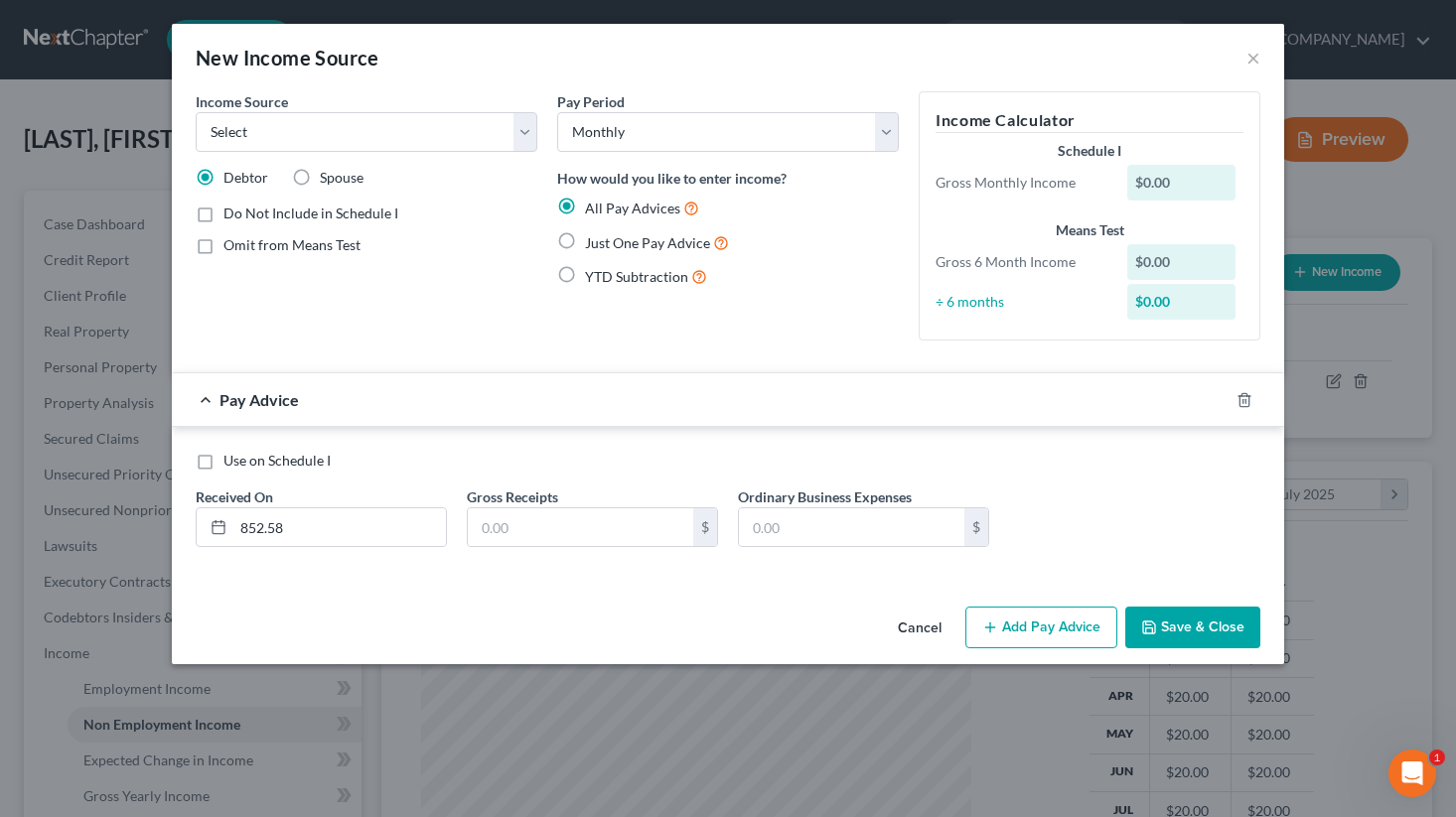 click on "Income Source
*
Select Unemployment Disability (from employer) Pension Retirement Social Security / Social Security Disability Other Government Assistance Interests, Dividends or Royalties Child / Family Support Contributions to Household Property / Rental Business, Professional or Farm Alimony / Maintenance Payments Military Disability Benefits Other Monthly Income Debtor Spouse Do Not Include in Schedule I Omit from Means Test" at bounding box center [366, 223] 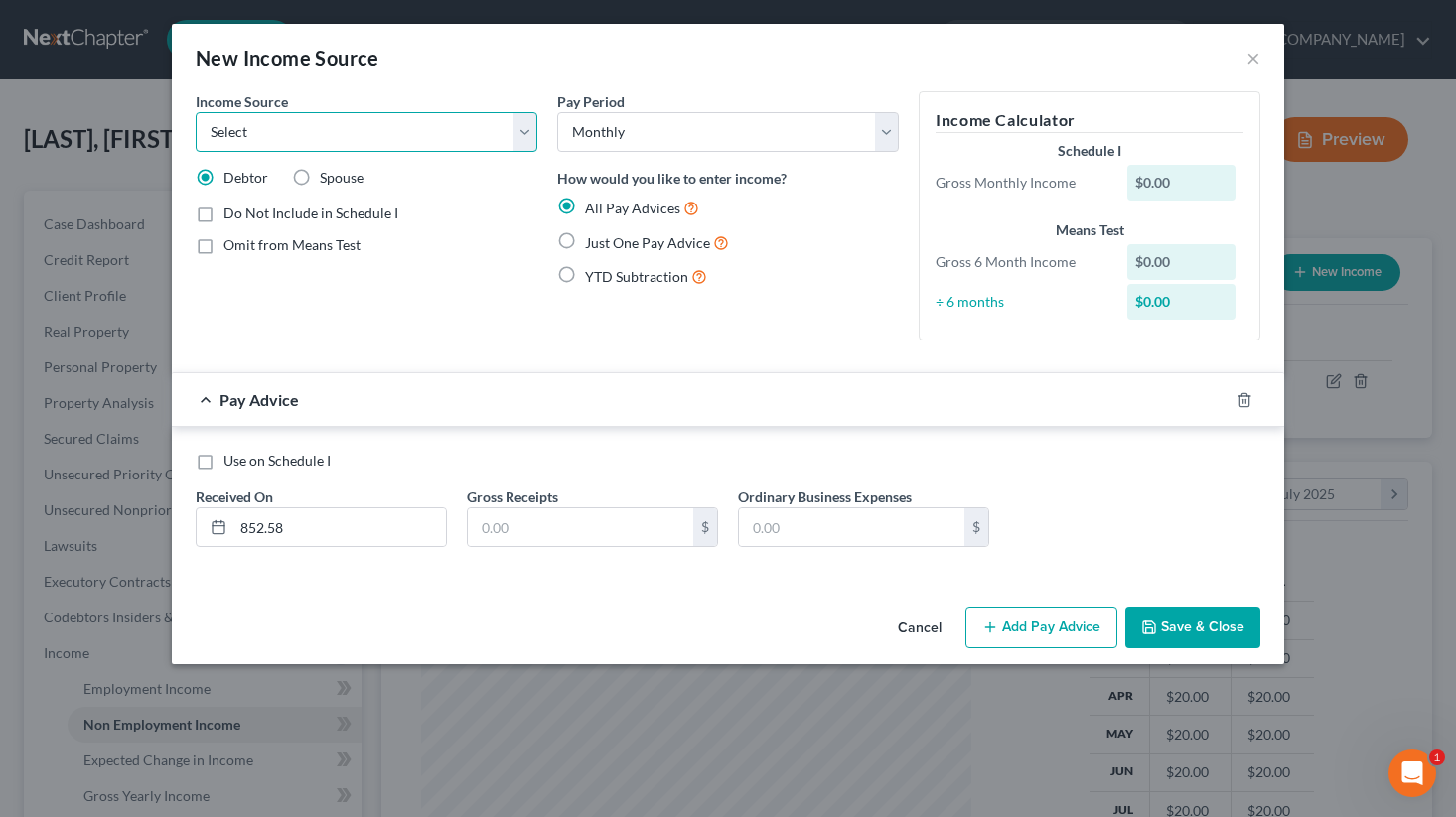 click on "Select Unemployment Disability (from employer) Pension Retirement Social Security / Social Security Disability Other Government Assistance Interests, Dividends or Royalties Child / Family Support Contributions to Household Property / Rental Business, Professional or Farm Alimony / Maintenance Payments Military Disability Benefits Other Monthly Income" at bounding box center (366, 132) 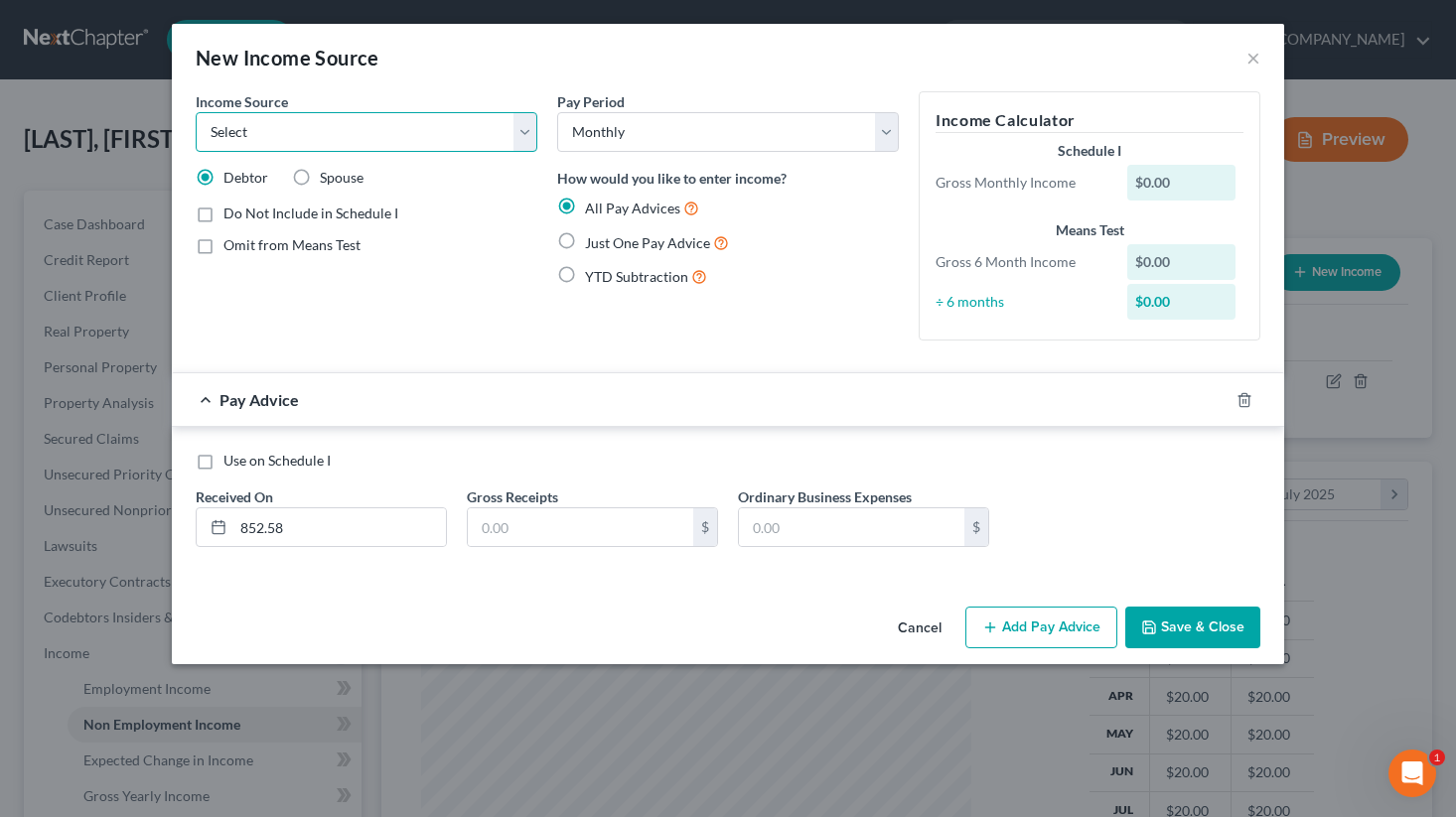 select on "13" 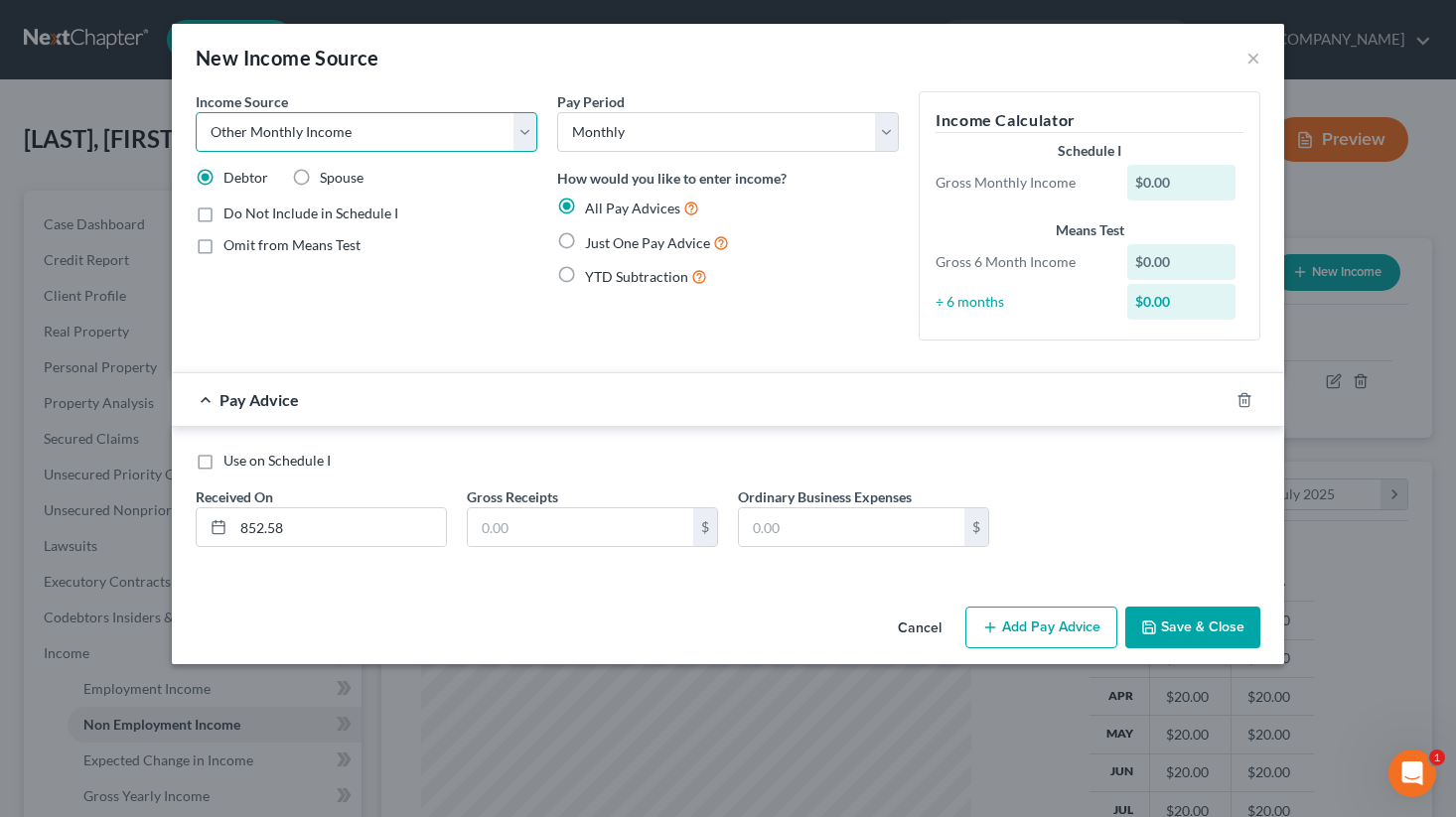 click on "Select Unemployment Disability (from employer) Pension Retirement Social Security / Social Security Disability Other Government Assistance Interests, Dividends or Royalties Child / Family Support Contributions to Household Property / Rental Business, Professional or Farm Alimony / Maintenance Payments Military Disability Benefits Other Monthly Income" at bounding box center (366, 132) 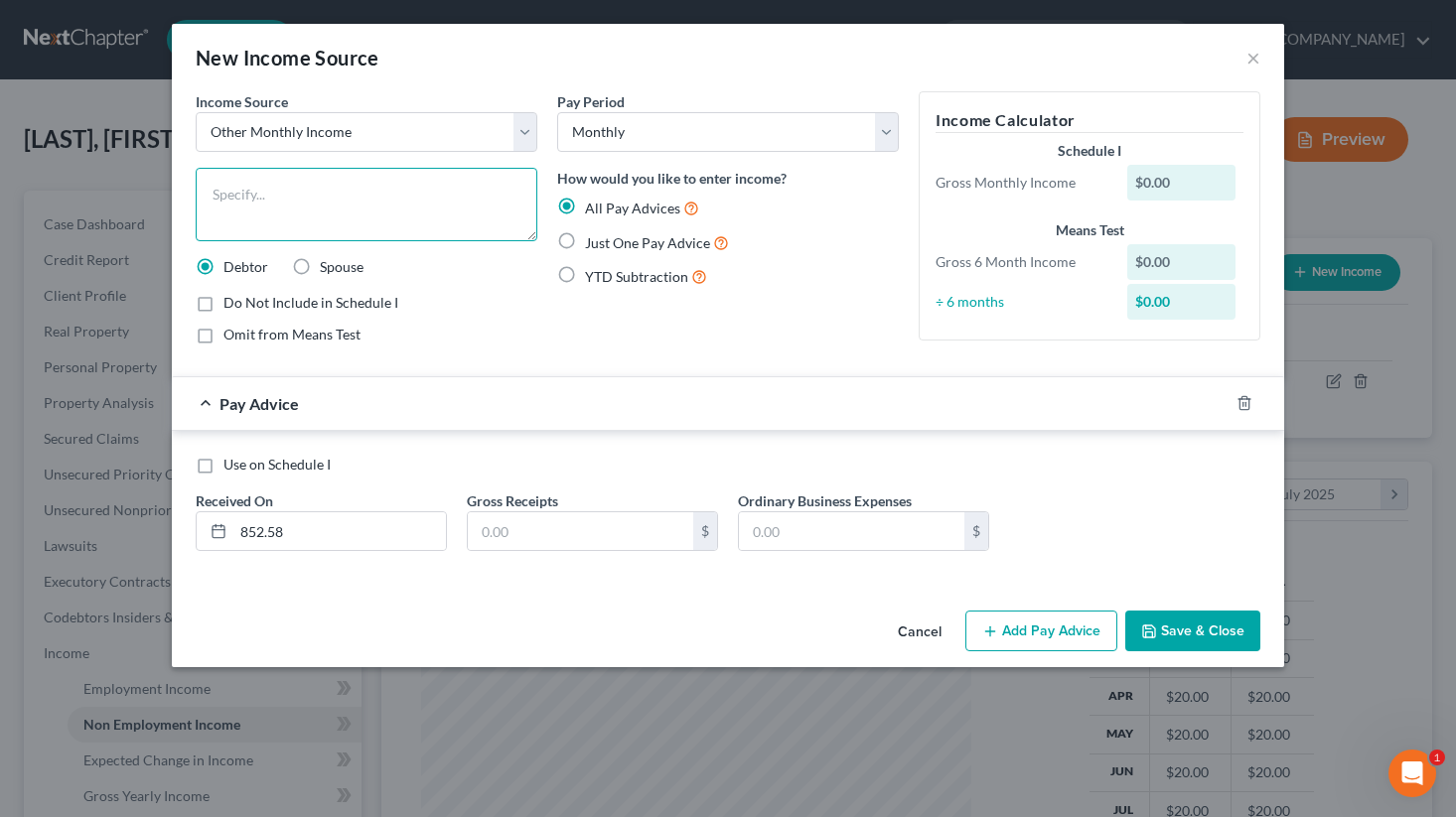 click at bounding box center (366, 204) 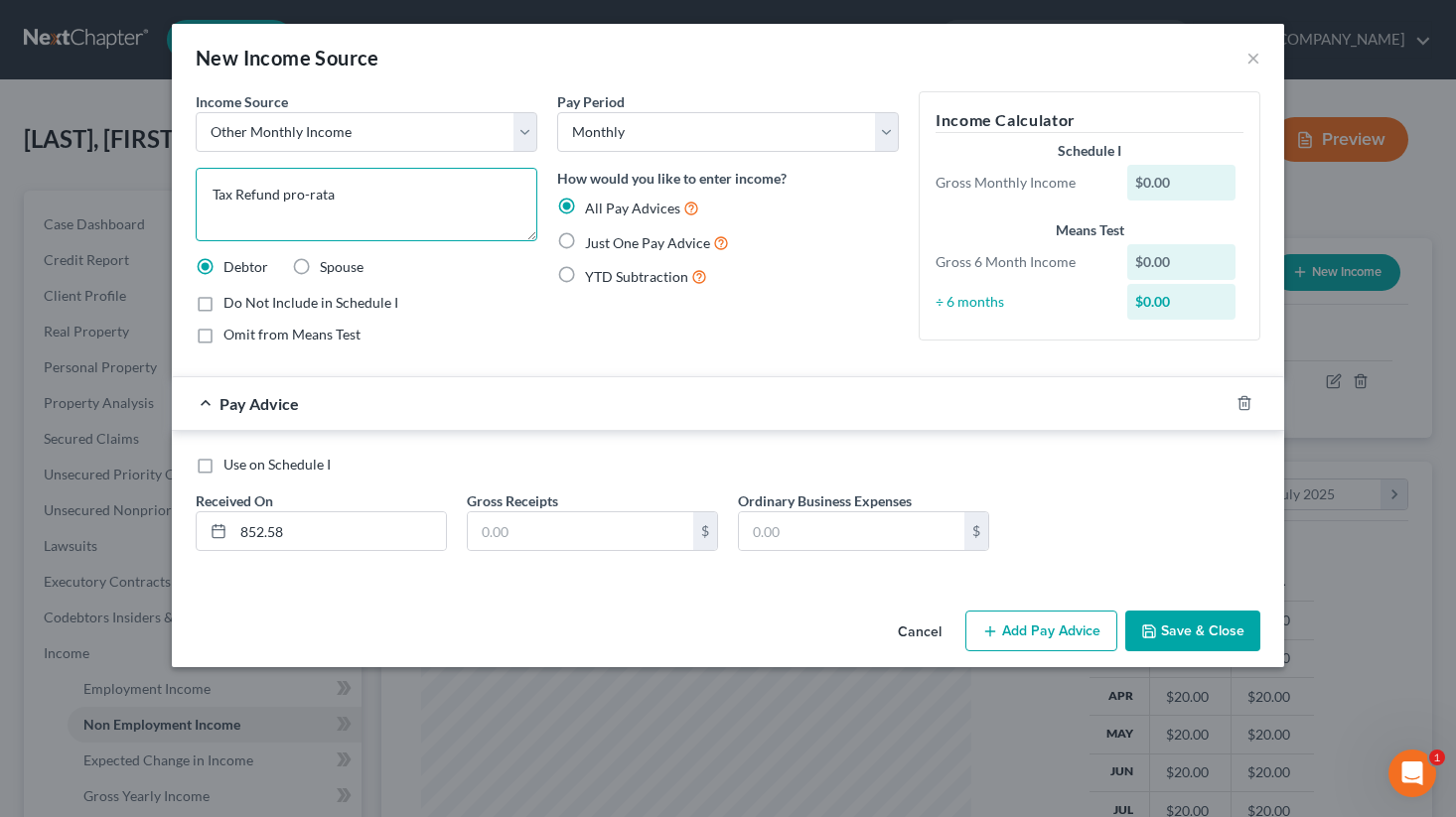 type on "Tax Refund pro-rata" 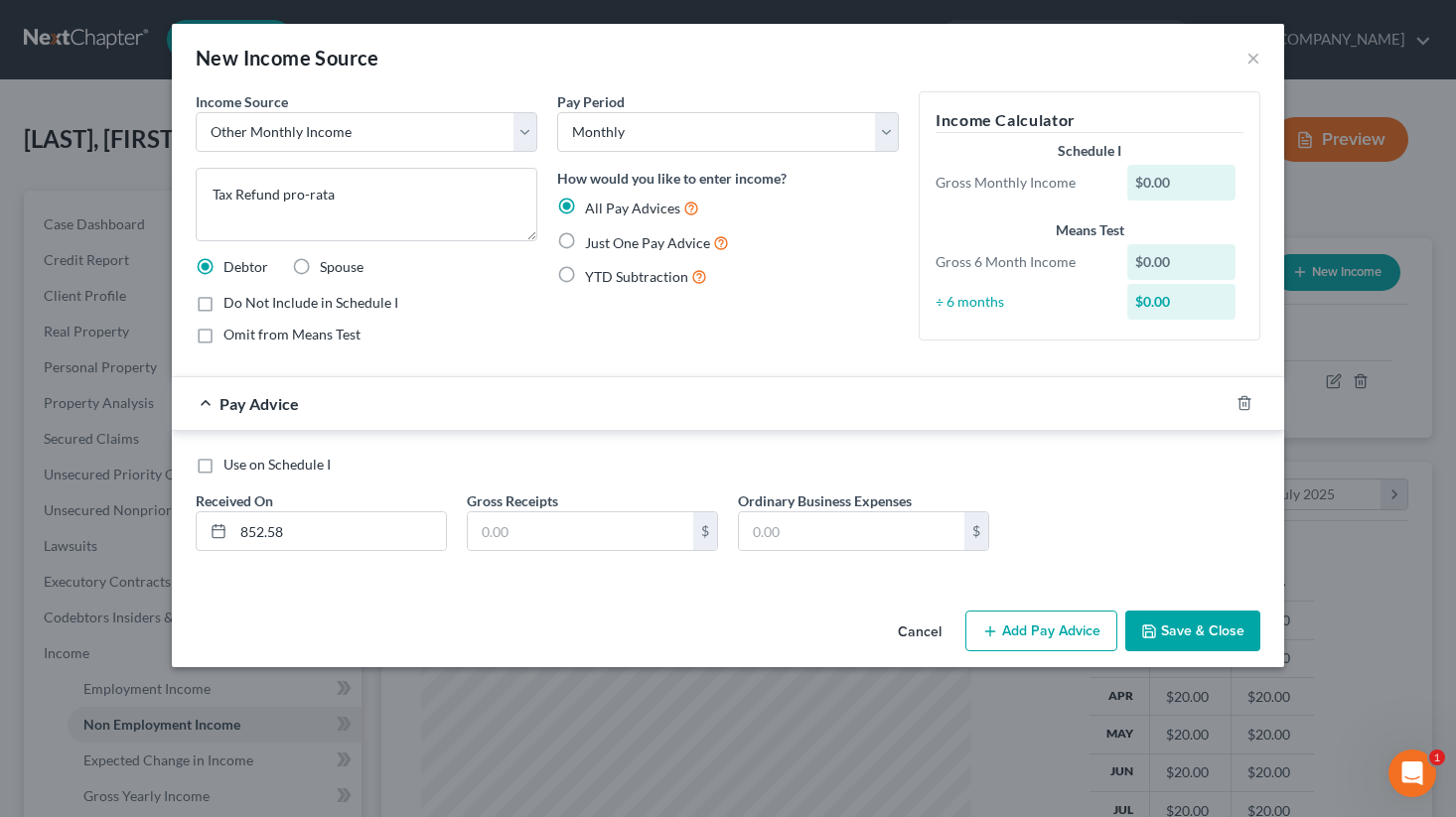 click on "Just One Pay Advice" at bounding box center (656, 242) 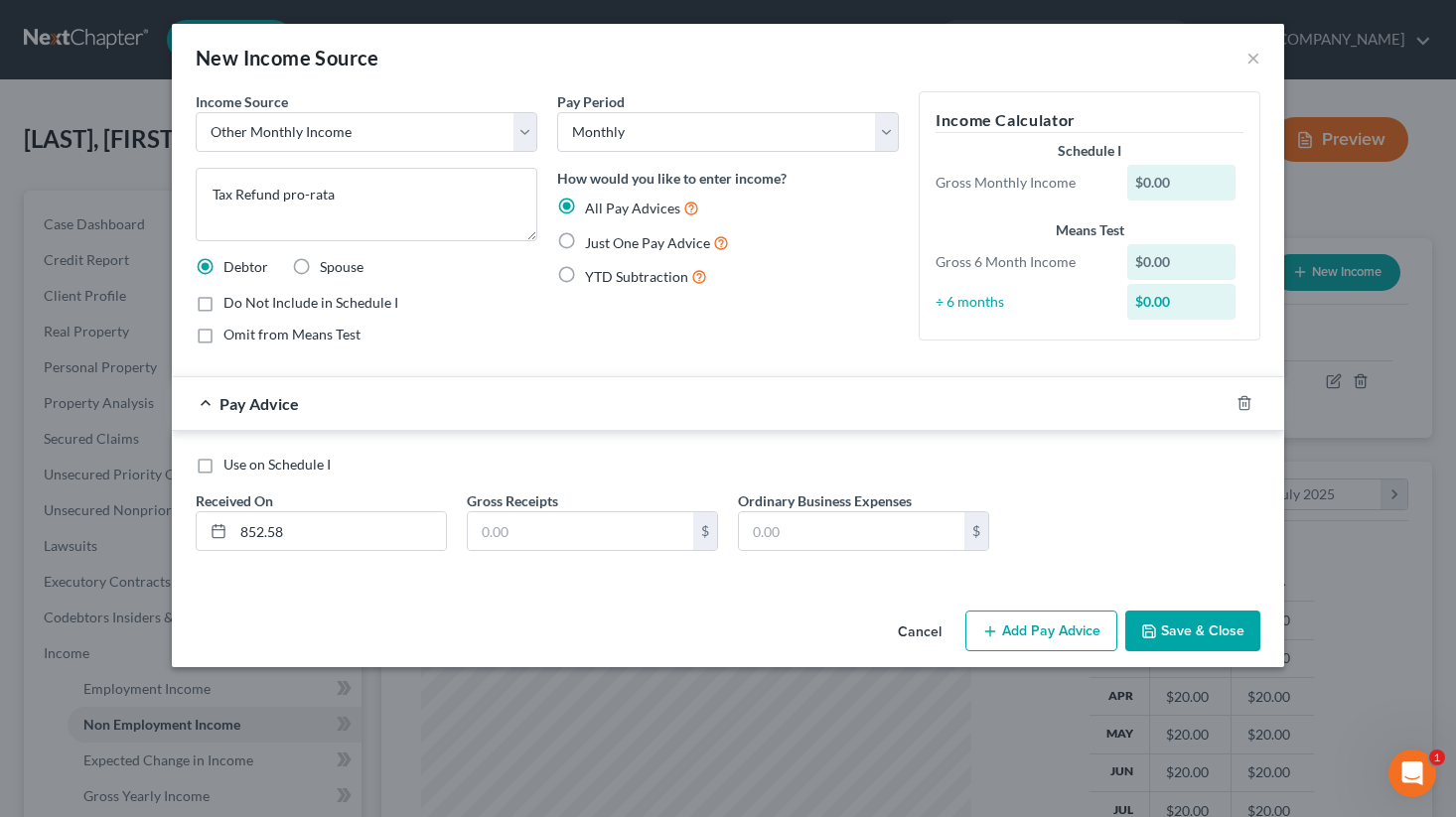 click on "Just One Pay Advice" at bounding box center (599, 237) 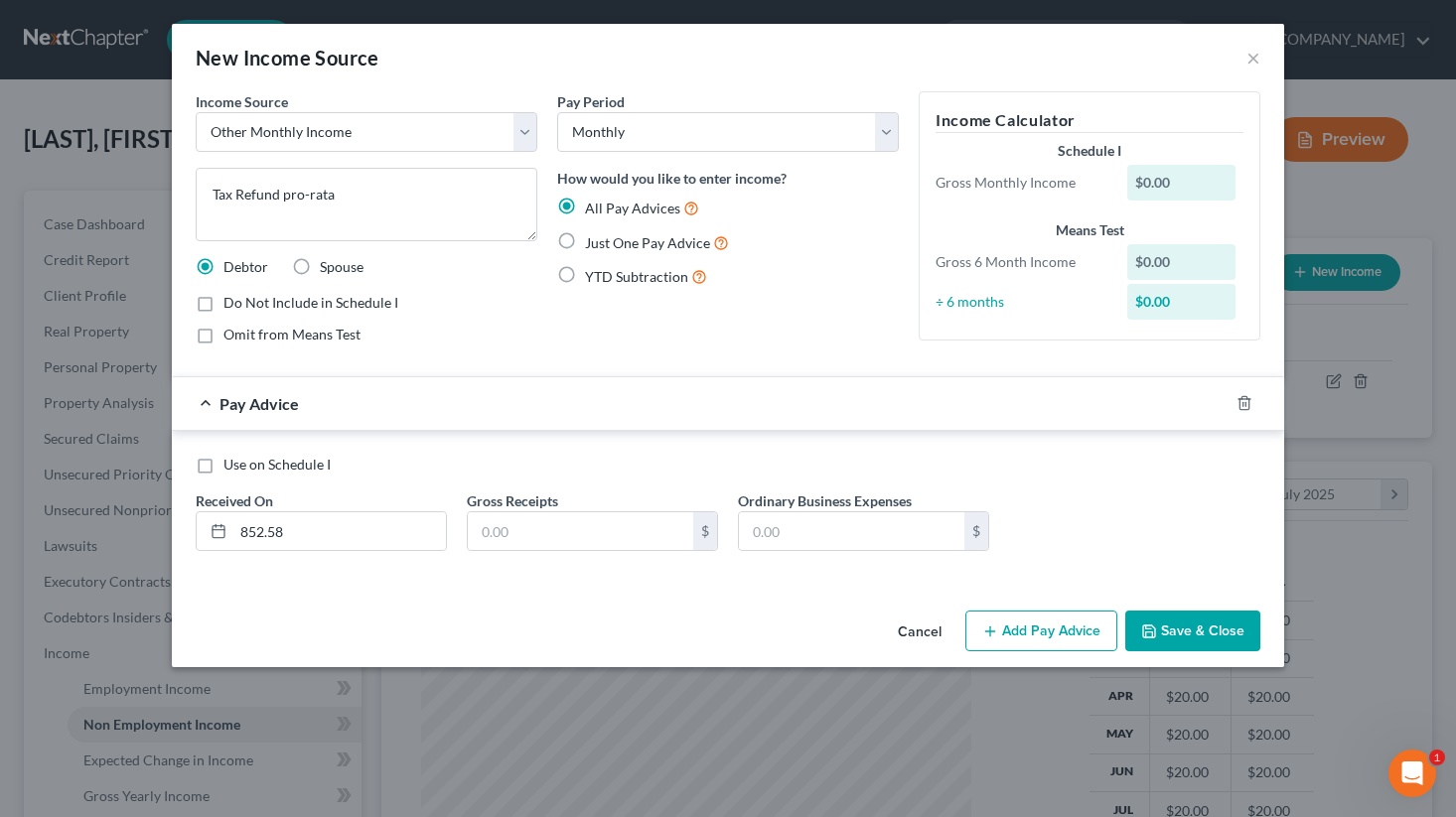 radio on "true" 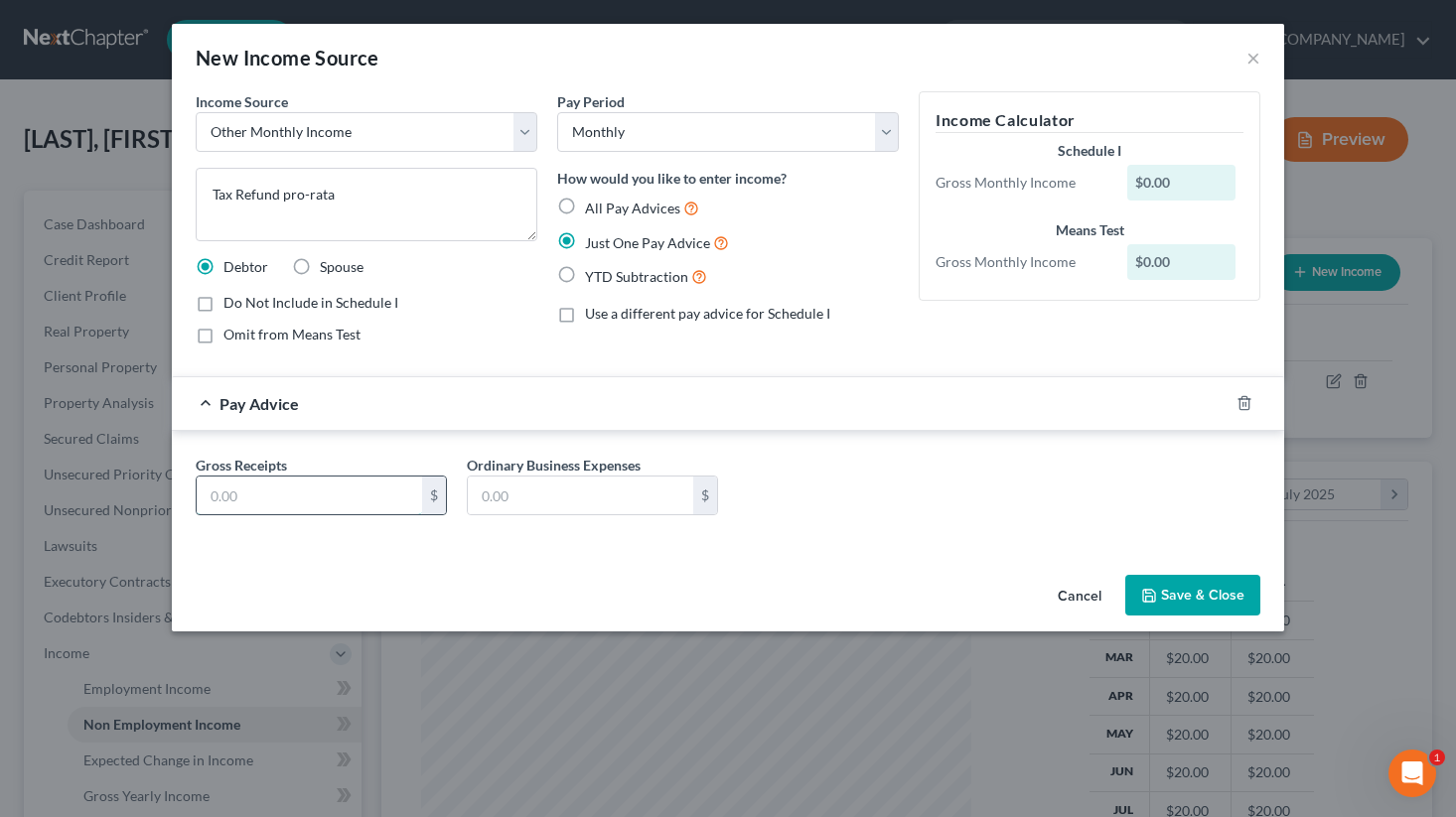click at bounding box center (309, 495) 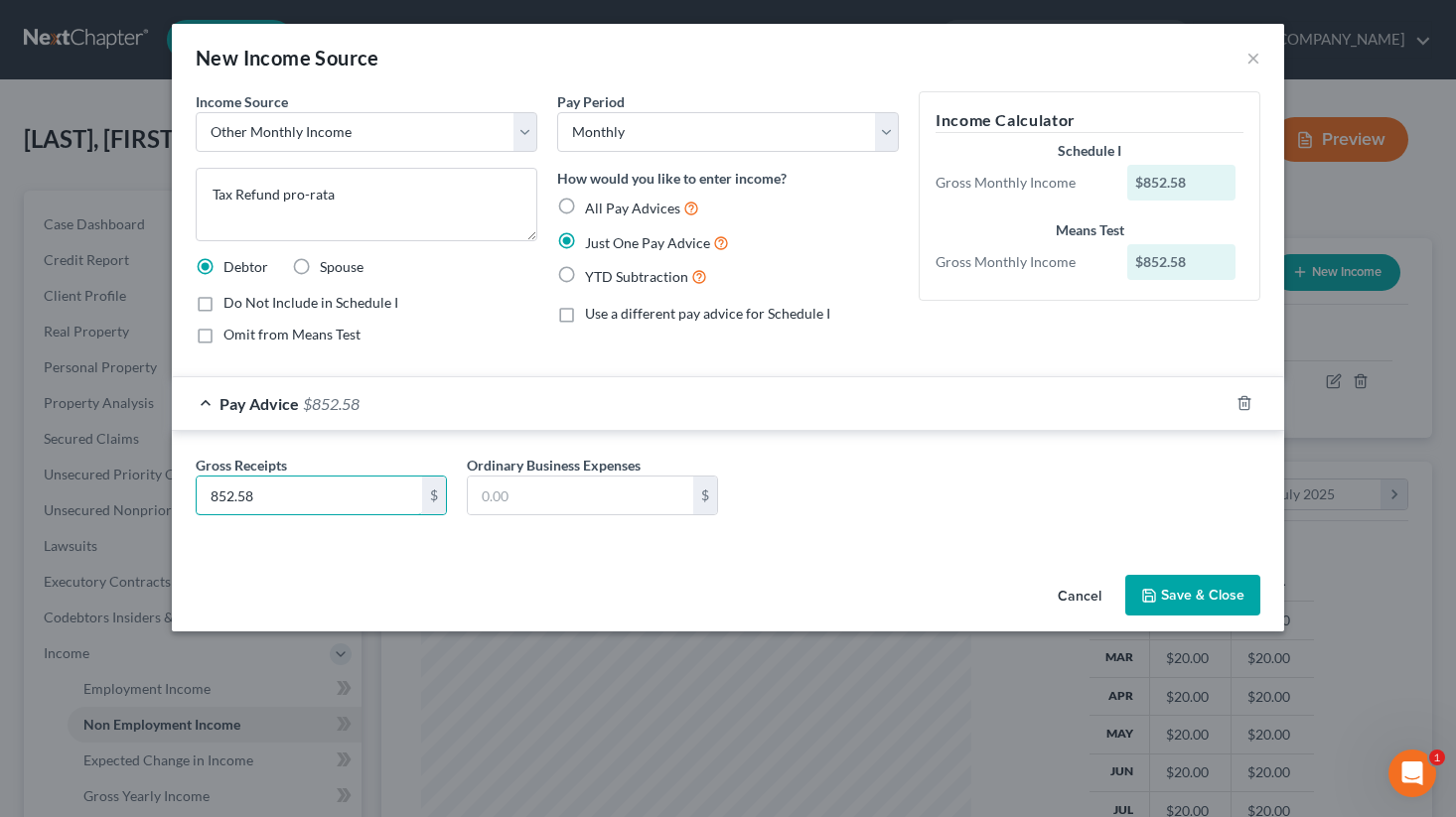 type on "852.58" 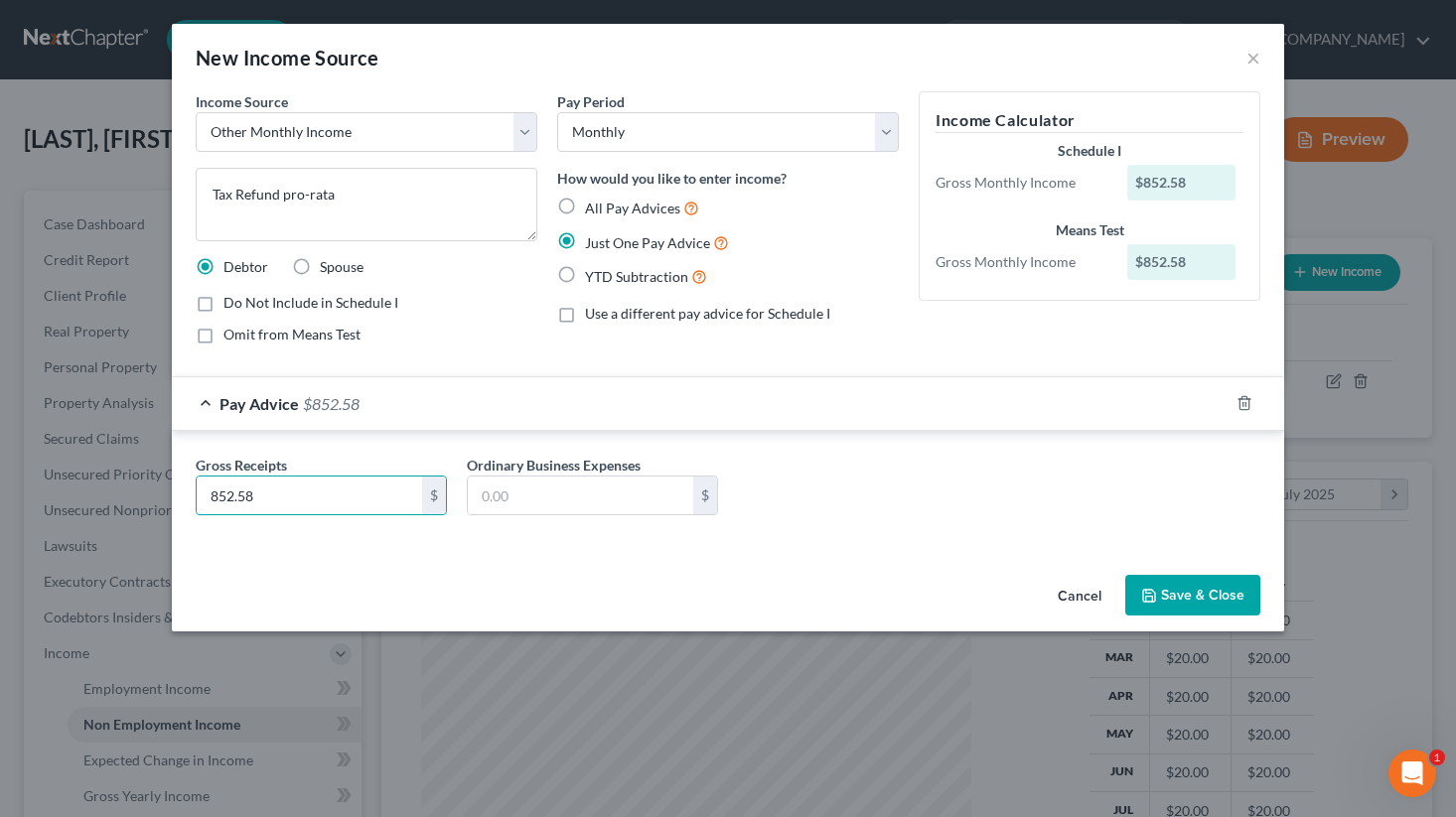 click on "Omit from Means Test" at bounding box center [292, 335] 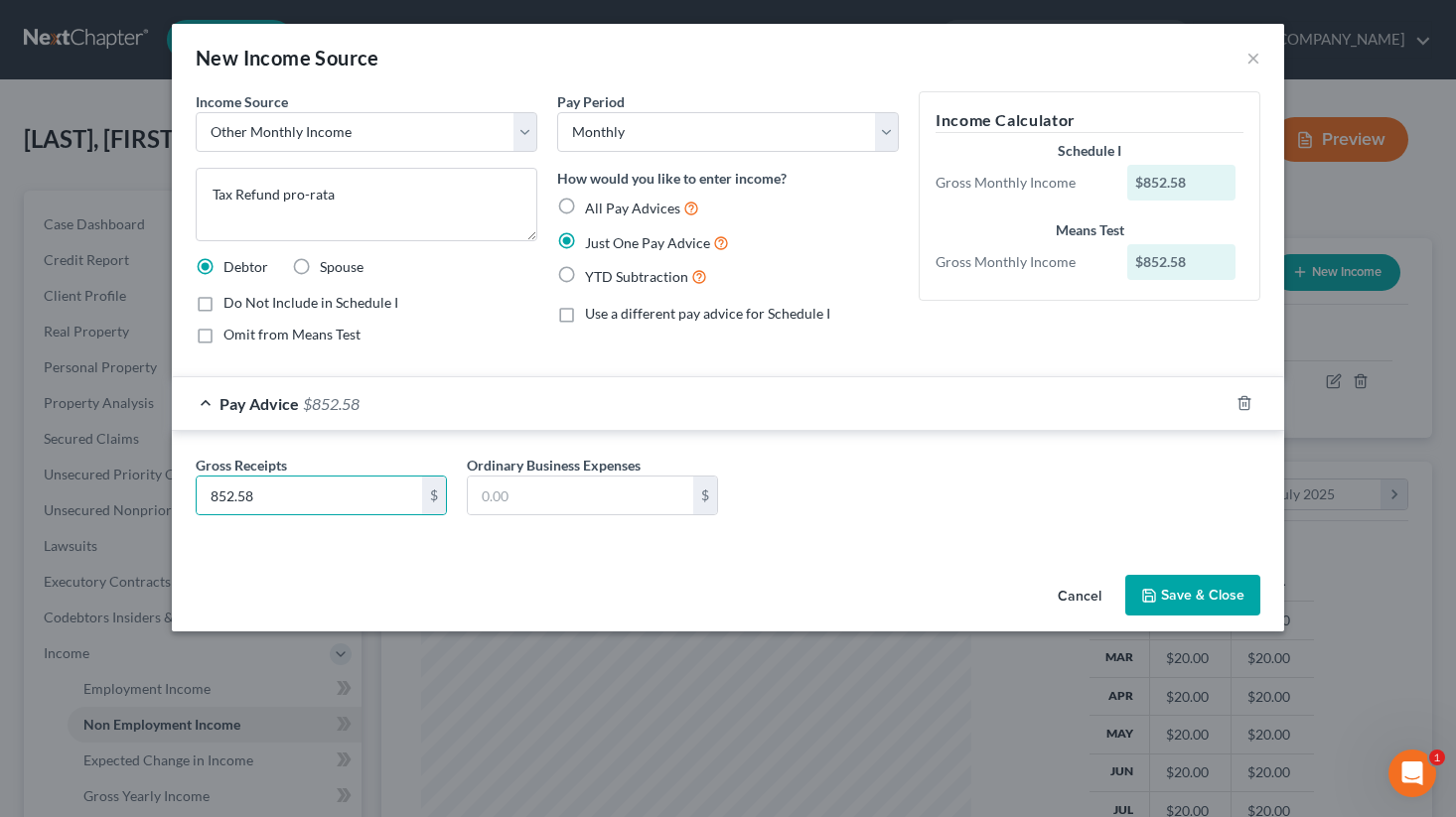 click on "Omit from Means Test" at bounding box center [237, 331] 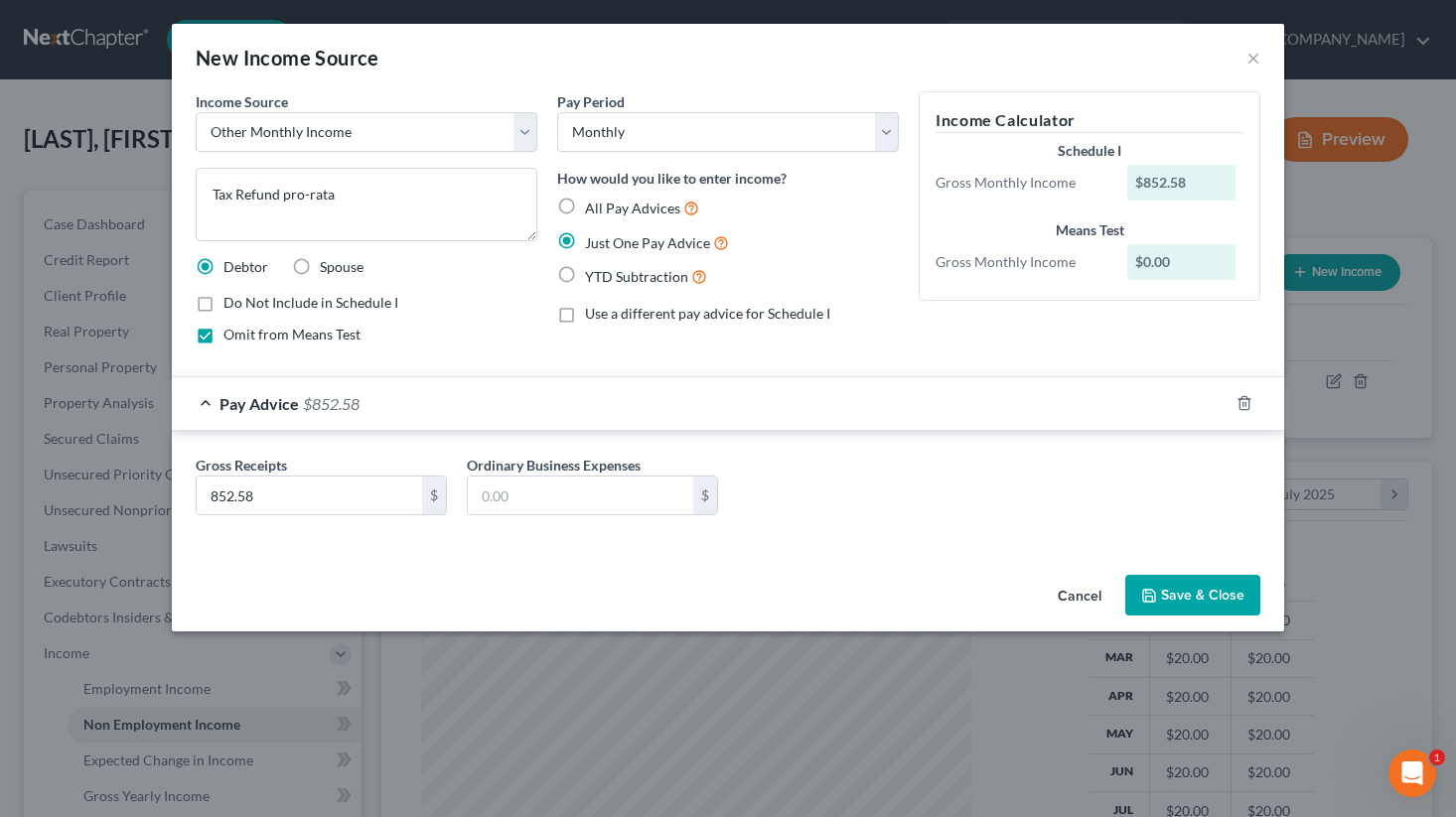 click on "Save & Close" at bounding box center (1193, 596) 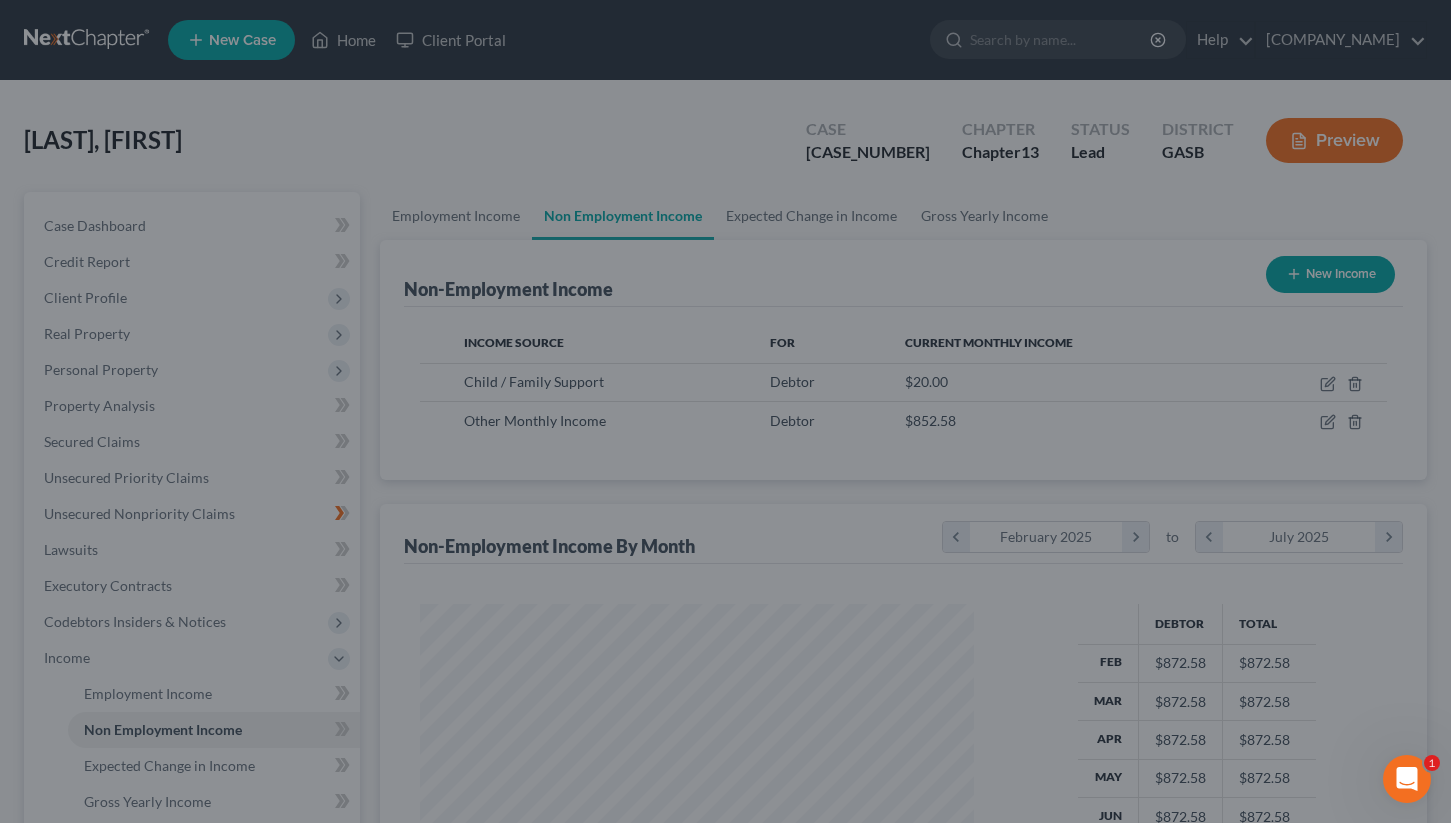scroll, scrollTop: 359, scrollLeft: 587, axis: both 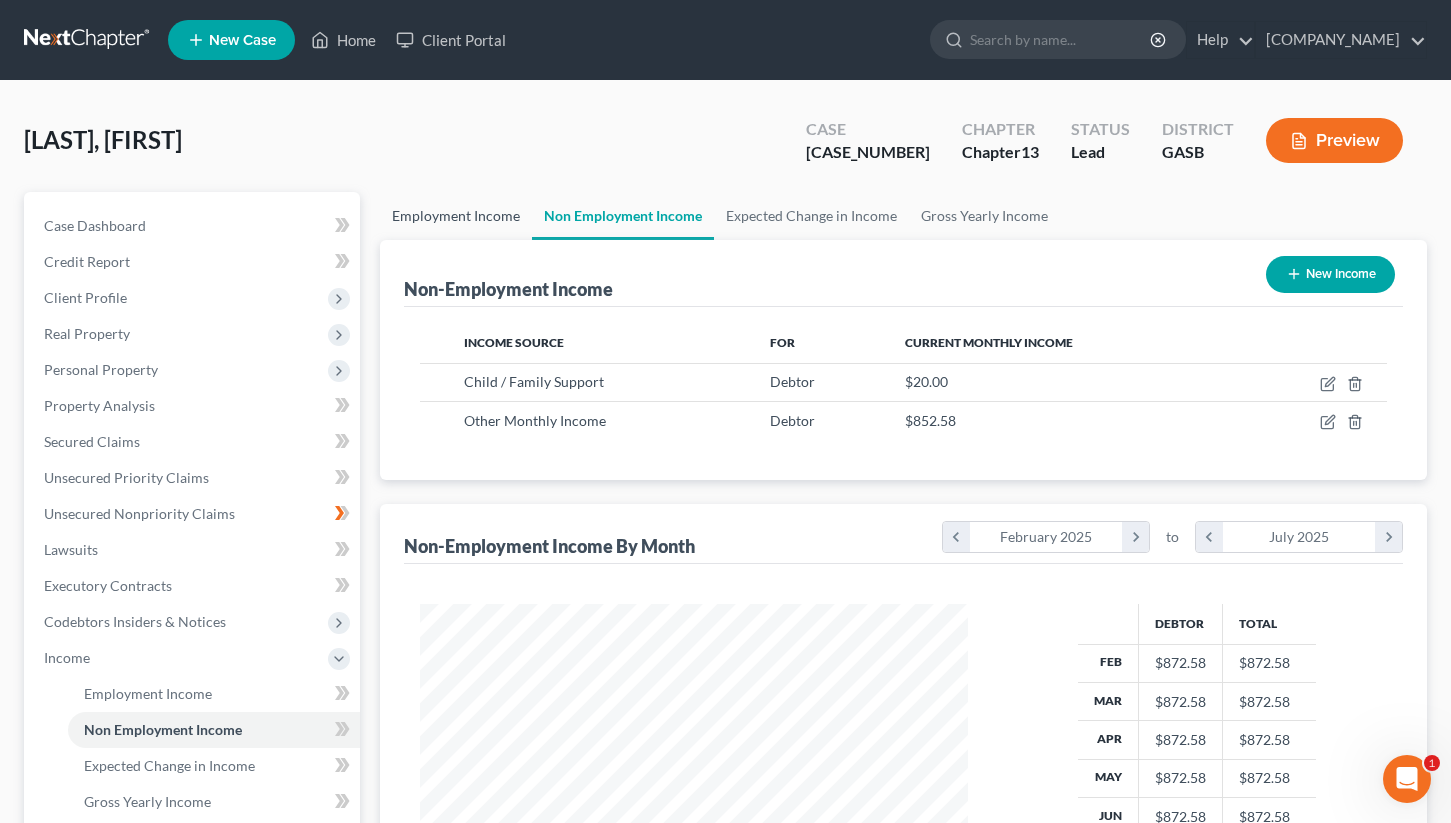 click on "Employment Income" at bounding box center [456, 216] 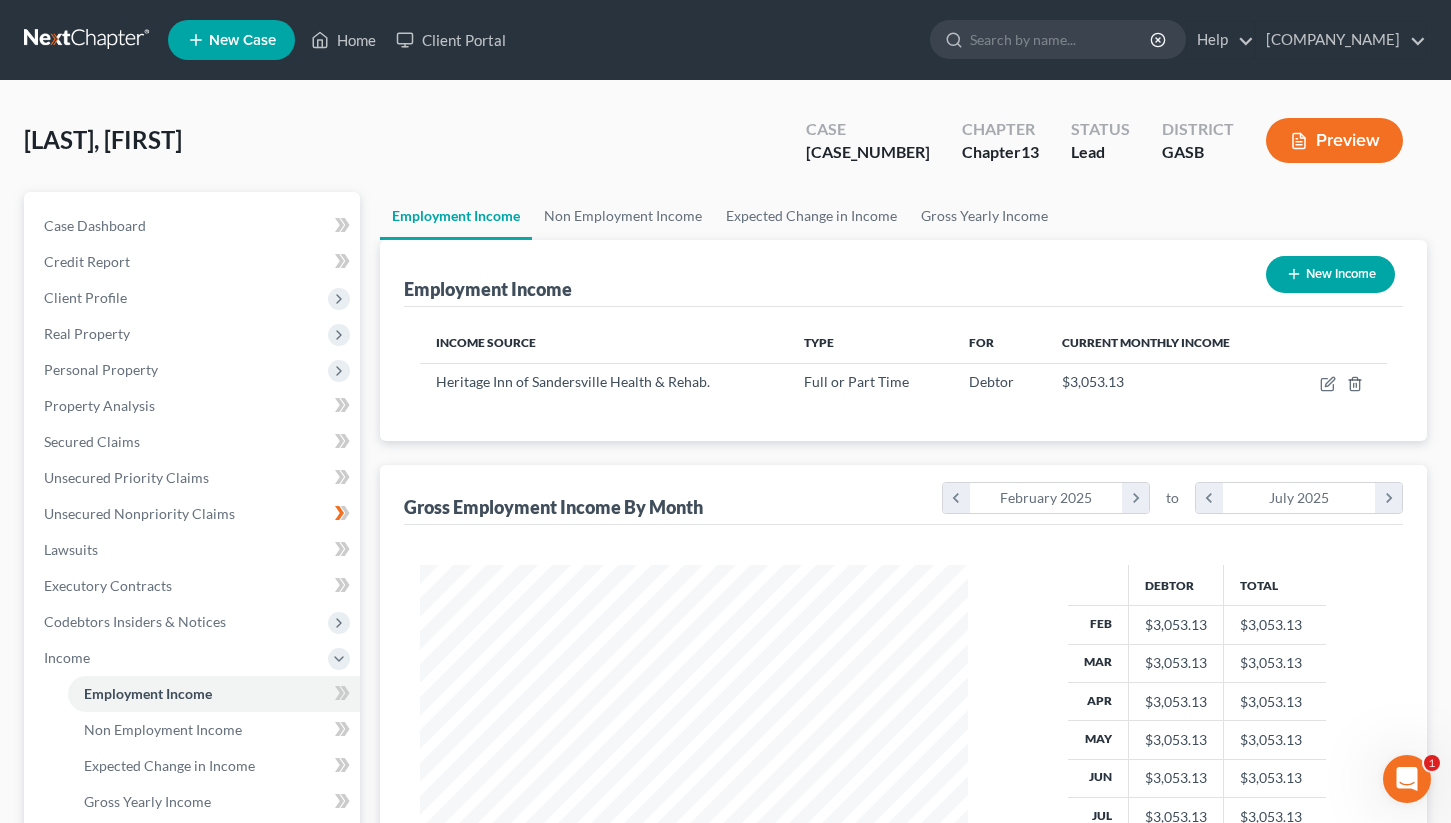 scroll, scrollTop: 999642, scrollLeft: 999412, axis: both 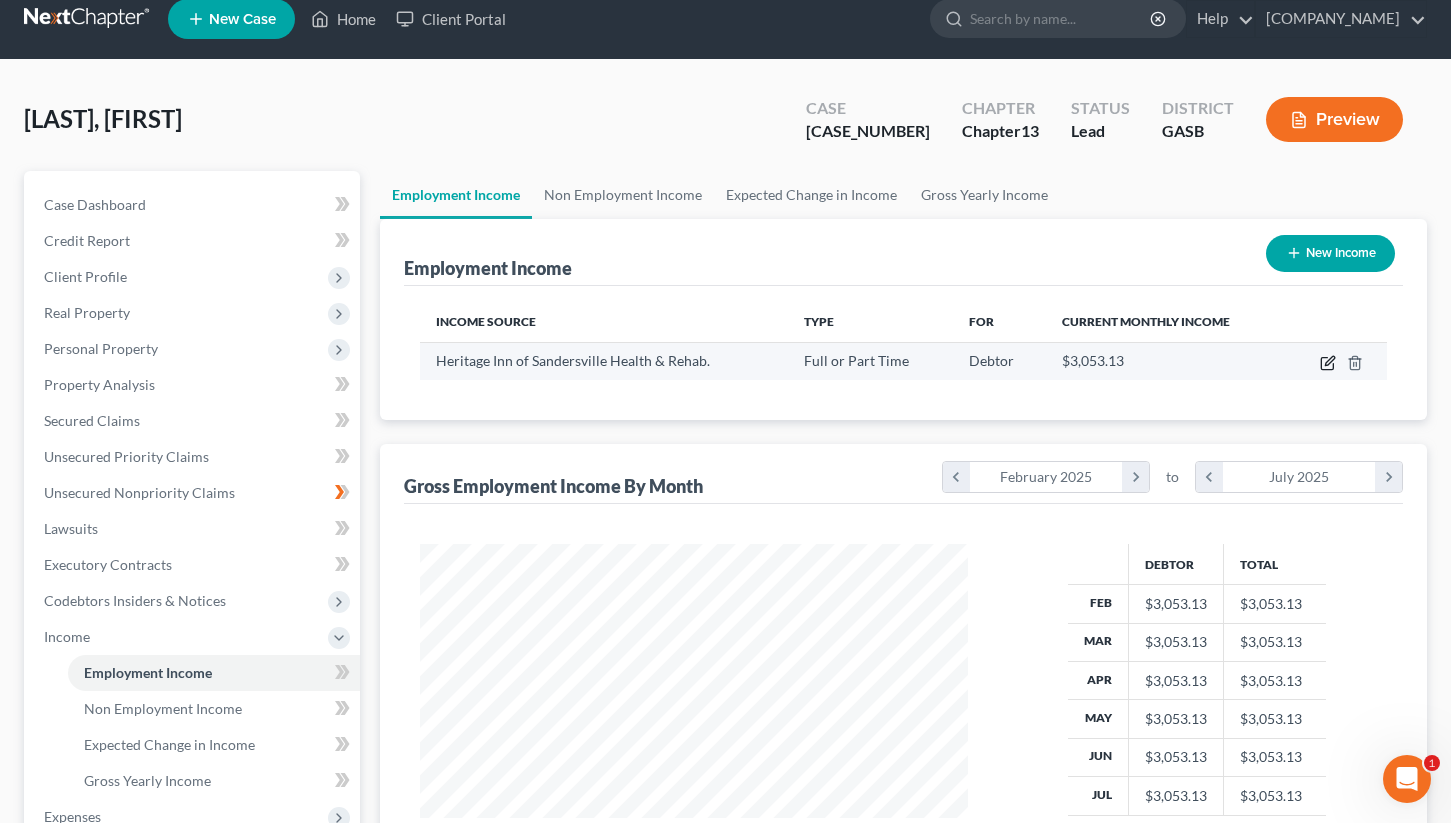 click 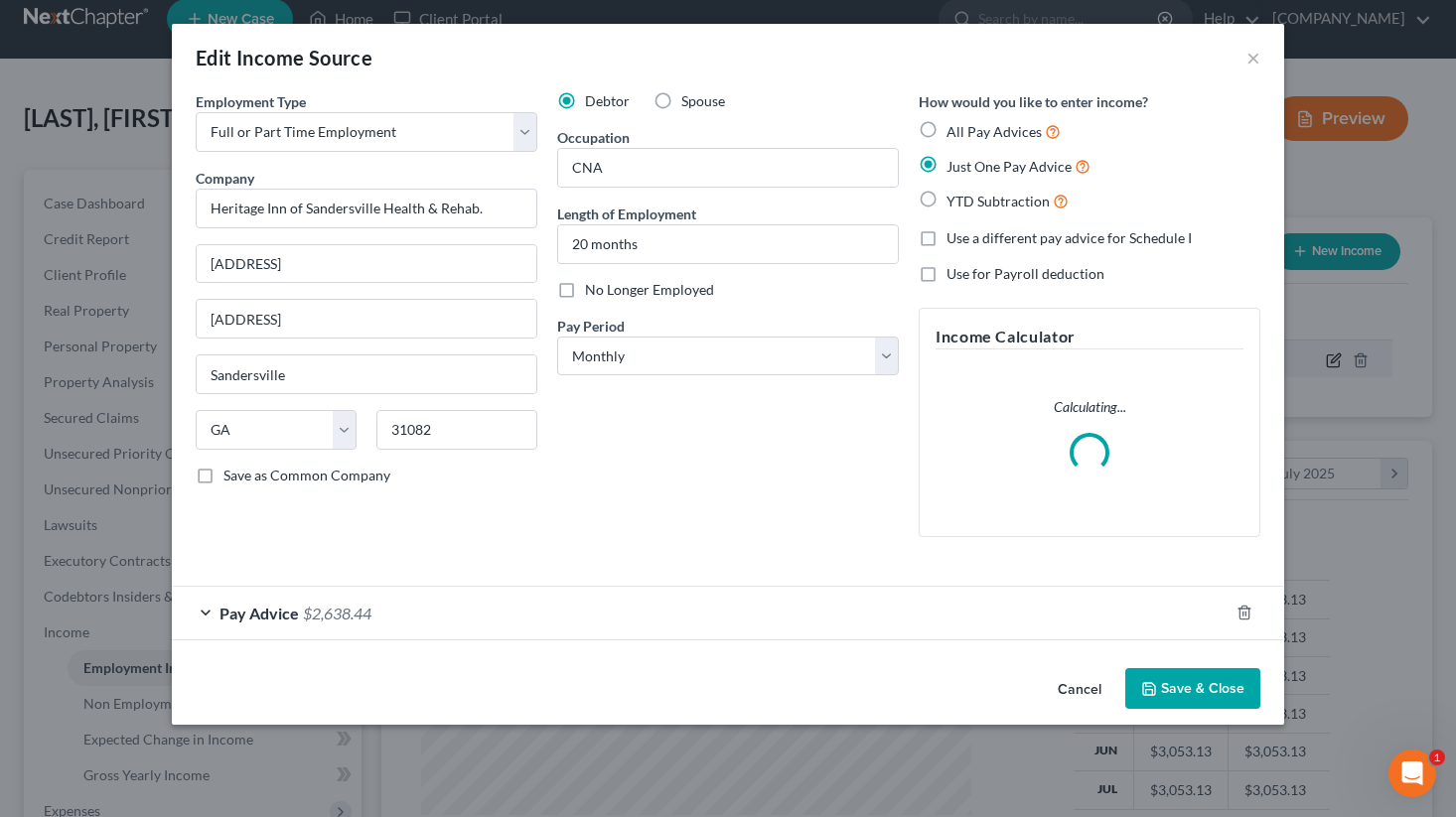 scroll, scrollTop: 992354, scrollLeft: 992589, axis: both 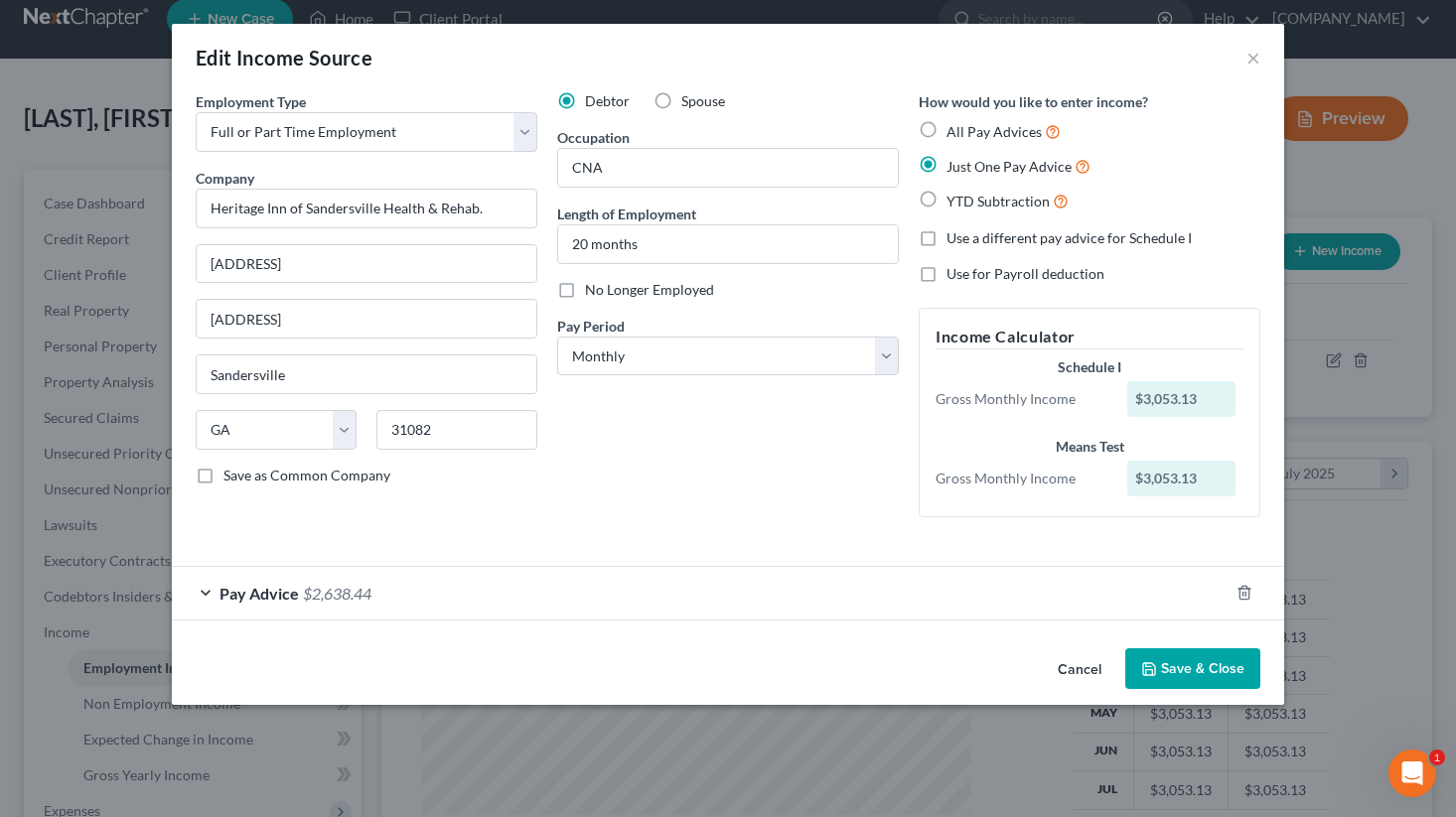 click on "Pay Advice $2,638.44" at bounding box center [700, 593] 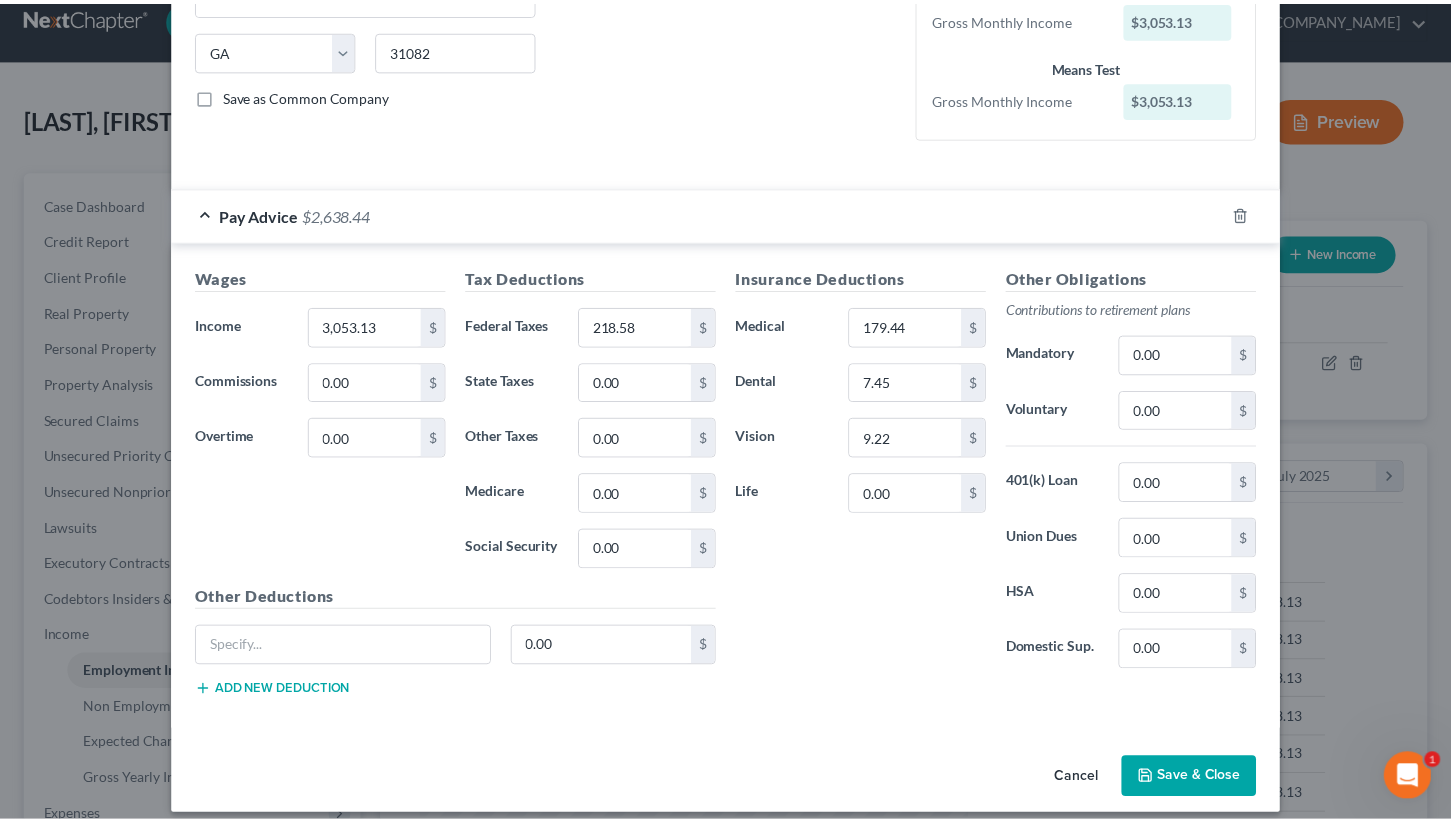 scroll, scrollTop: 400, scrollLeft: 0, axis: vertical 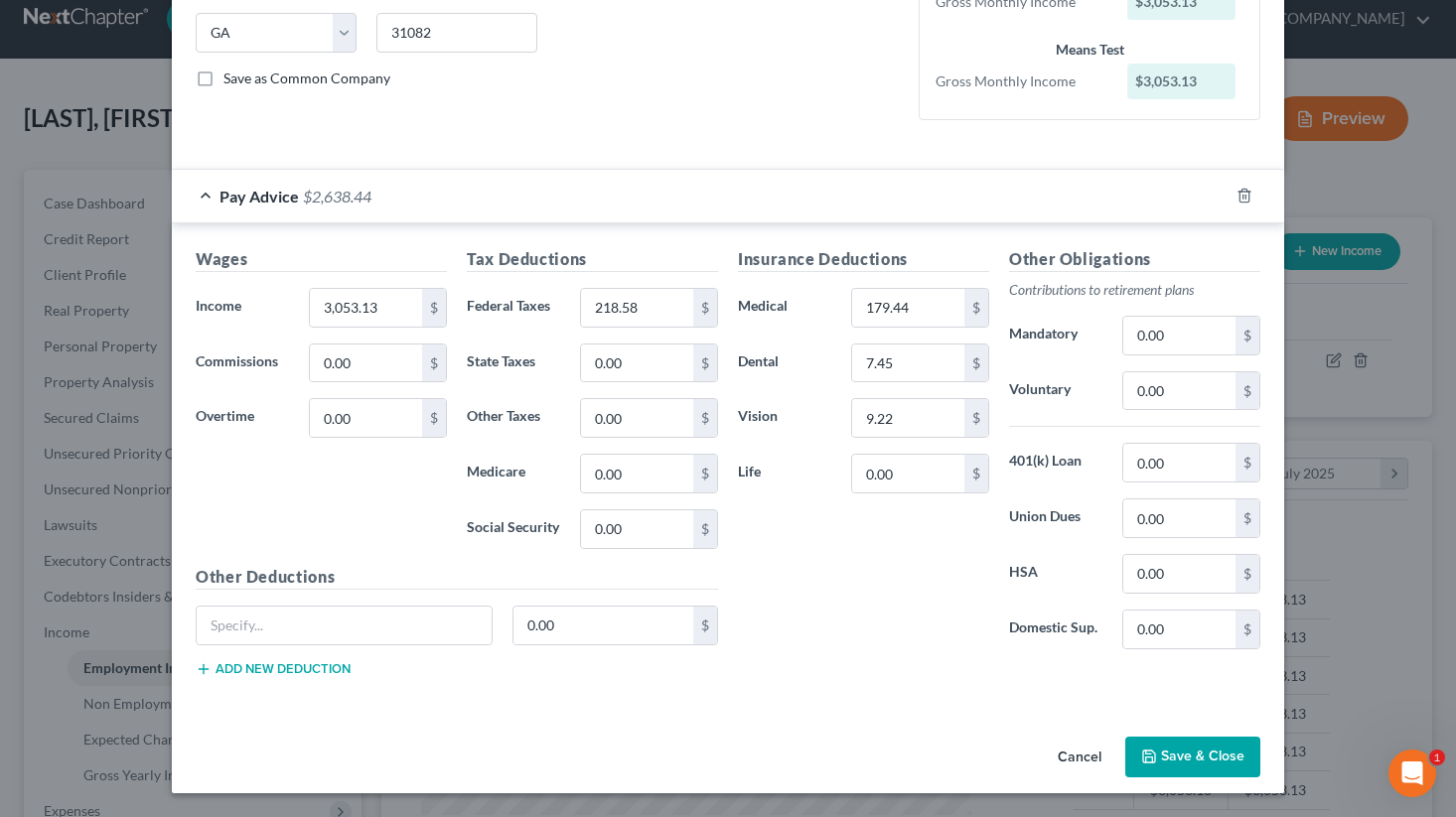 click on "Save & Close" at bounding box center [1193, 757] 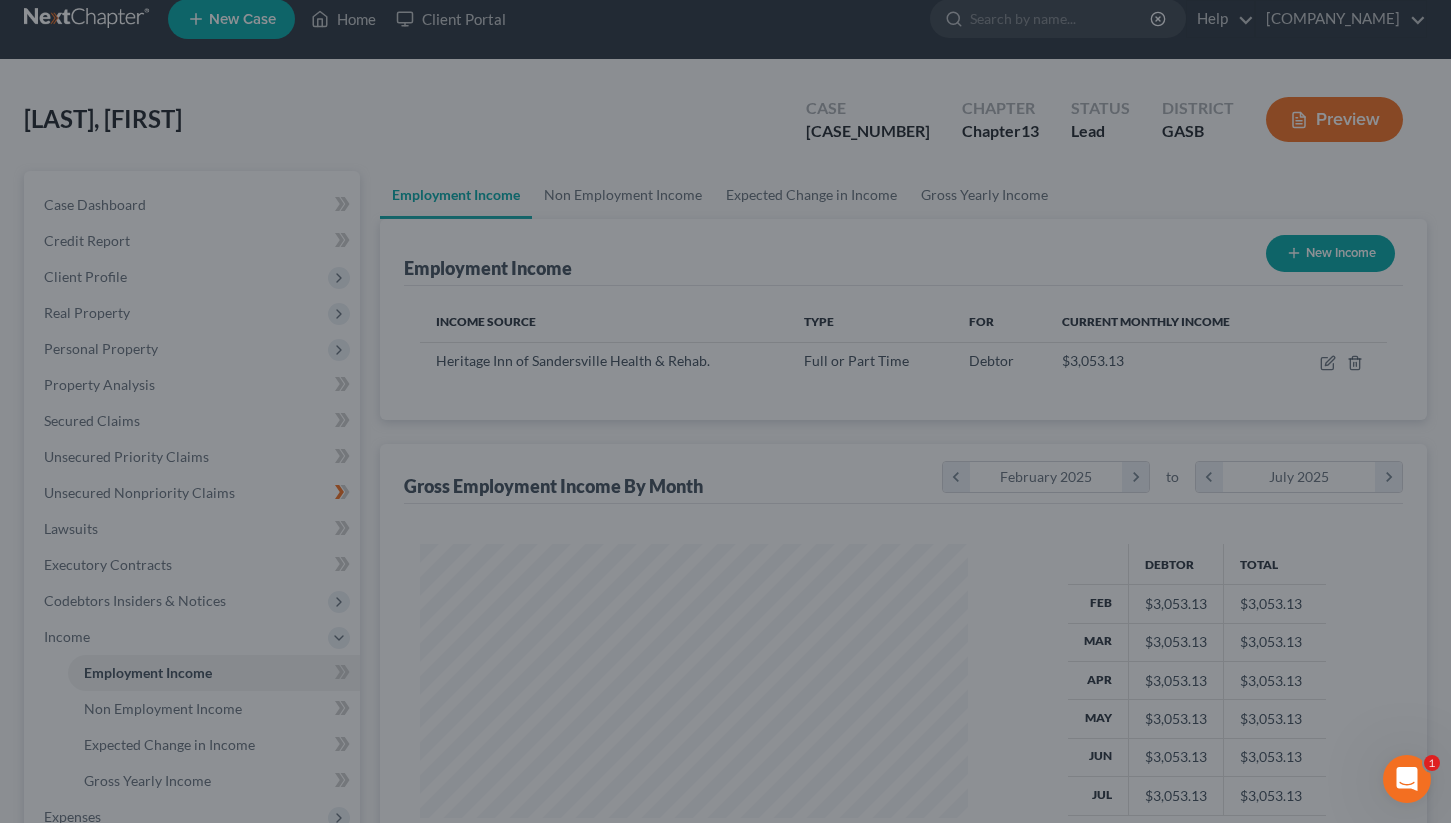 scroll, scrollTop: 359, scrollLeft: 587, axis: both 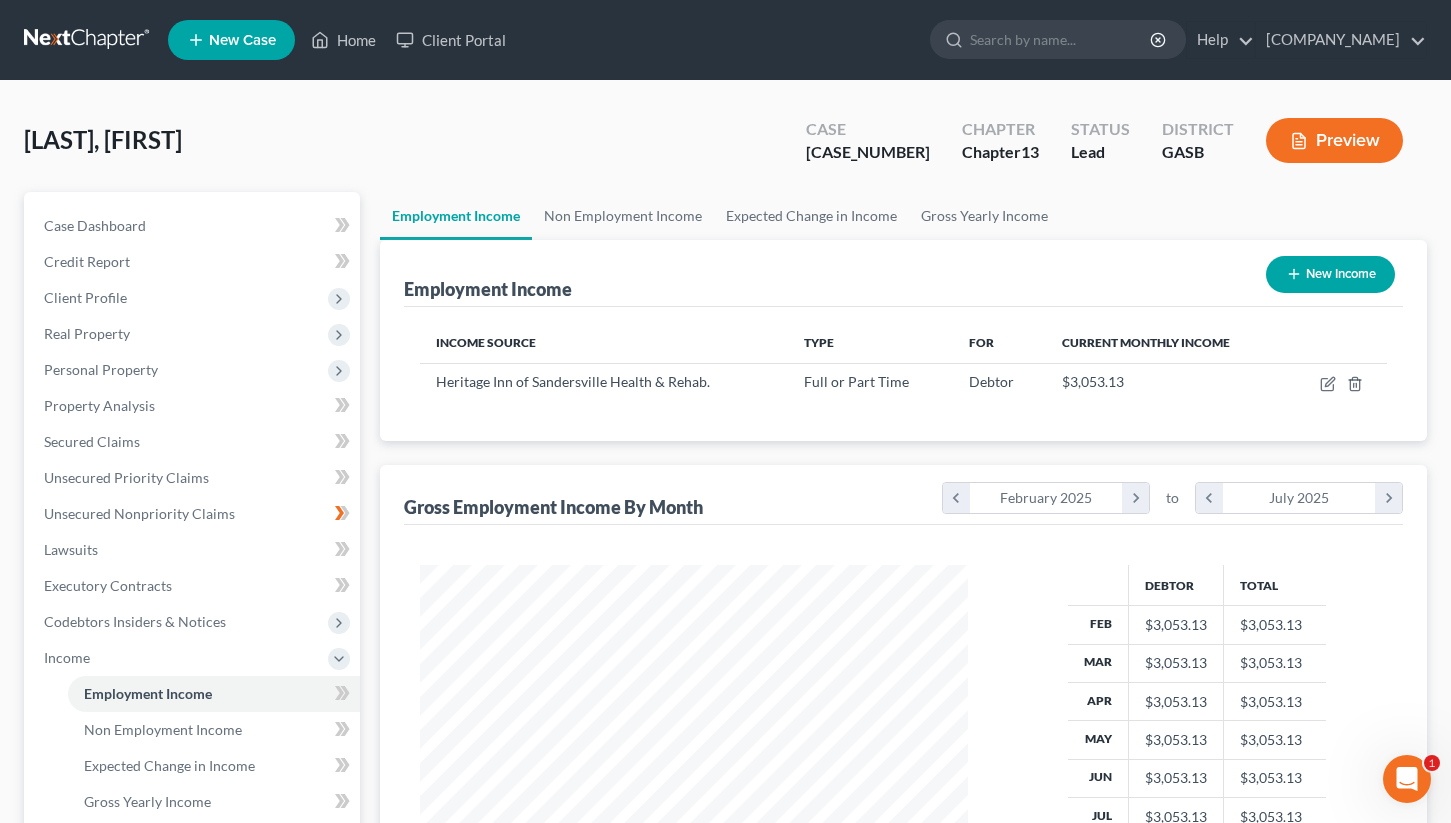click on "Preview" at bounding box center [1334, 140] 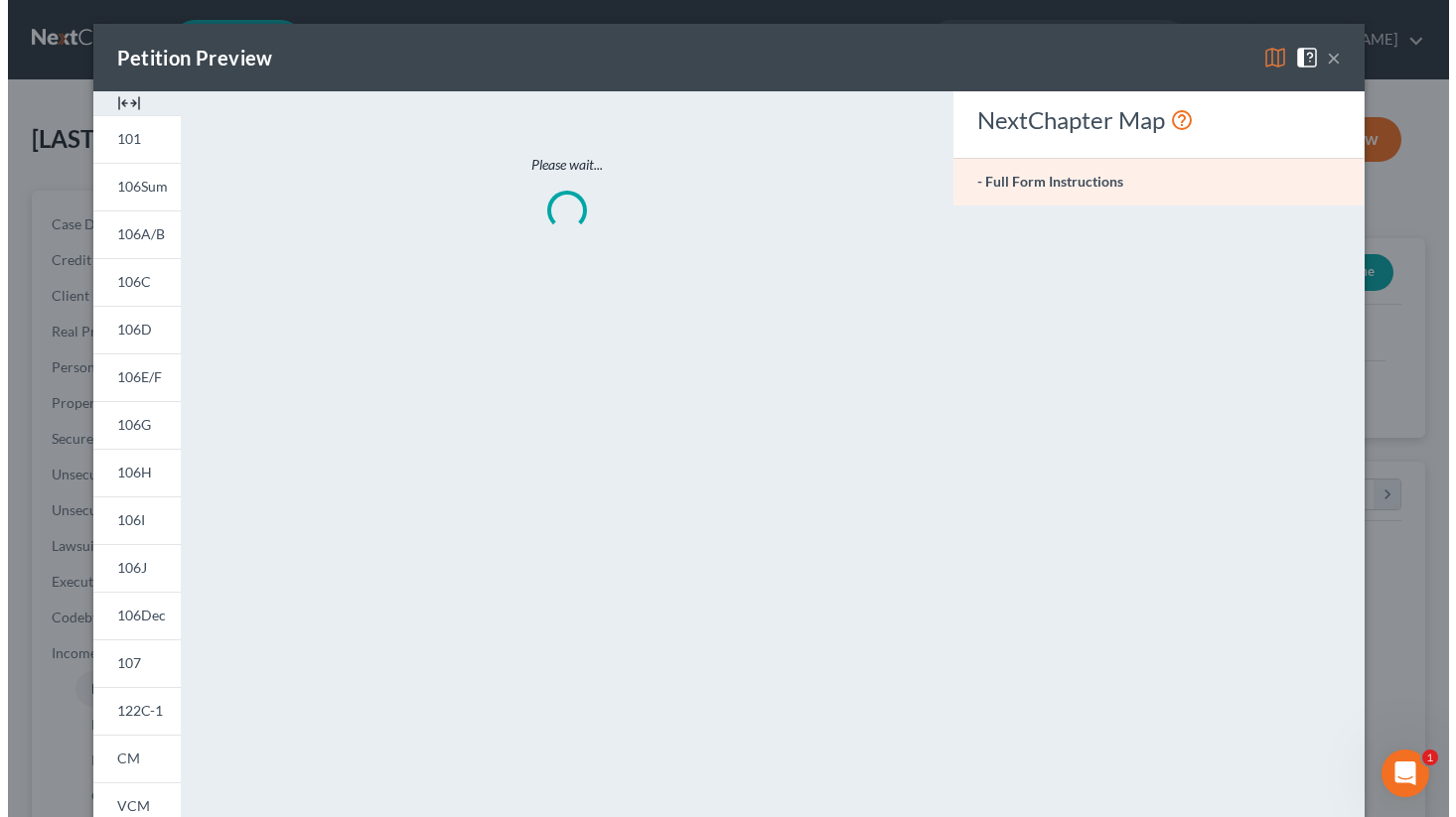 scroll, scrollTop: 992354, scrollLeft: 992589, axis: both 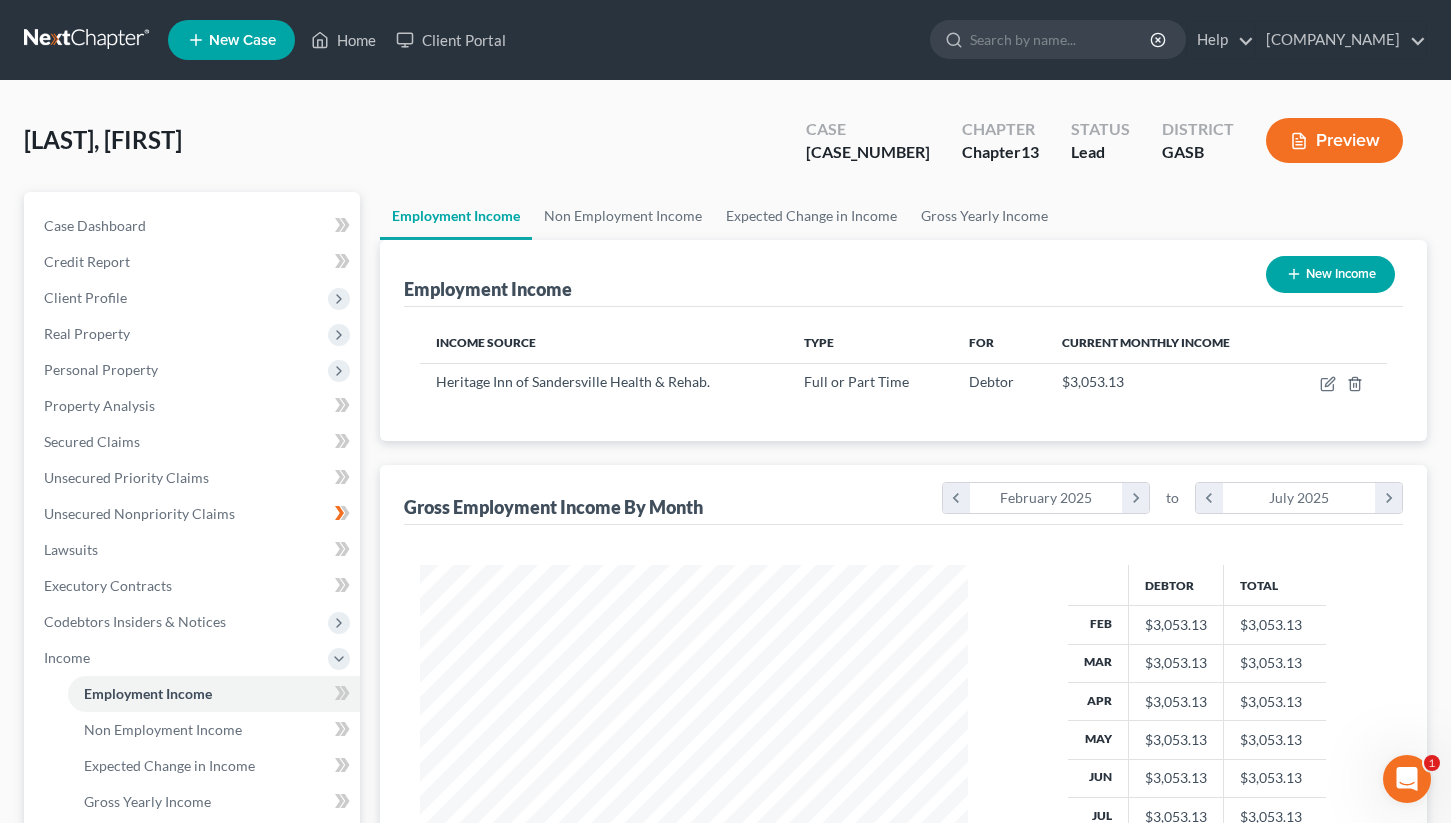 drag, startPoint x: 1453, startPoint y: 309, endPoint x: 1438, endPoint y: -20, distance: 329.34177 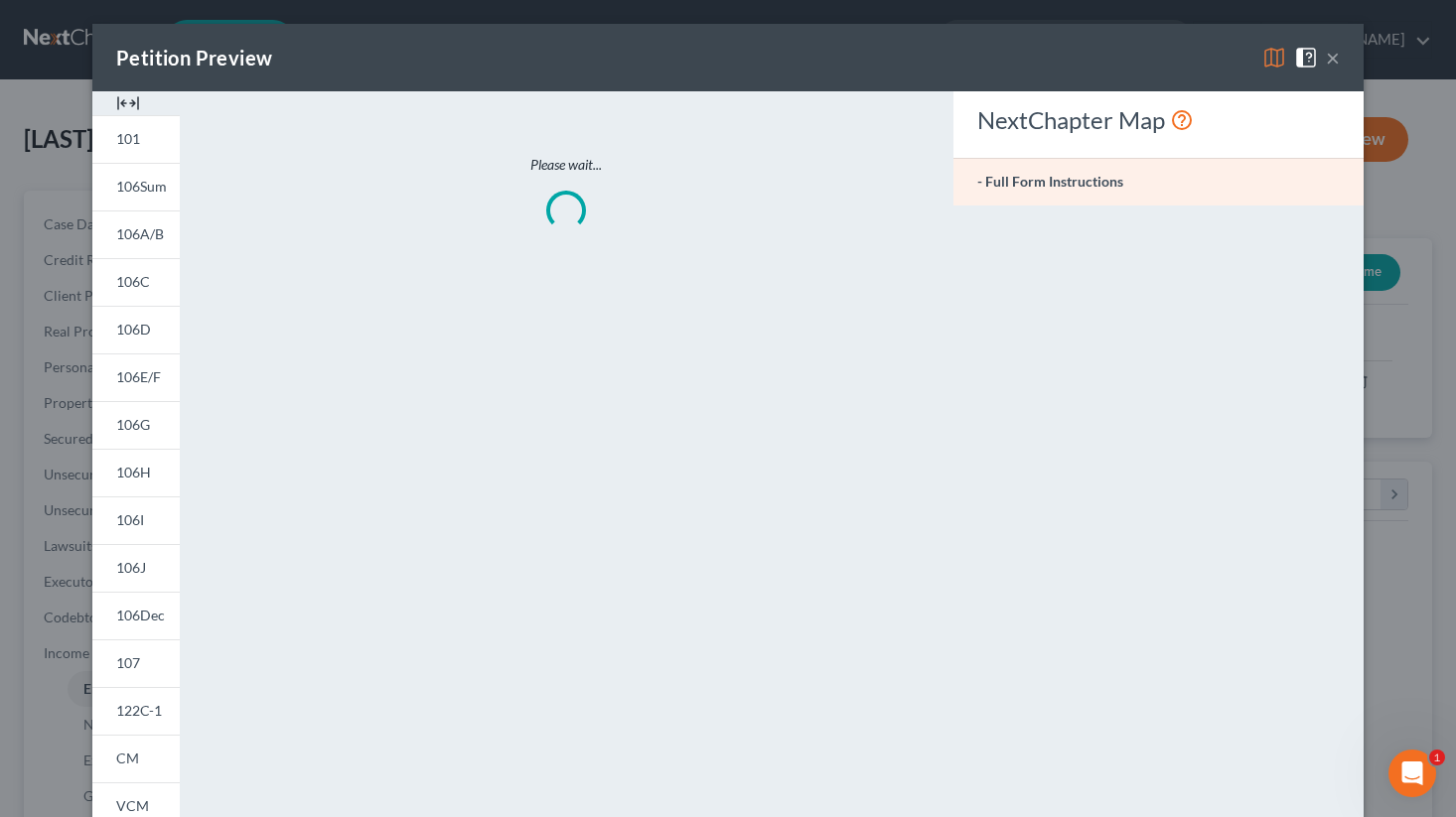 scroll, scrollTop: 992354, scrollLeft: 992589, axis: both 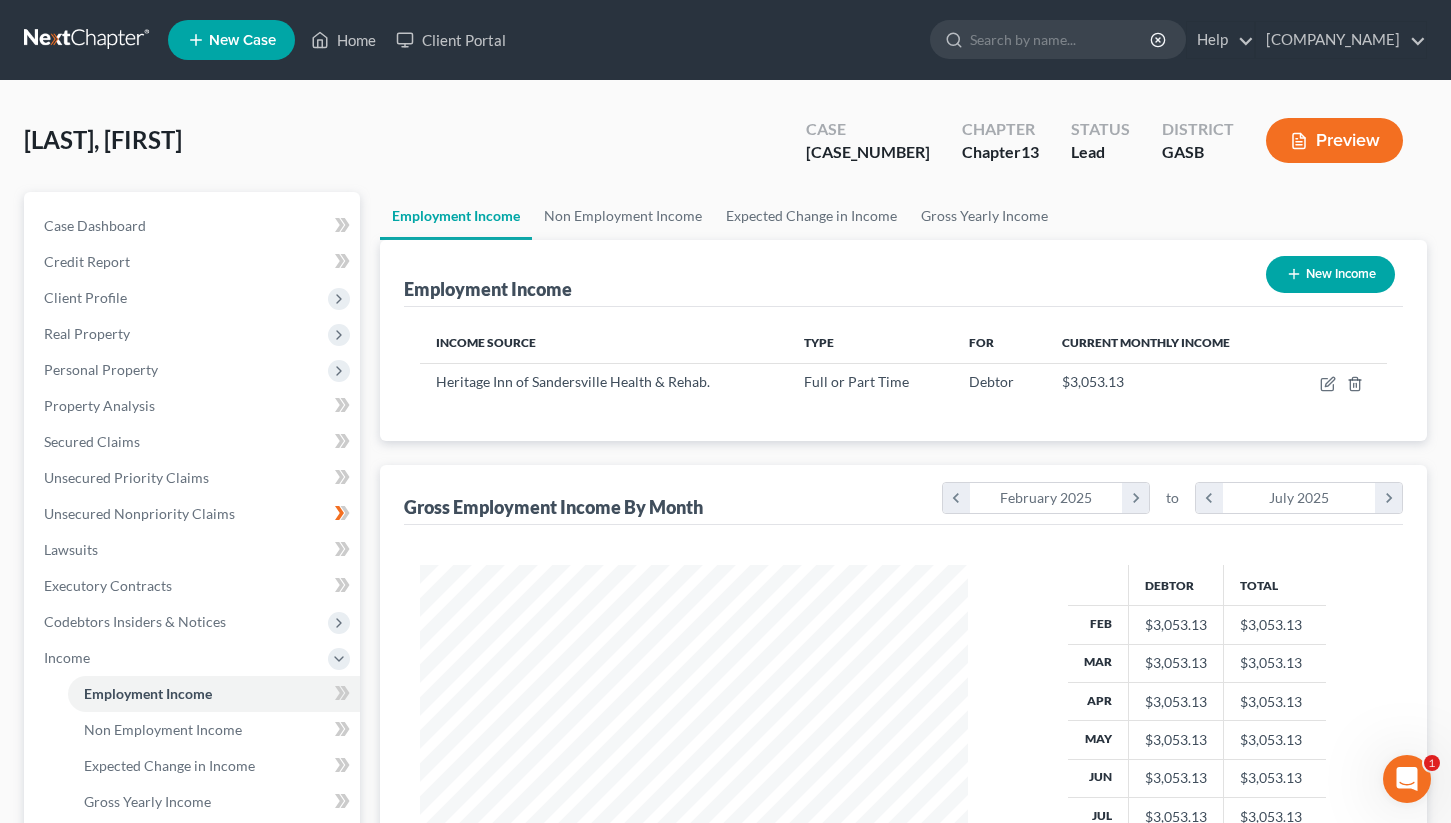 drag, startPoint x: 1454, startPoint y: 519, endPoint x: 1413, endPoint y: 155, distance: 366.3018 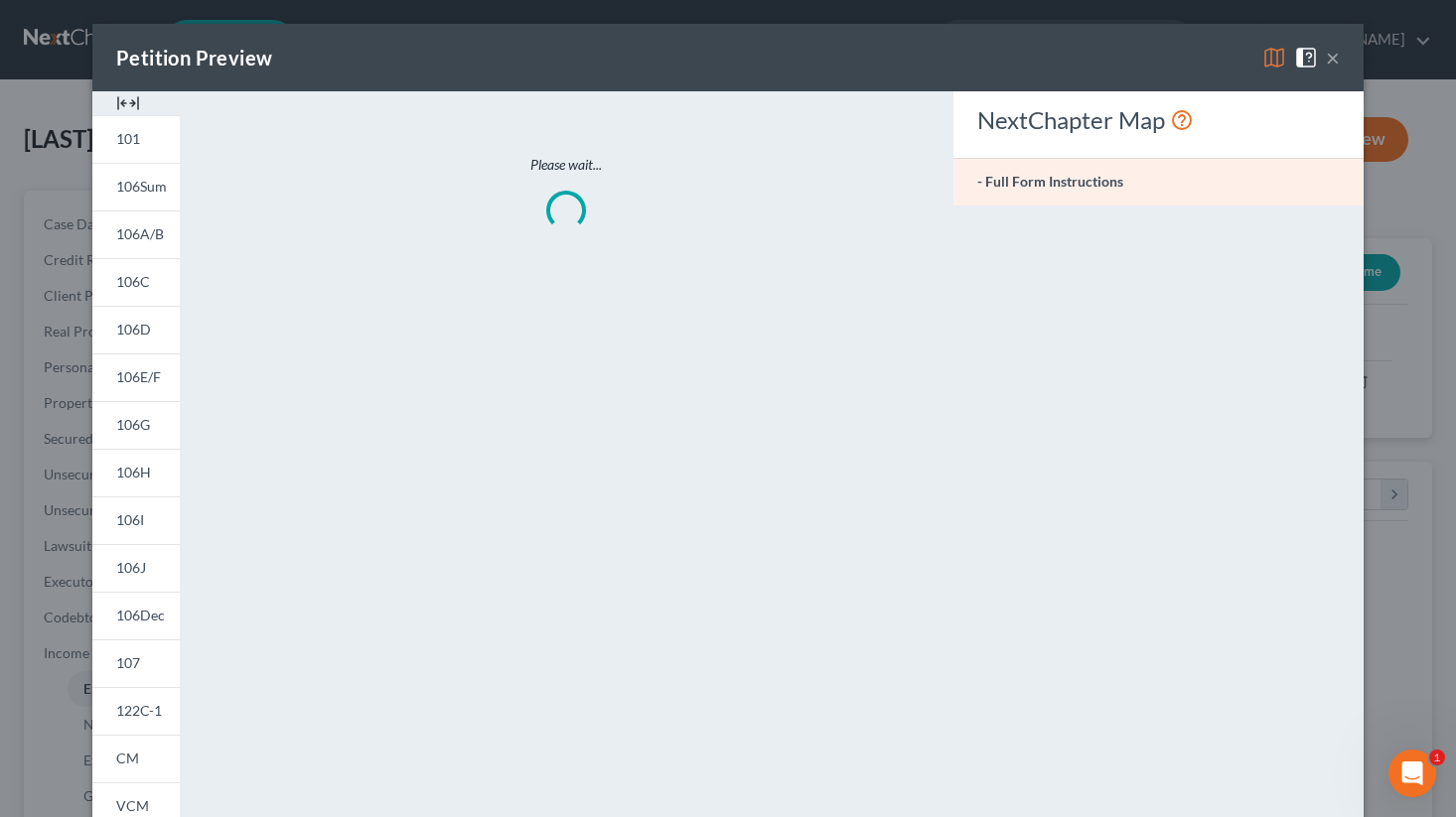 scroll, scrollTop: 992354, scrollLeft: 992589, axis: both 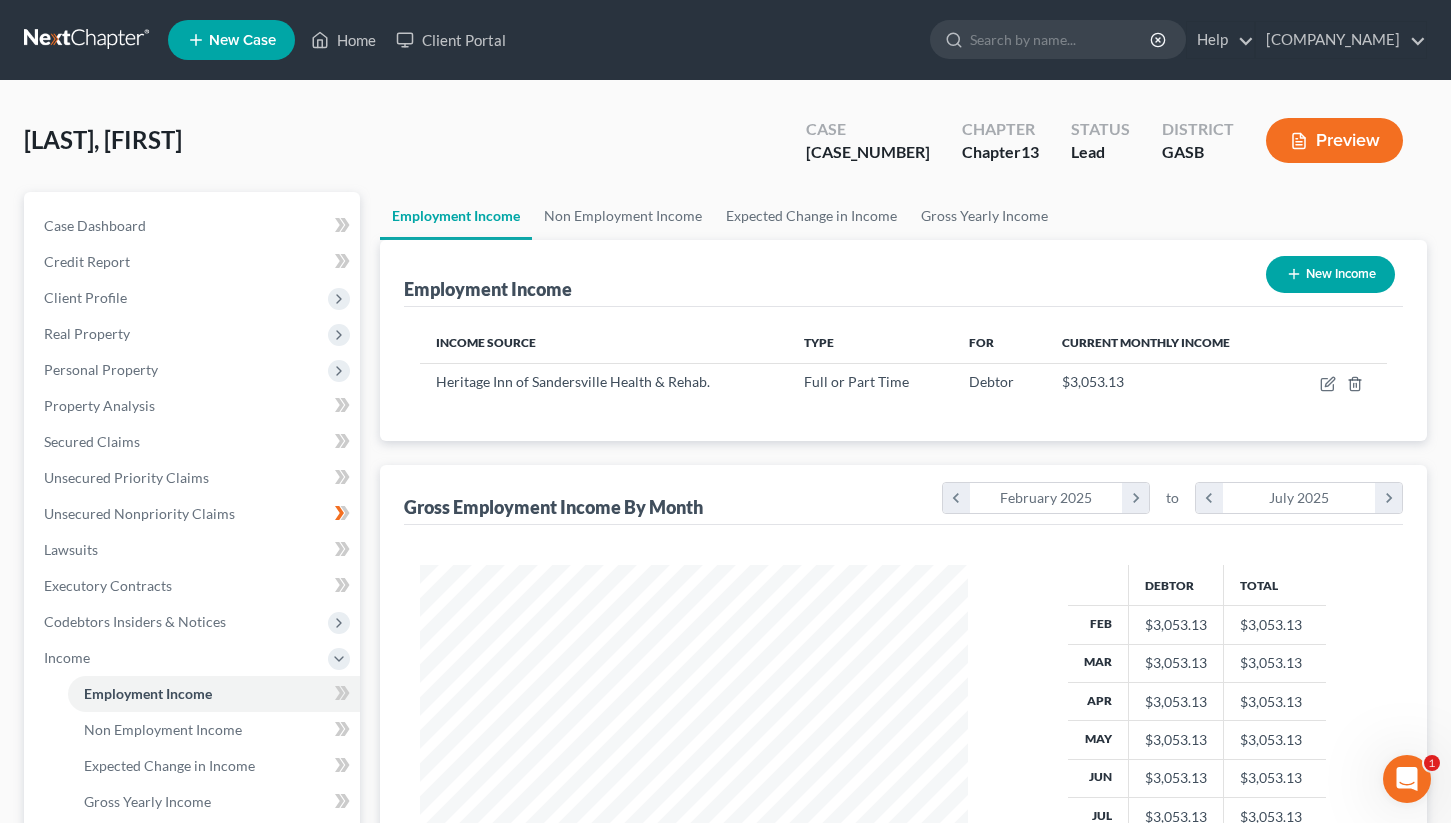 drag, startPoint x: 1455, startPoint y: 571, endPoint x: 1447, endPoint y: 719, distance: 148.21606 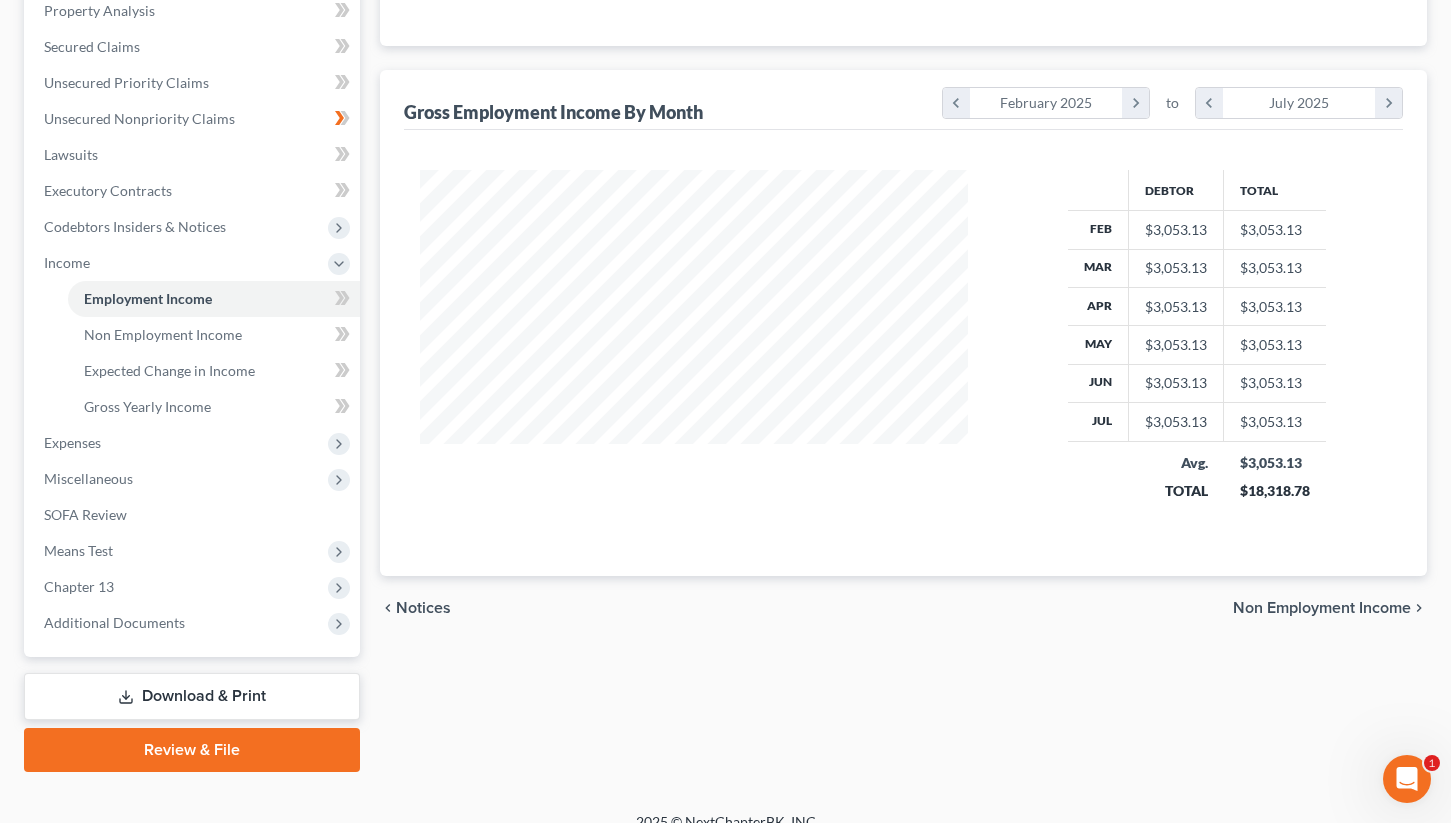 scroll, scrollTop: 420, scrollLeft: 0, axis: vertical 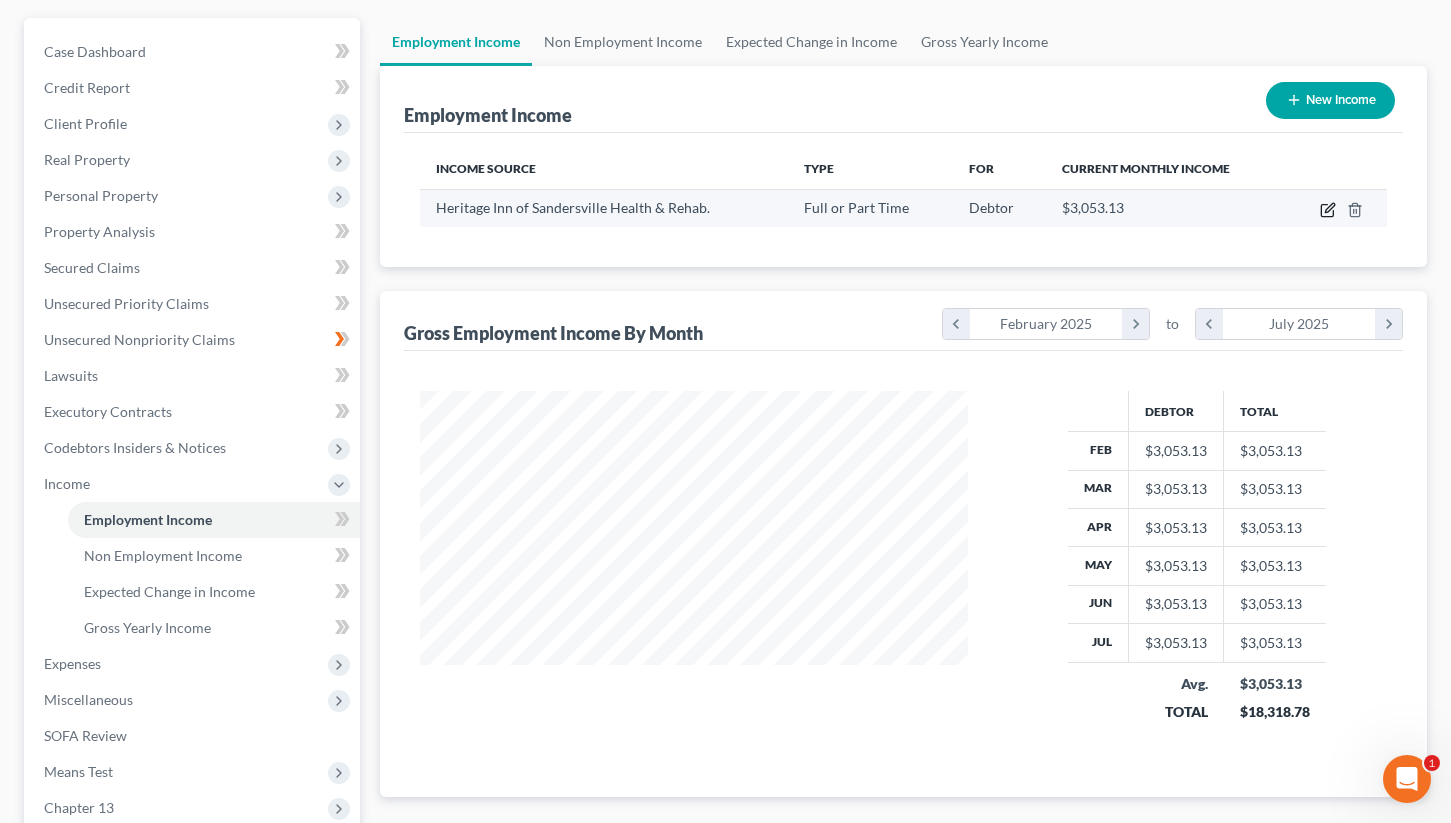 click 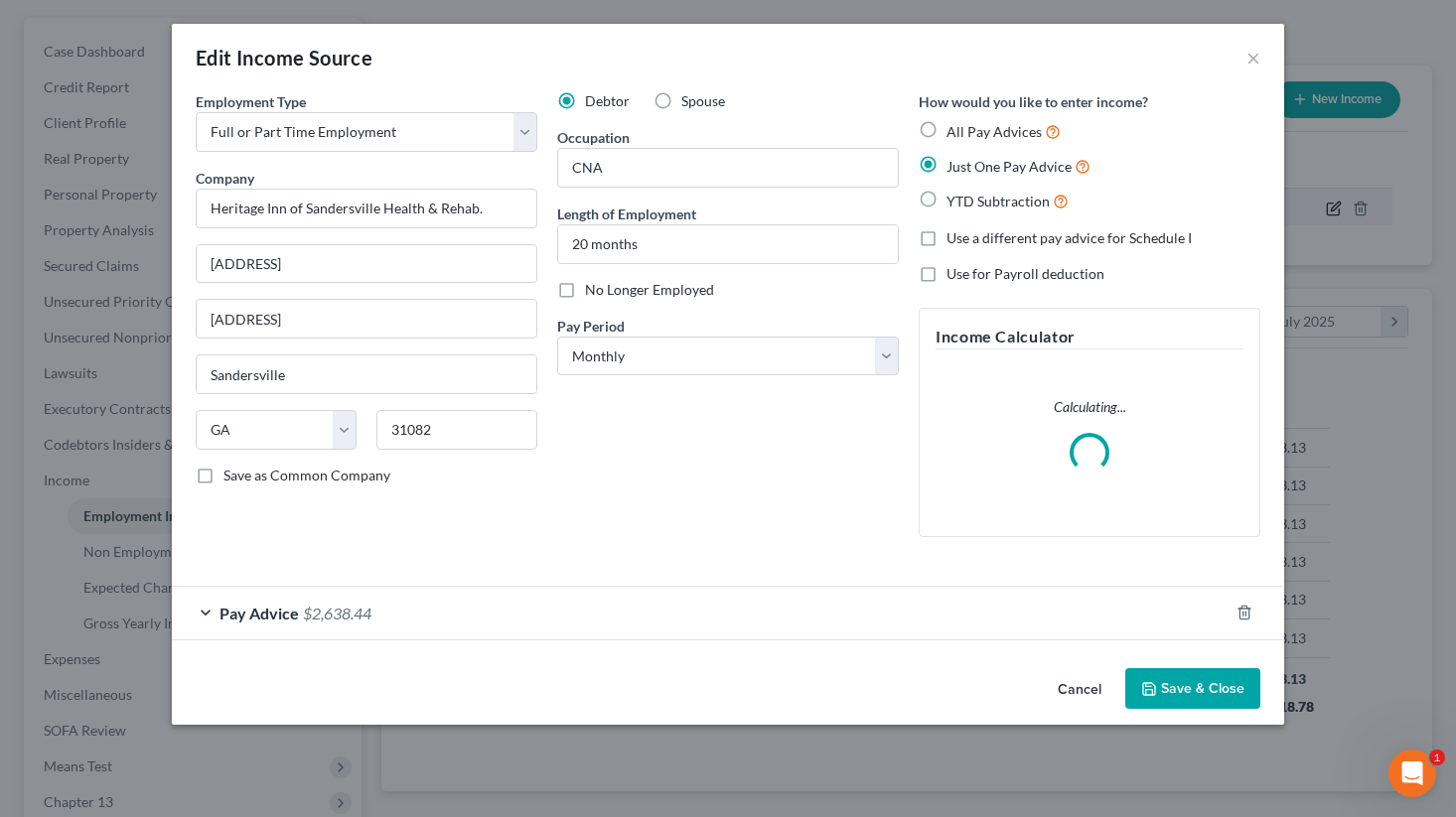 scroll, scrollTop: 992354, scrollLeft: 992589, axis: both 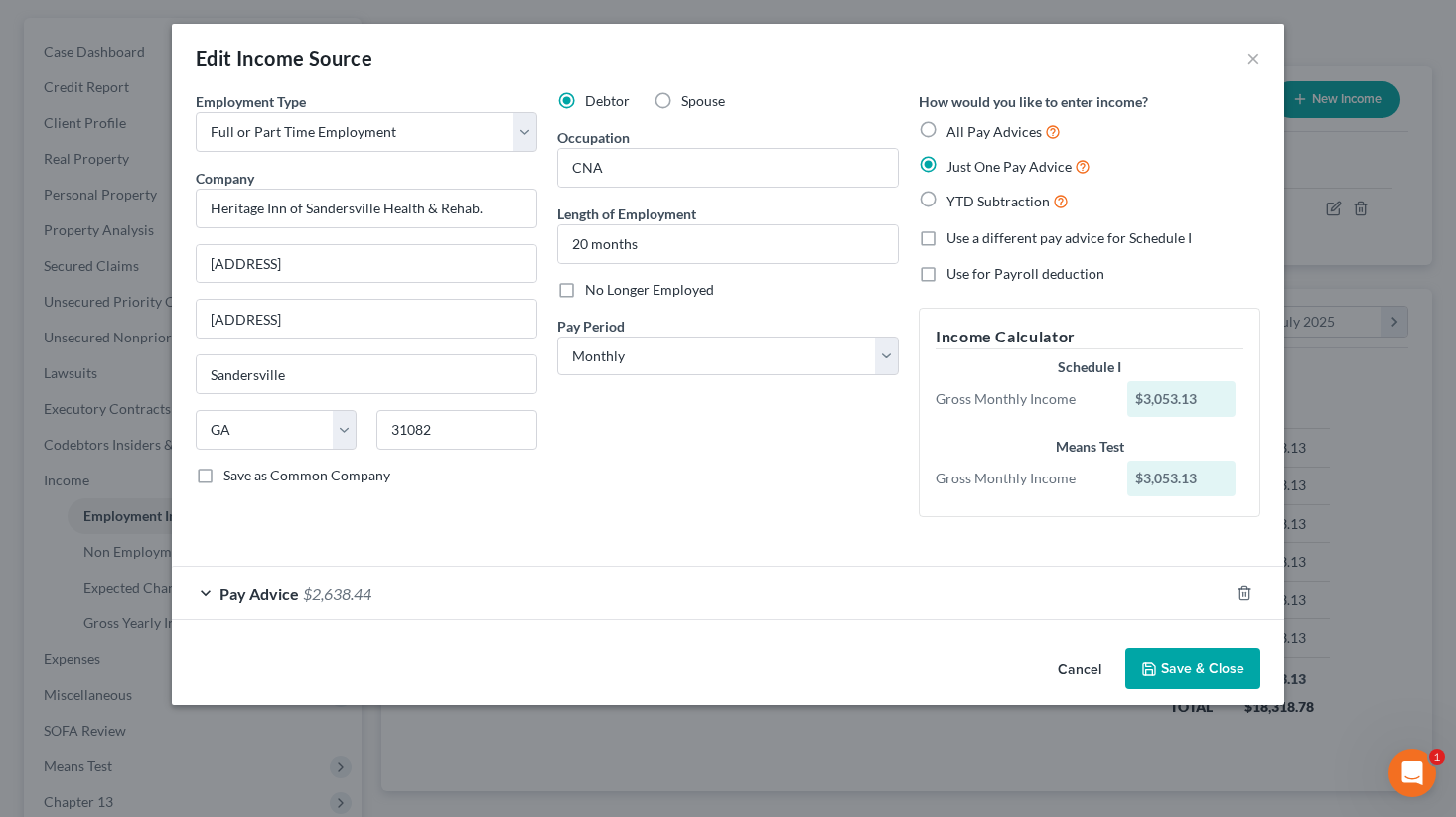 click on "Pay Advice $2,638.44" at bounding box center [700, 593] 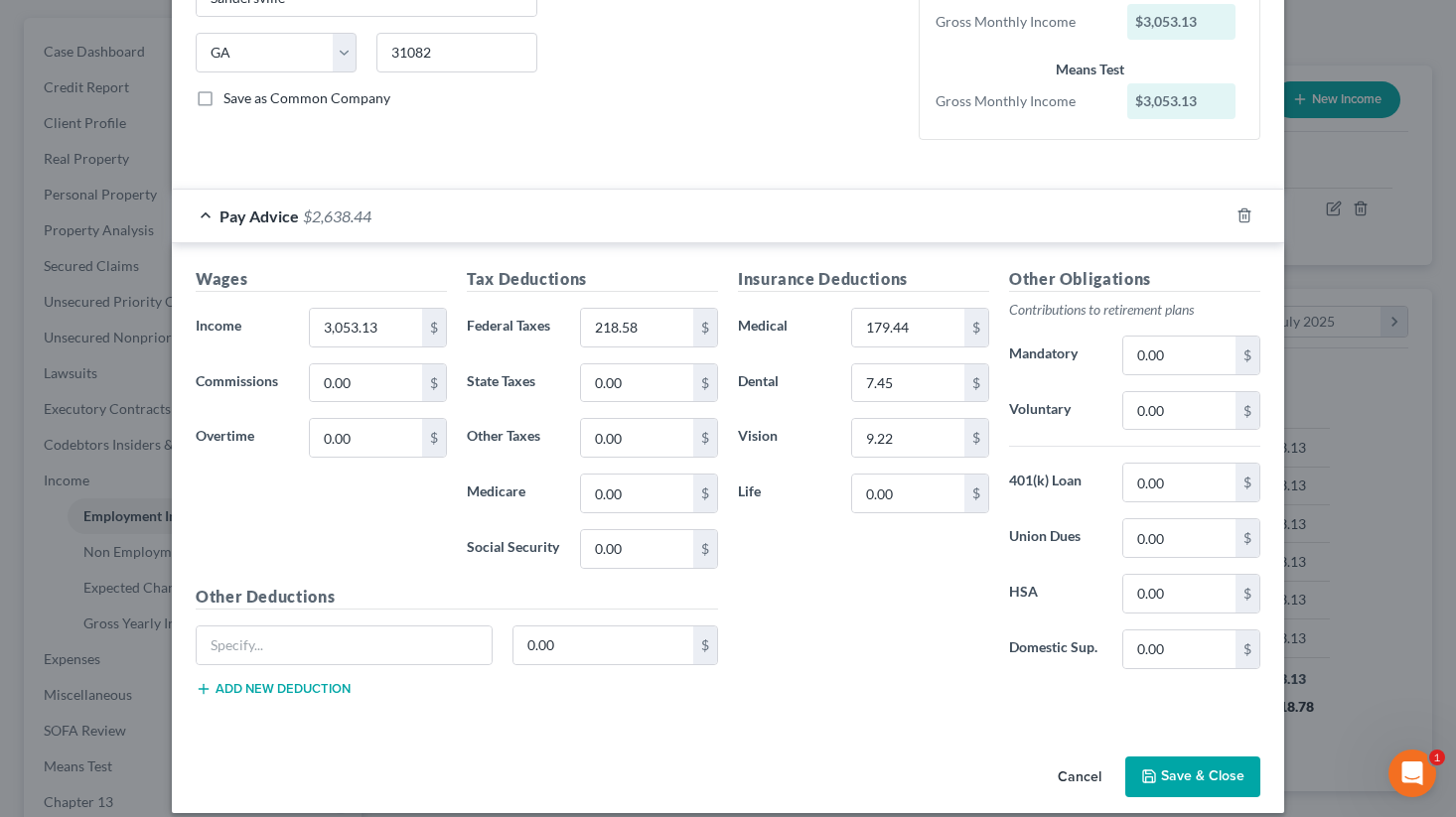 scroll, scrollTop: 397, scrollLeft: 0, axis: vertical 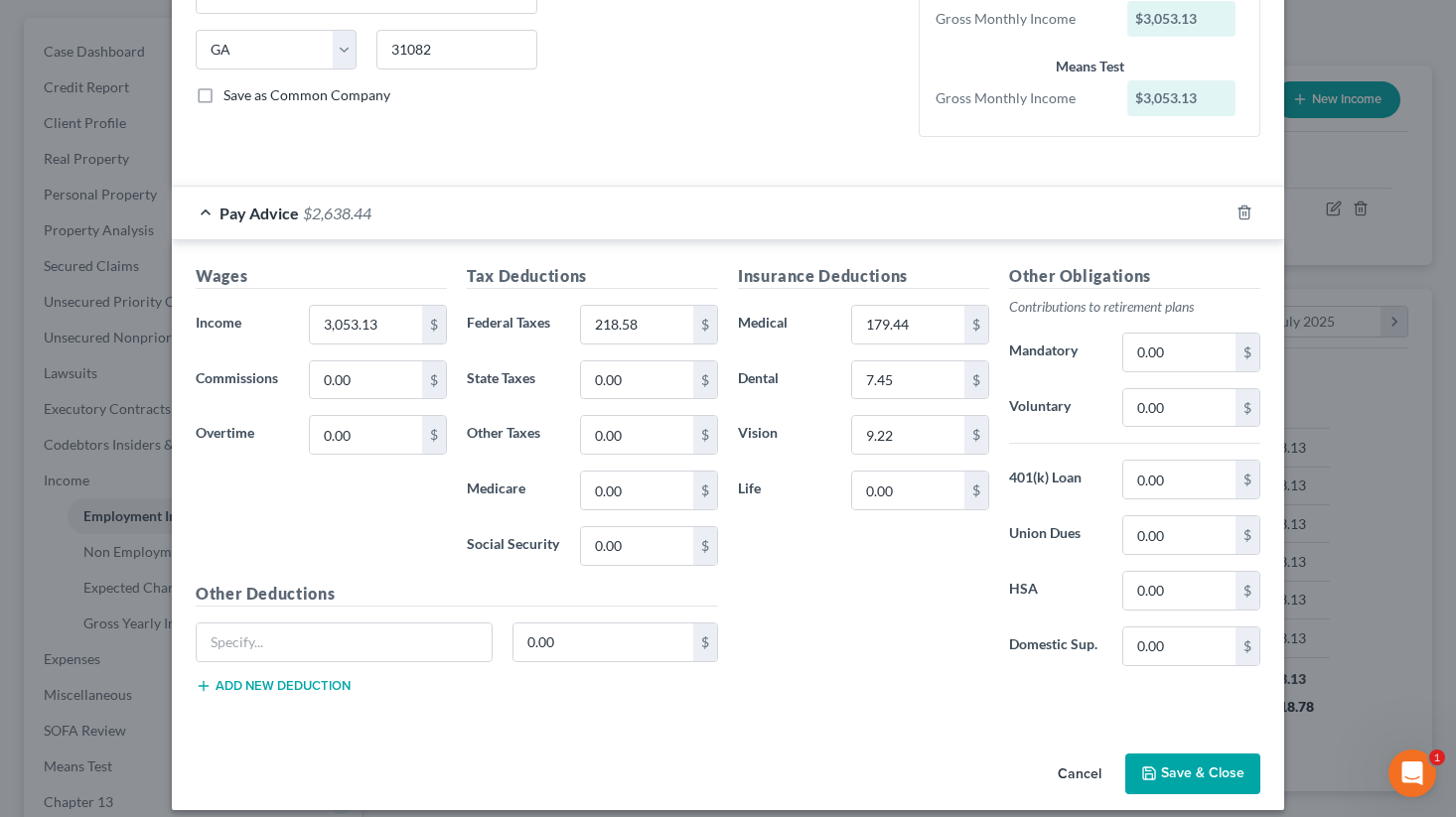 click on "Pay Advice $2,638.44" at bounding box center [700, 212] 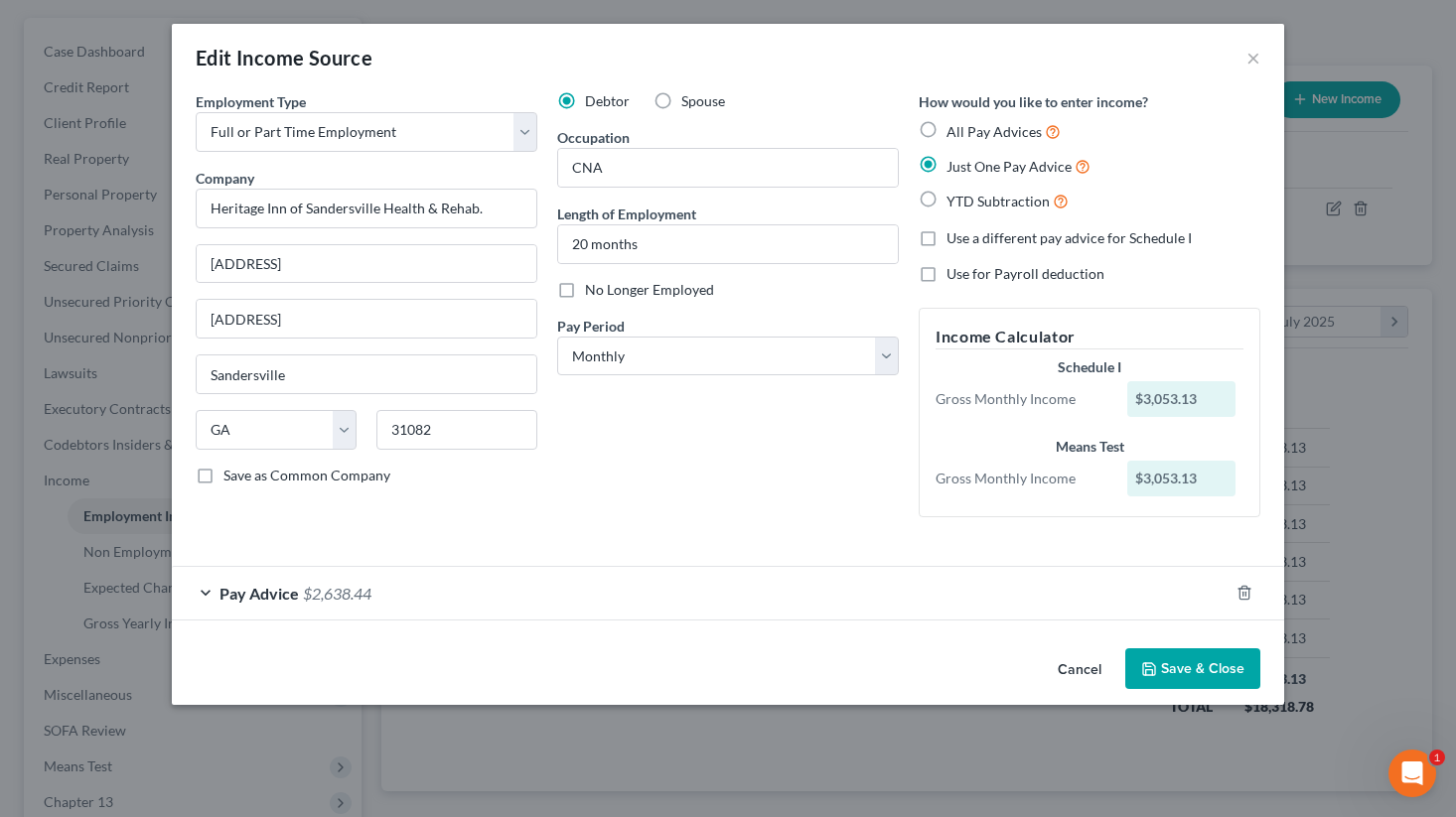 scroll, scrollTop: 0, scrollLeft: 0, axis: both 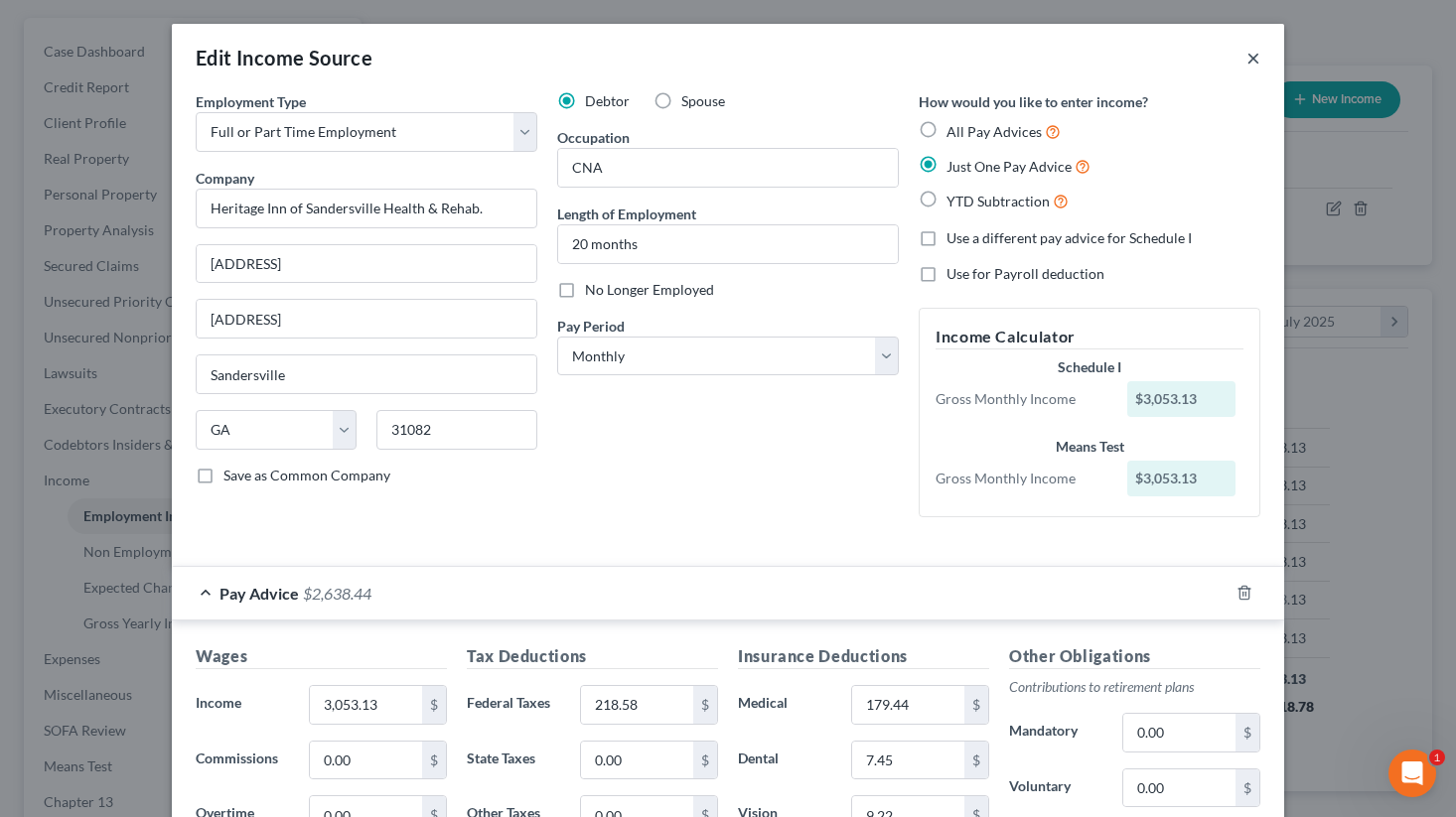 click on "×" at bounding box center (1253, 58) 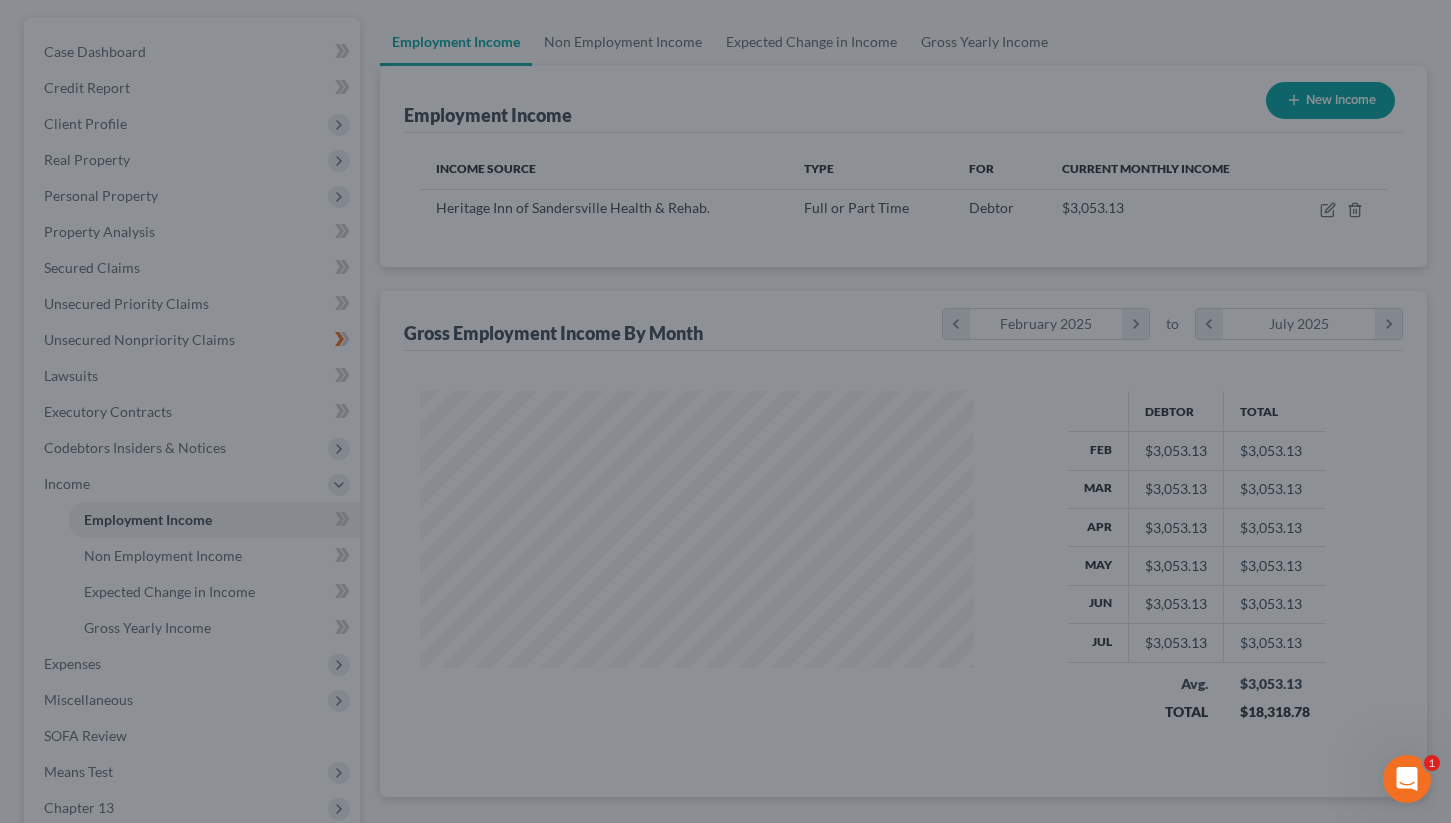 scroll, scrollTop: 359, scrollLeft: 587, axis: both 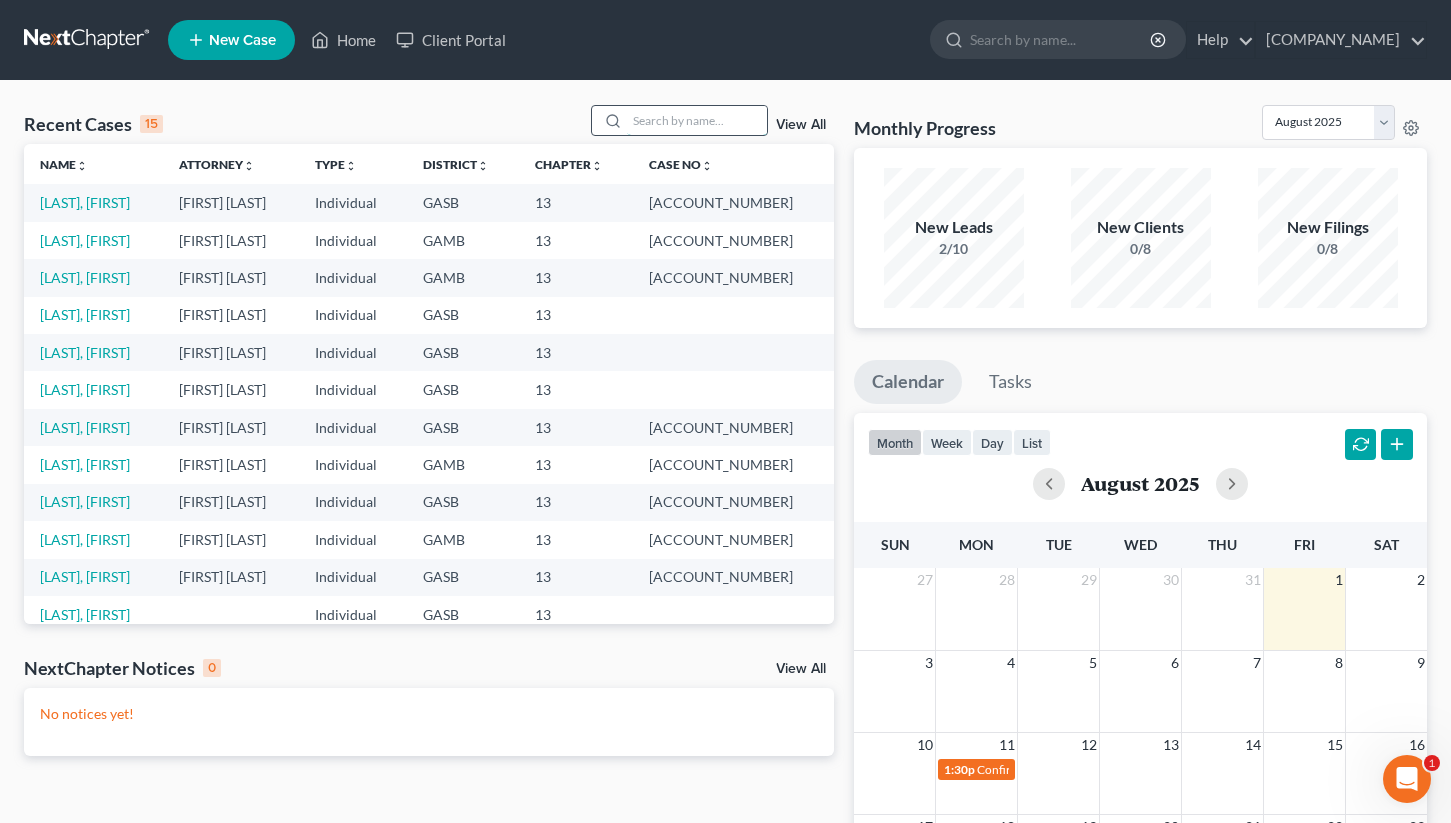 click at bounding box center [697, 120] 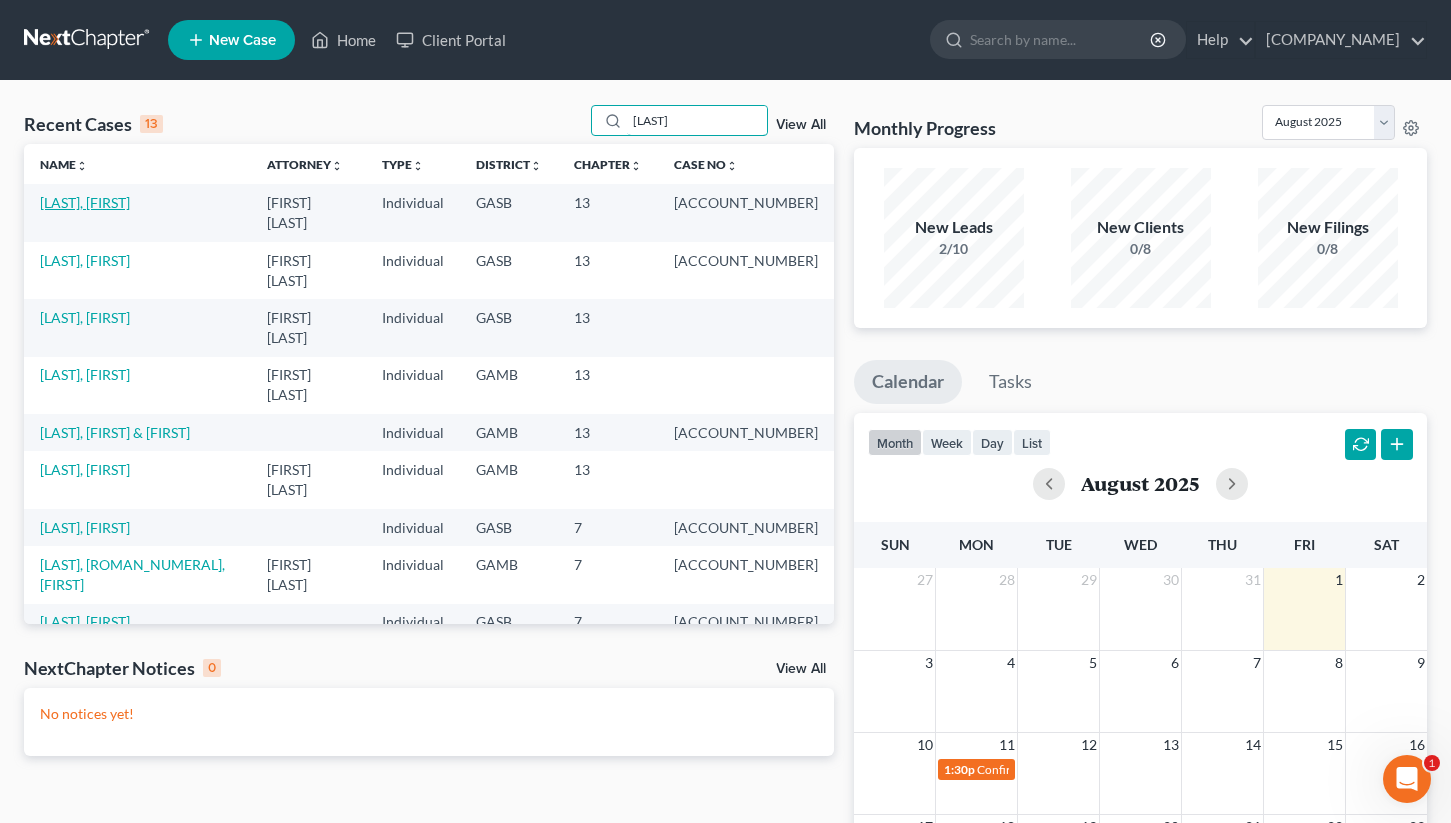 type on "robinson" 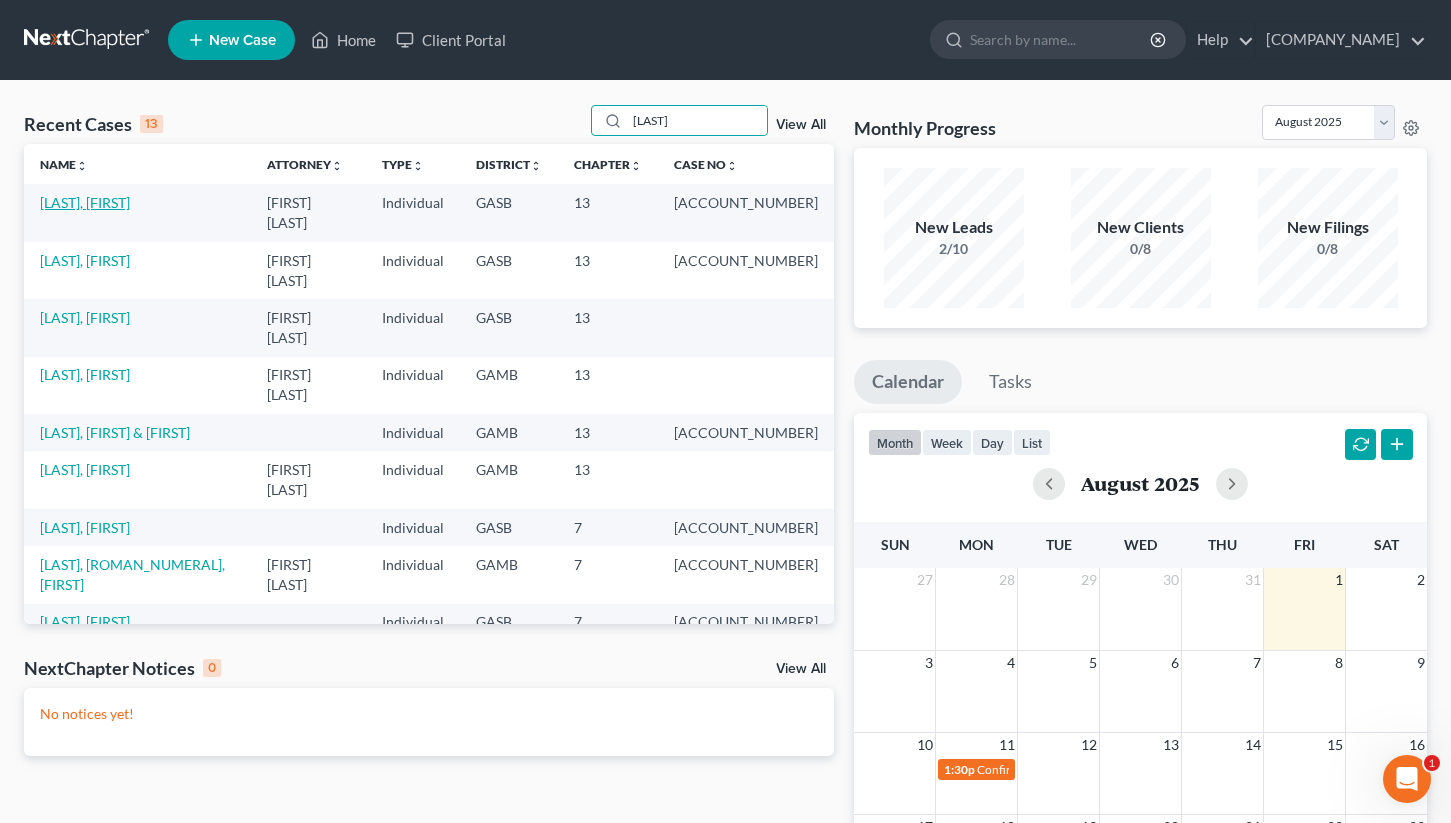 click on "Robinson, Jametrice" at bounding box center (85, 202) 